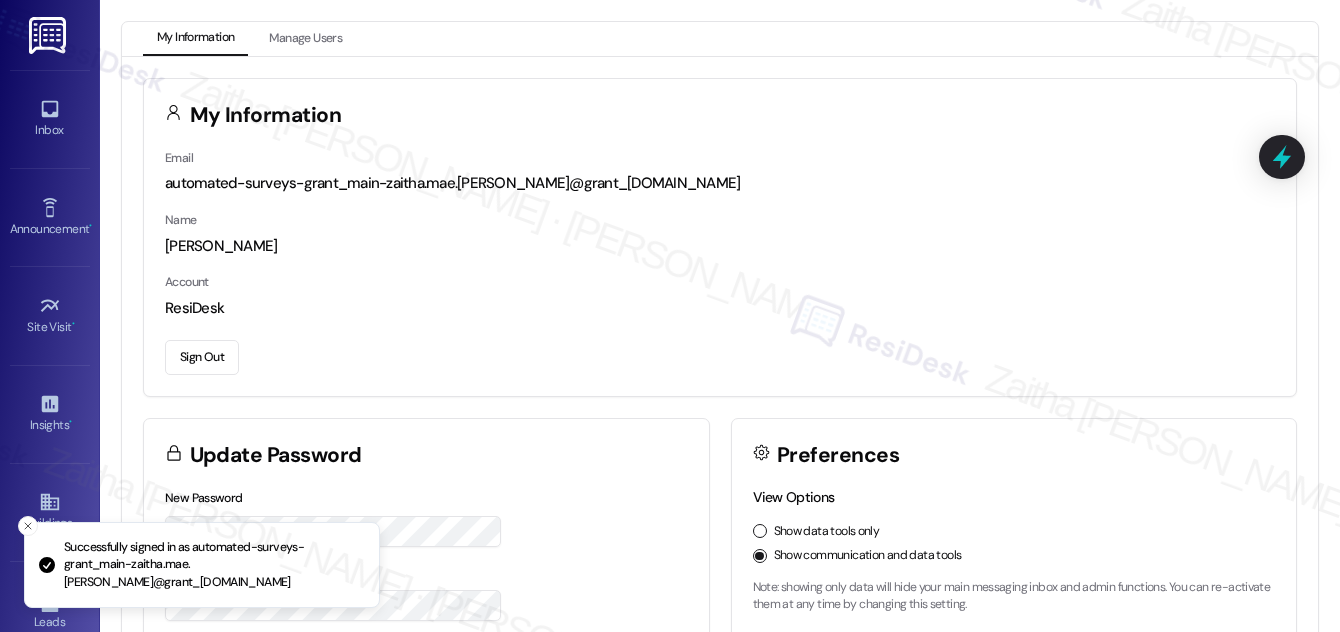 scroll, scrollTop: 0, scrollLeft: 0, axis: both 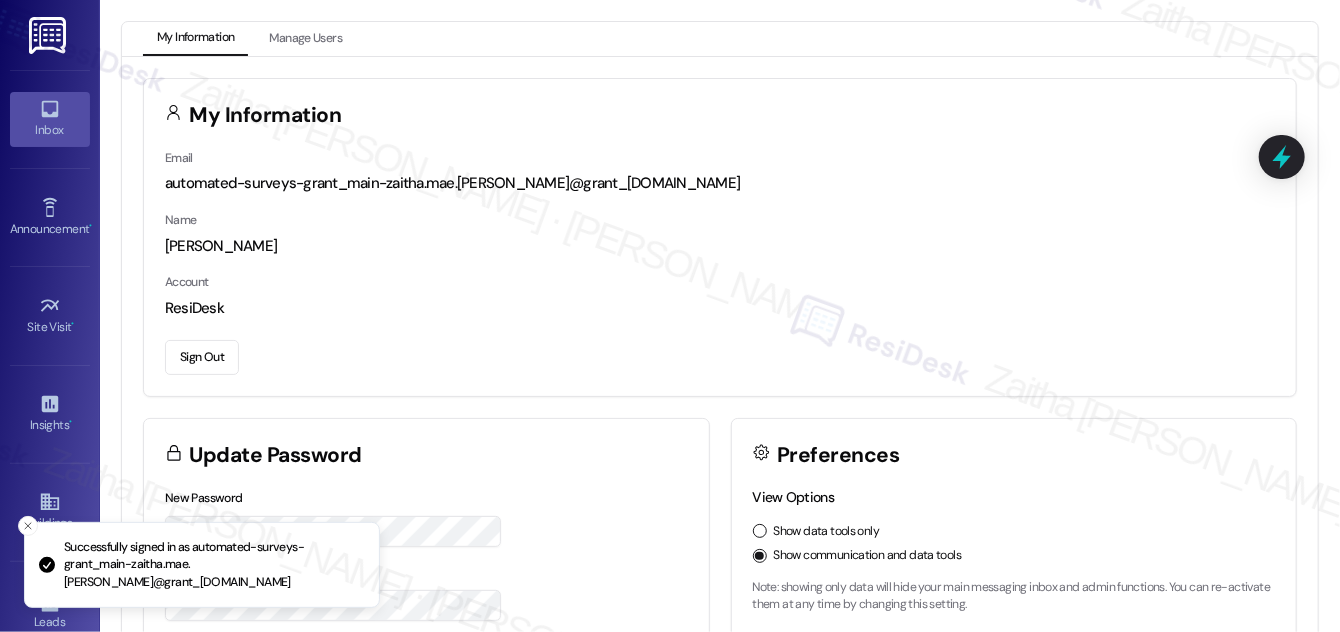 click on "Inbox" at bounding box center [50, 130] 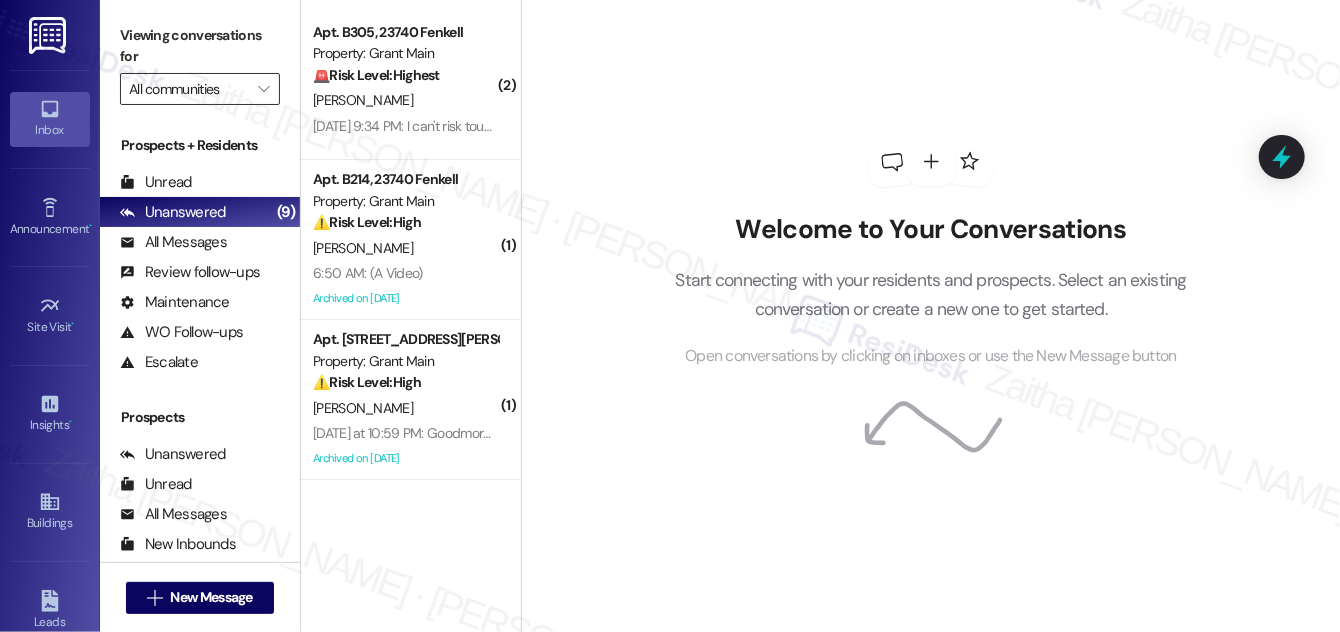 click on "All communities" at bounding box center (188, 89) 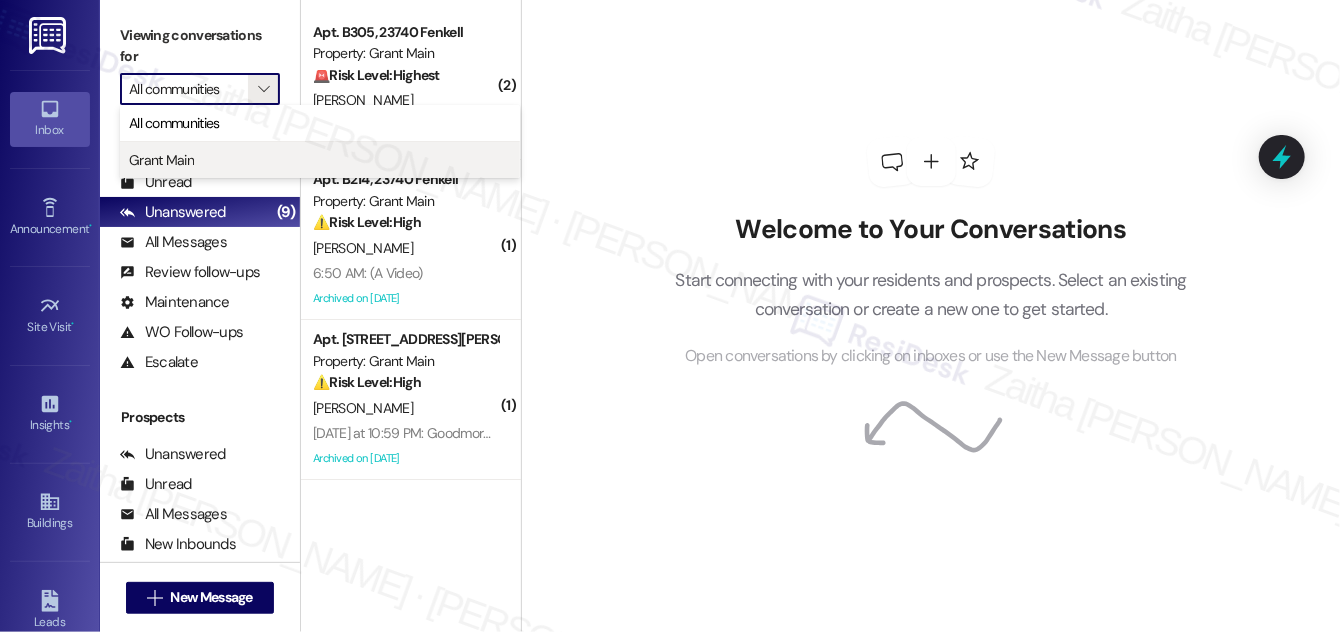 click on "Grant Main" at bounding box center [161, 160] 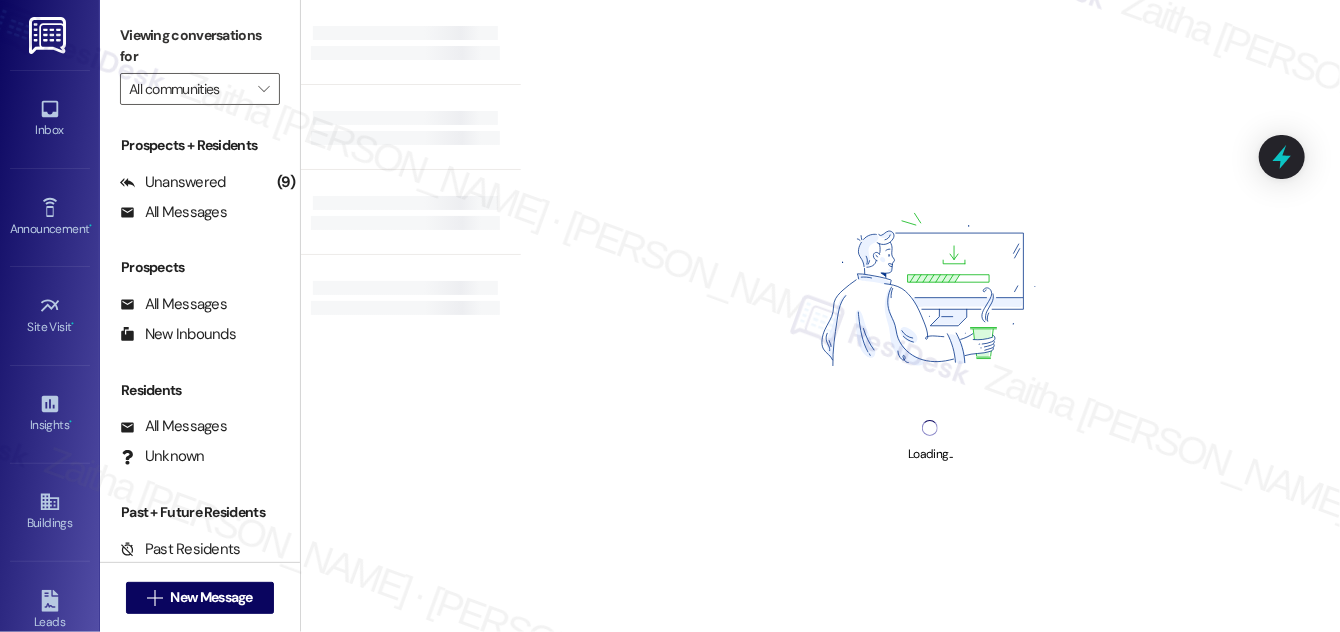 type on "Grant Main" 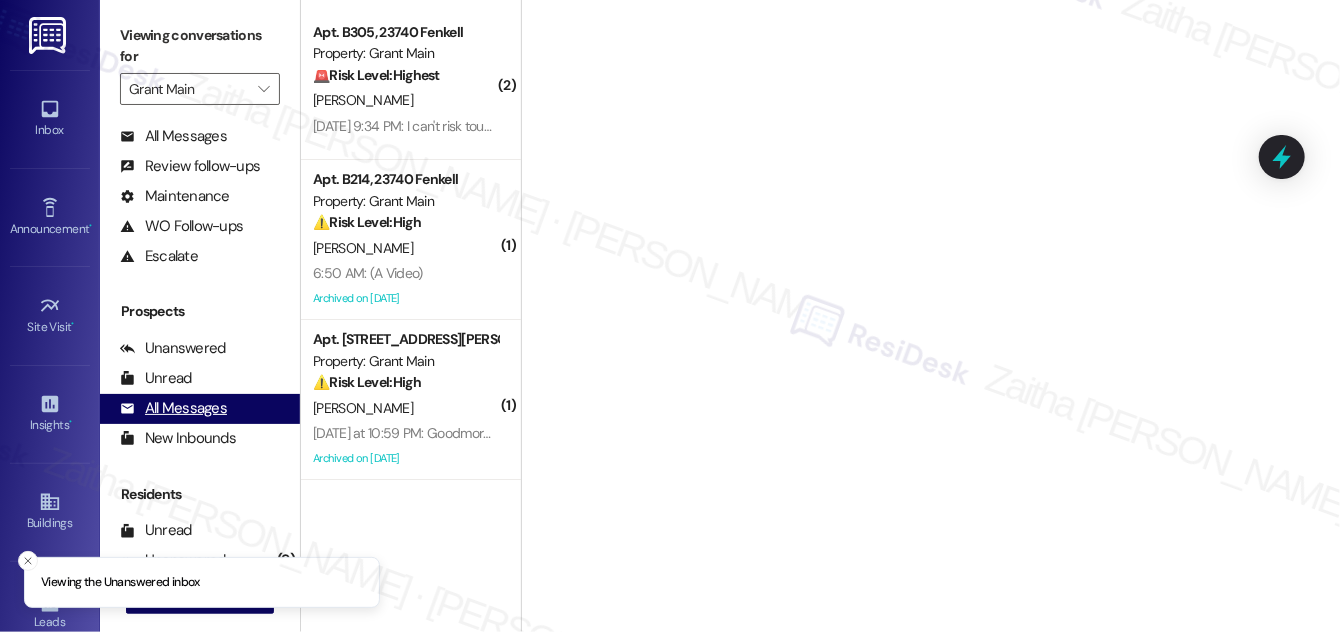 scroll, scrollTop: 264, scrollLeft: 0, axis: vertical 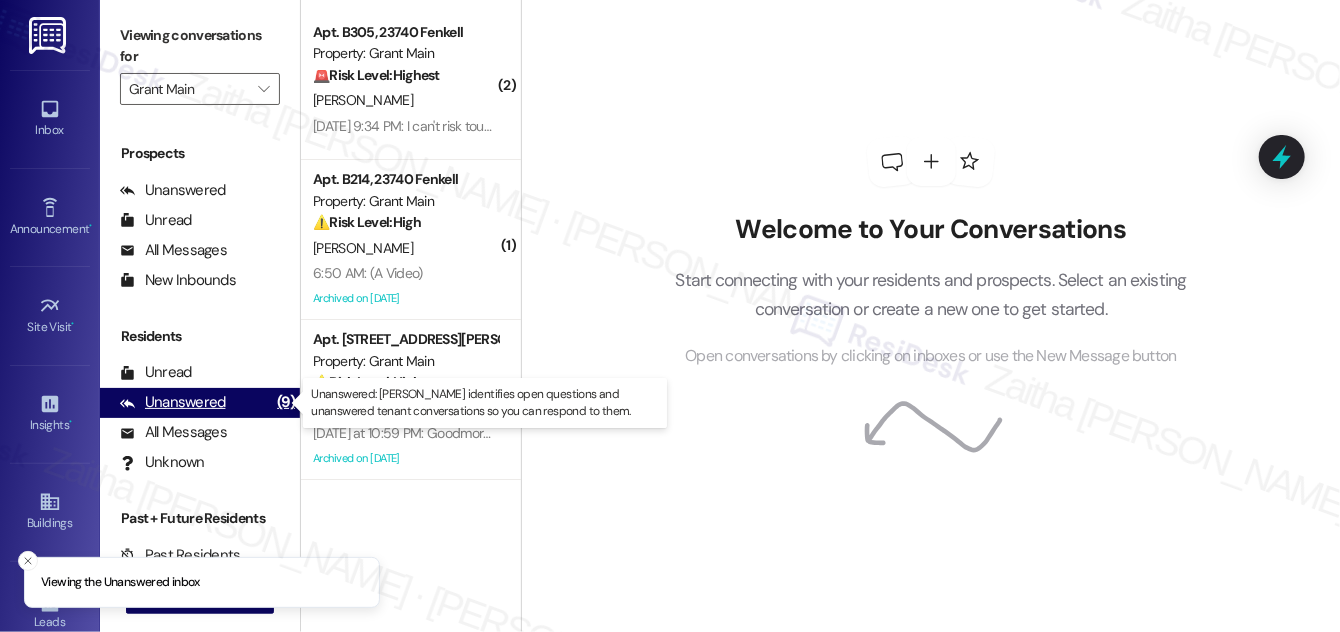 click on "Unanswered" at bounding box center (173, 402) 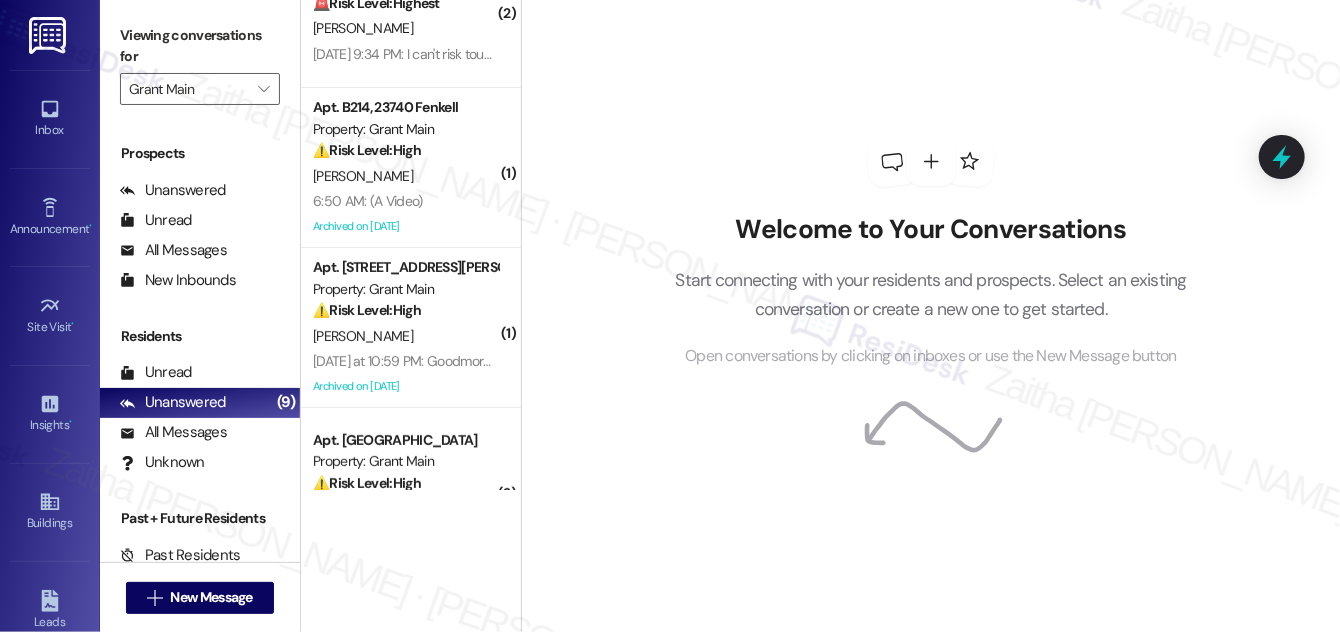 scroll, scrollTop: 0, scrollLeft: 0, axis: both 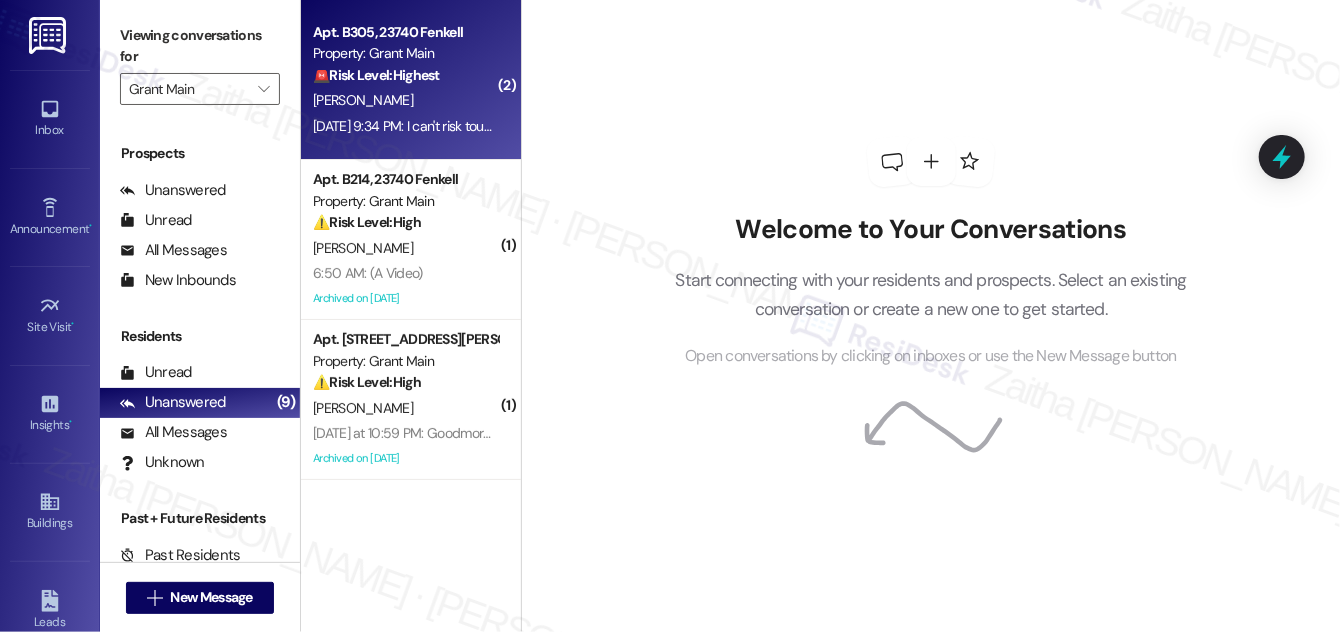 click on "[PERSON_NAME]" at bounding box center [405, 100] 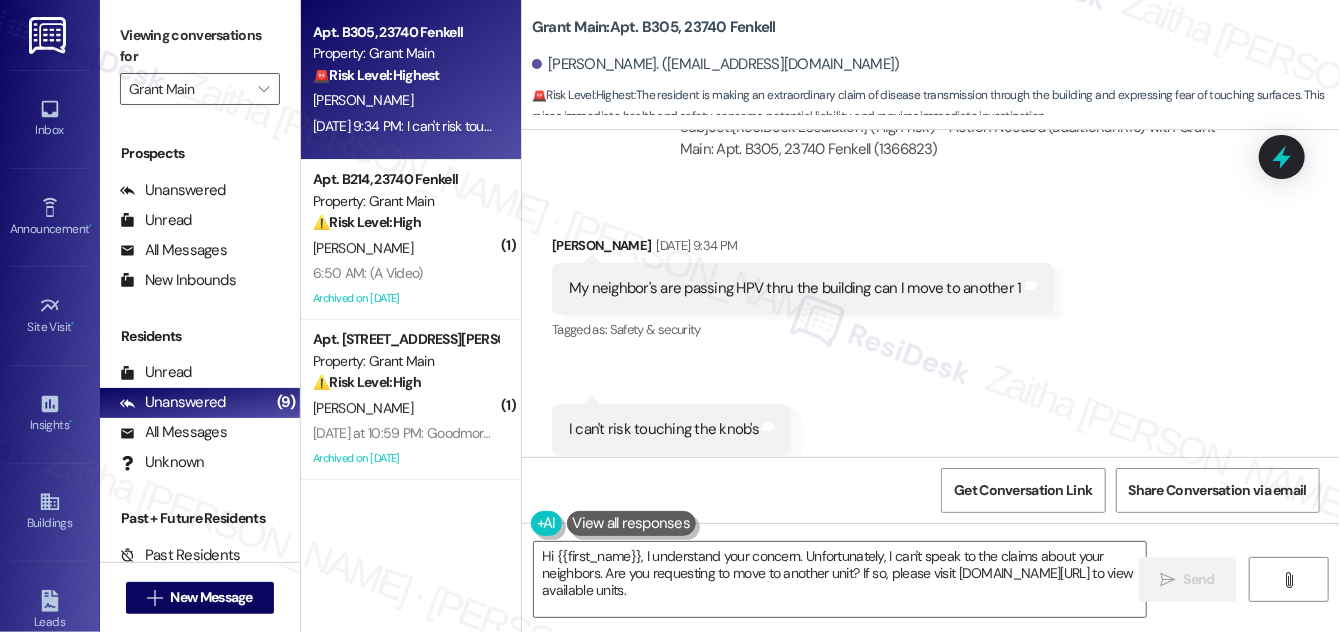 scroll, scrollTop: 4333, scrollLeft: 0, axis: vertical 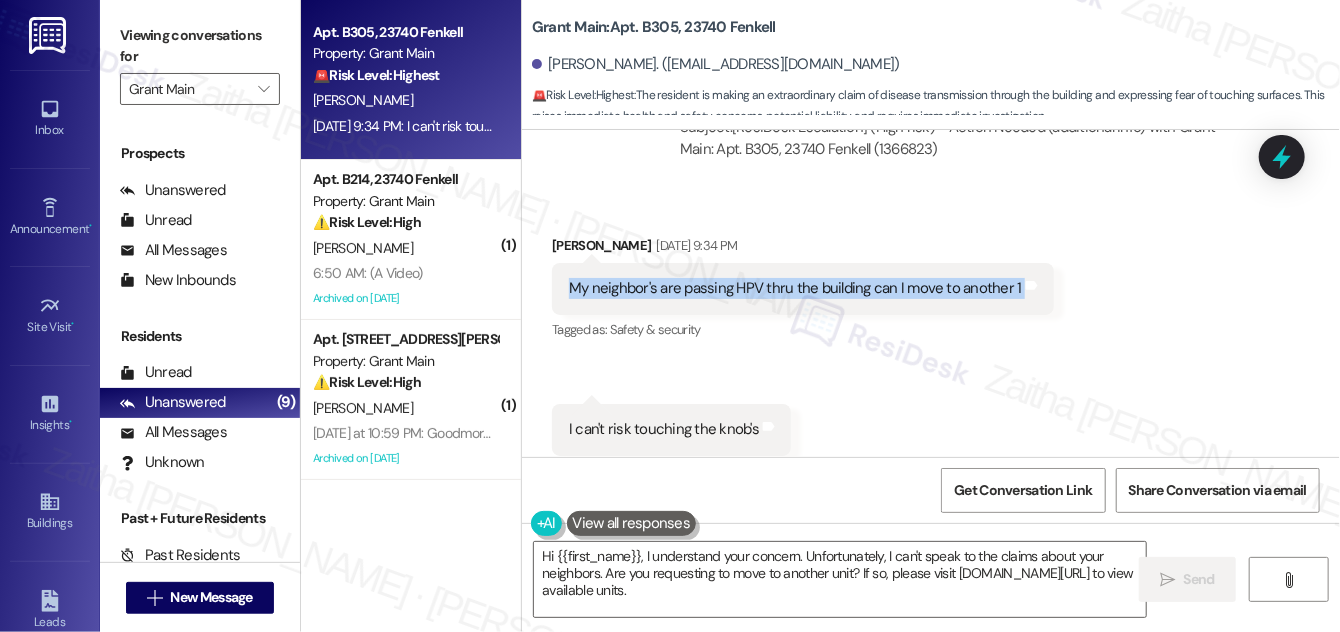 drag, startPoint x: 560, startPoint y: 243, endPoint x: 1039, endPoint y: 255, distance: 479.1503 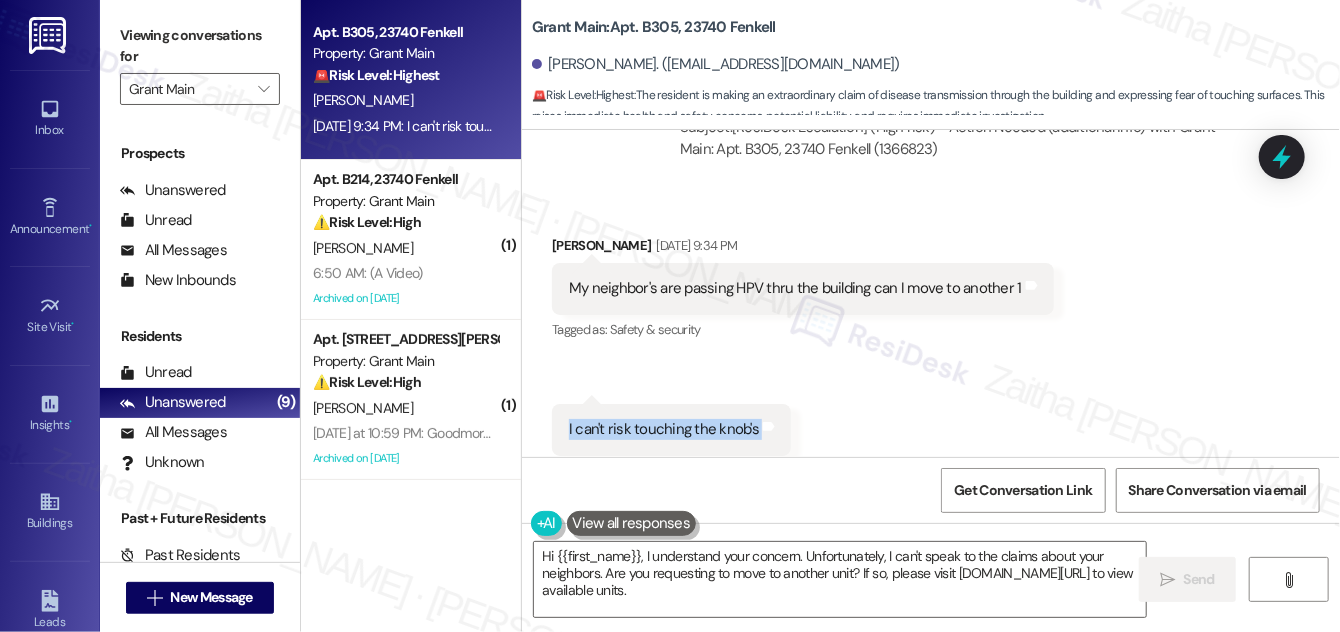 drag, startPoint x: 557, startPoint y: 378, endPoint x: 770, endPoint y: 386, distance: 213.15018 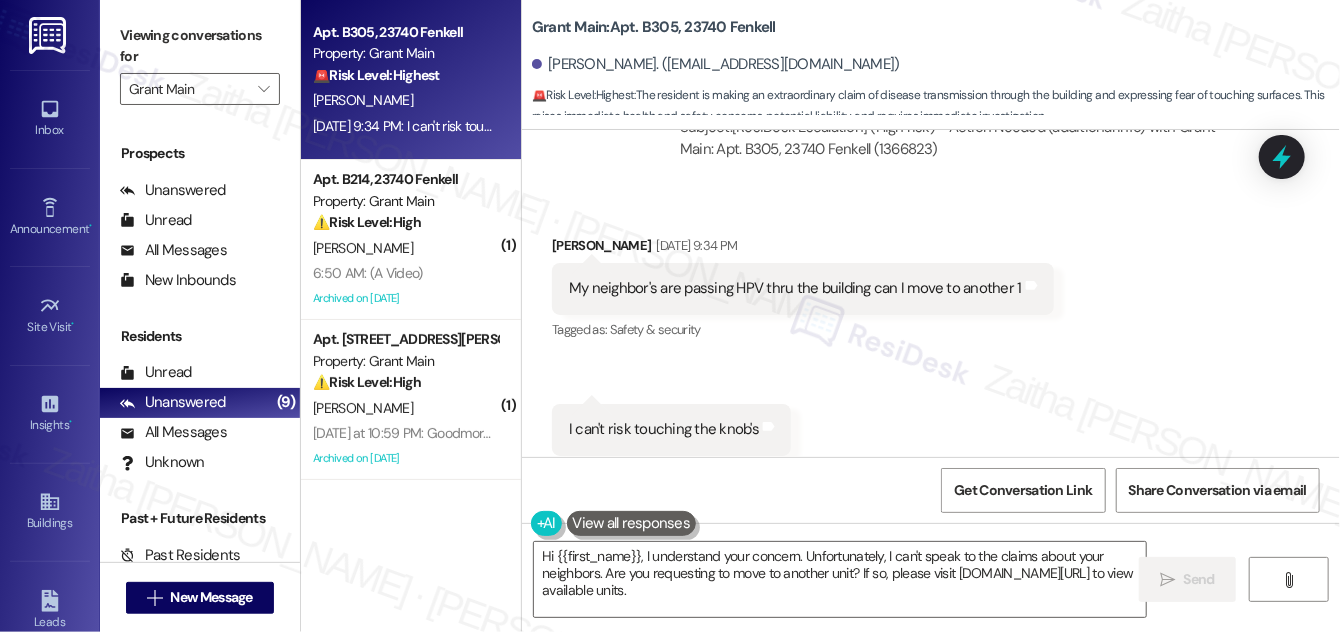 click on "Received via SMS [PERSON_NAME] [DATE] 9:34 PM My neighbor's are passing HPV thru the building can I move to another 1 Tags and notes Tagged as:   Safety & security Click to highlight conversations about Safety & security Received via SMS 9:34 PM [PERSON_NAME]   Neutral [DATE] 9:34 PM I can't risk touching the knob's  Tags and notes Tagged as:   Safety & security Click to highlight conversations about Safety & security" at bounding box center [931, 345] 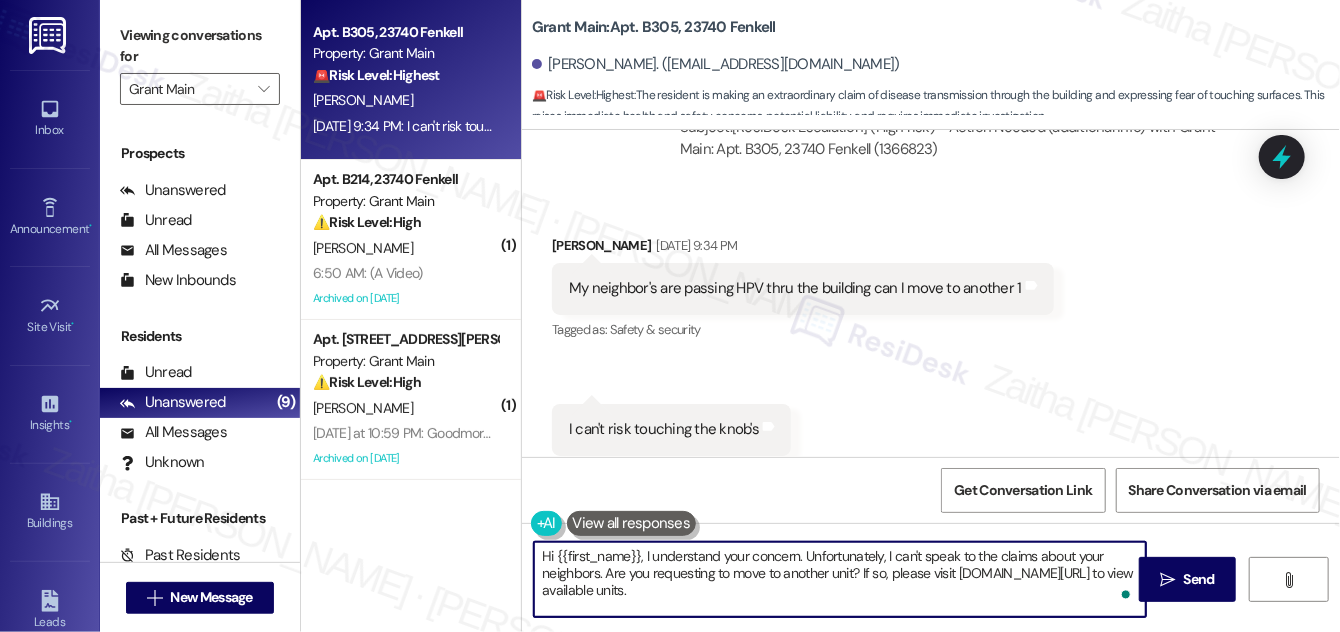 drag, startPoint x: 641, startPoint y: 551, endPoint x: 782, endPoint y: 588, distance: 145.7738 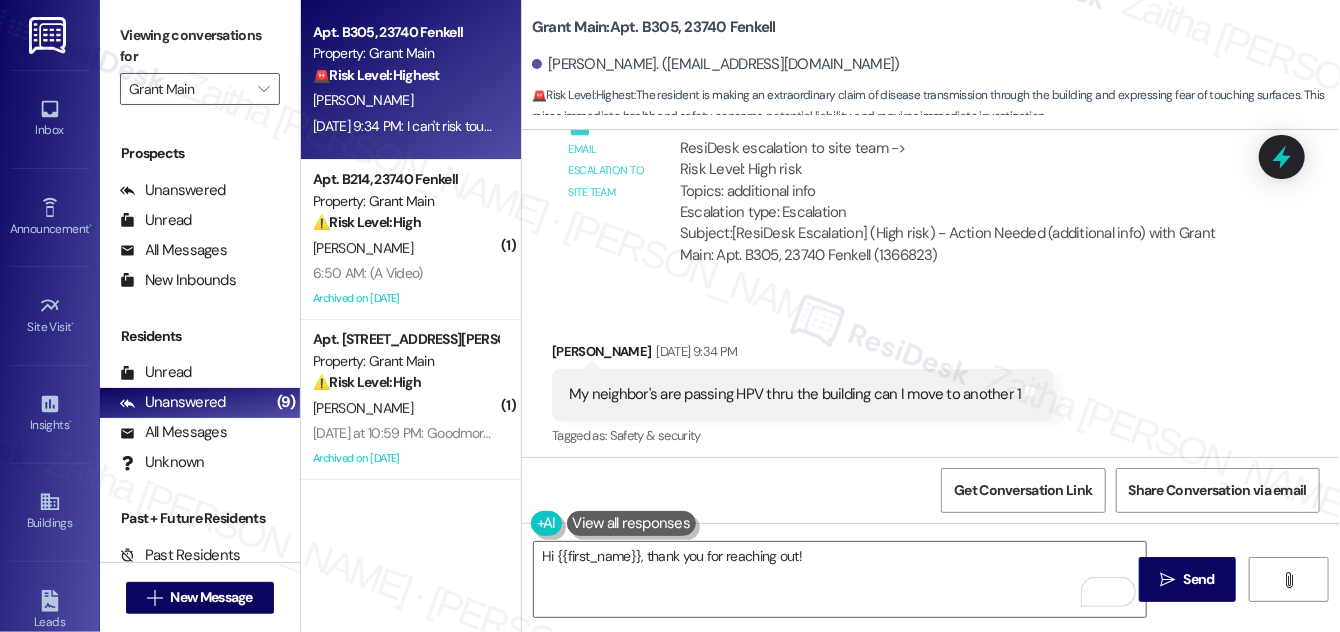 scroll, scrollTop: 4333, scrollLeft: 0, axis: vertical 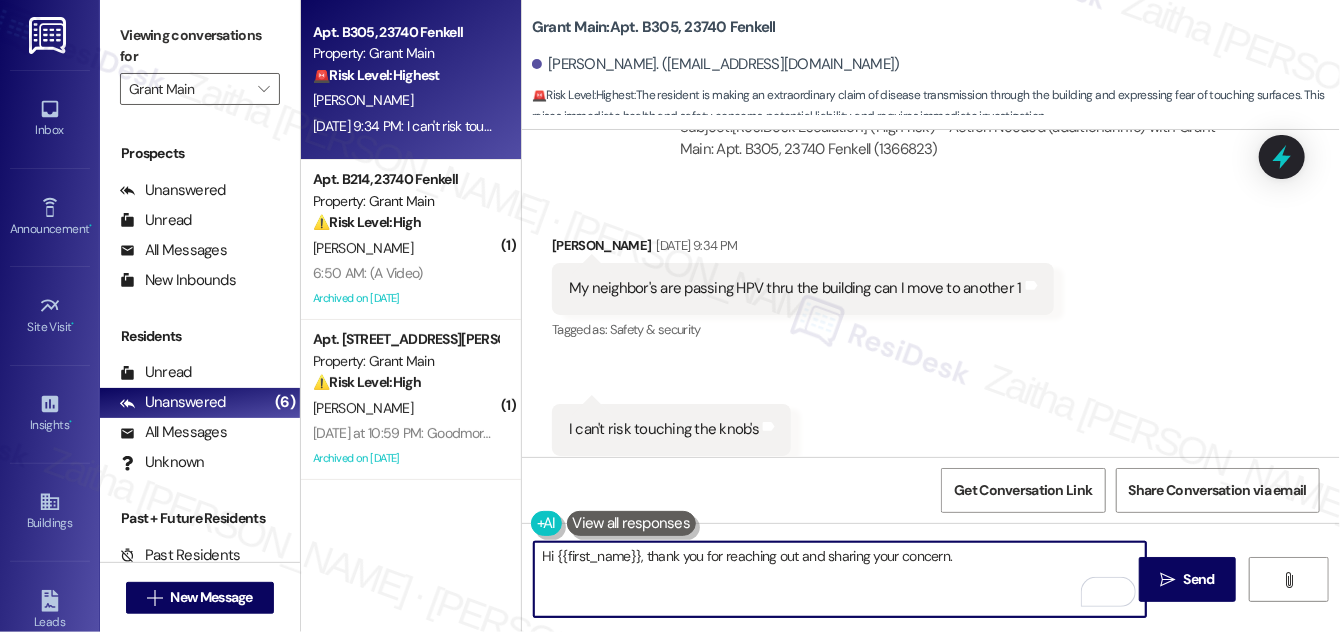 paste on "I understand how upsetting this must feel, and I want to assure you that your health and comfort are important to us." 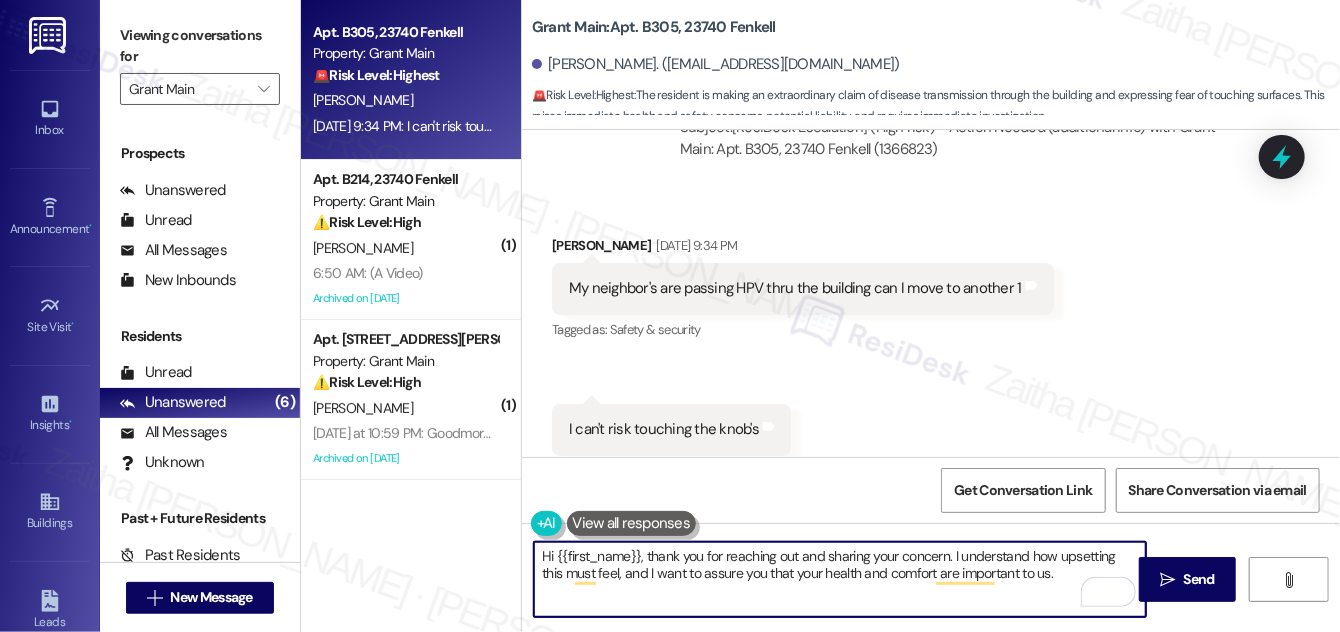 paste on "be, and I want to assure you that your health and comfort are of the utmost importance" 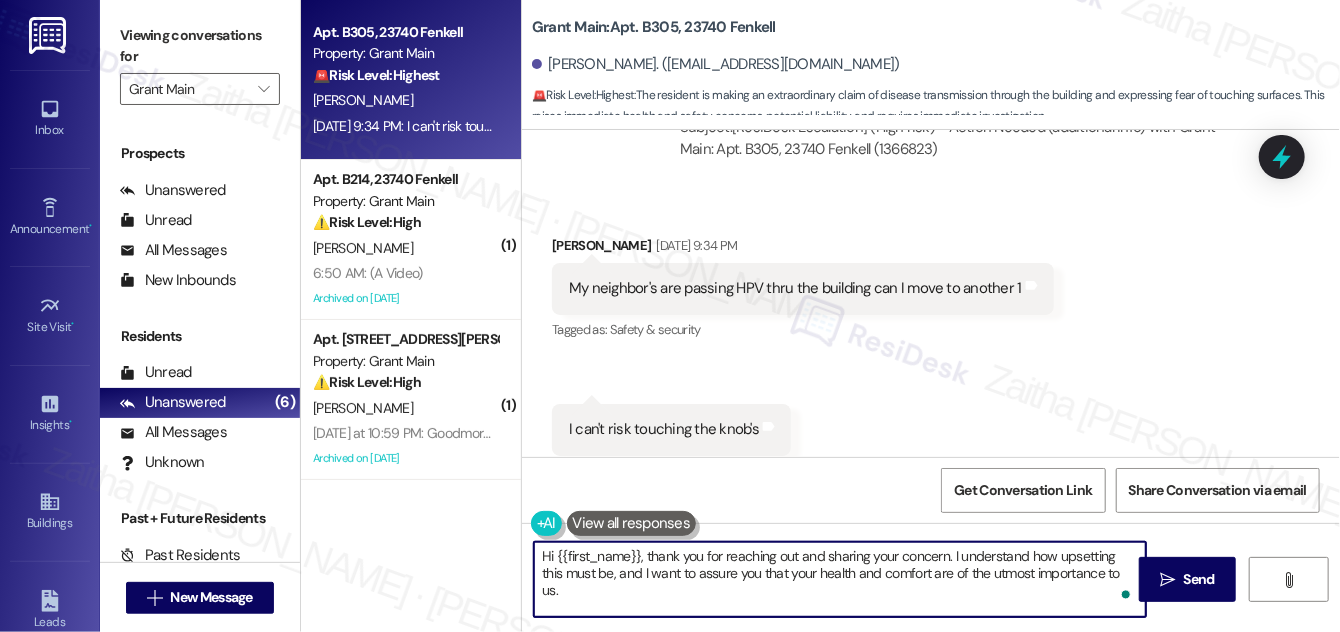 click on "Hi {{first_name}}, thank you for reaching out and sharing your concern. I understand how upsetting this must be, and I want to assure you that your health and comfort are of the utmost importance to us." at bounding box center [840, 579] 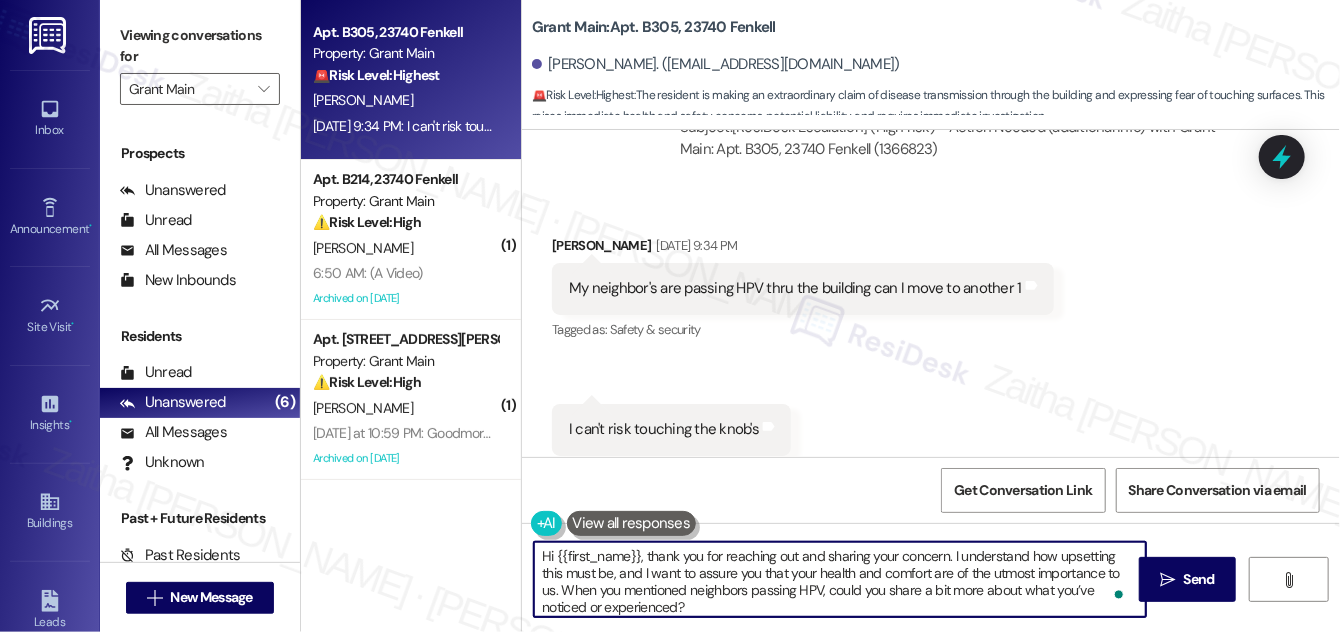 scroll, scrollTop: 4, scrollLeft: 0, axis: vertical 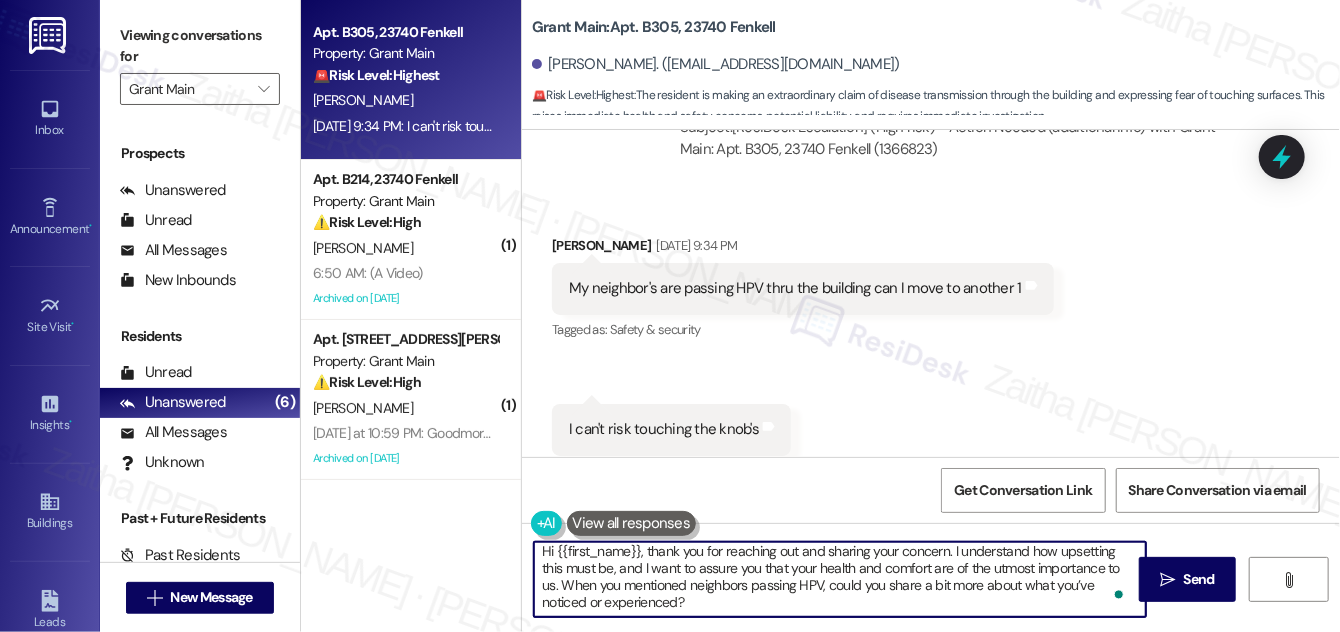 type on "Hi {{first_name}}, thank you for reaching out and sharing your concern. I understand how upsetting this must be, and I want to assure you that your health and comfort are of the utmost importance to us. When you mentioned neighbors passing HPV, could you share a bit more about what you’ve noticed or experienced?" 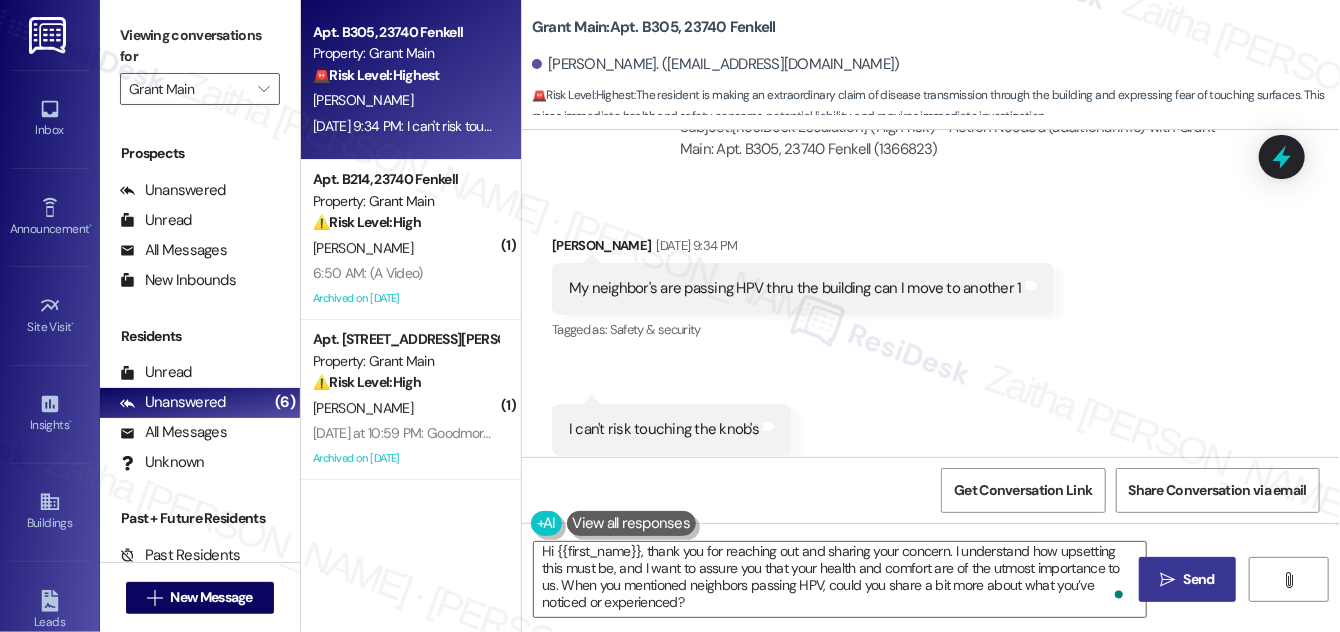 click on "" at bounding box center [1167, 580] 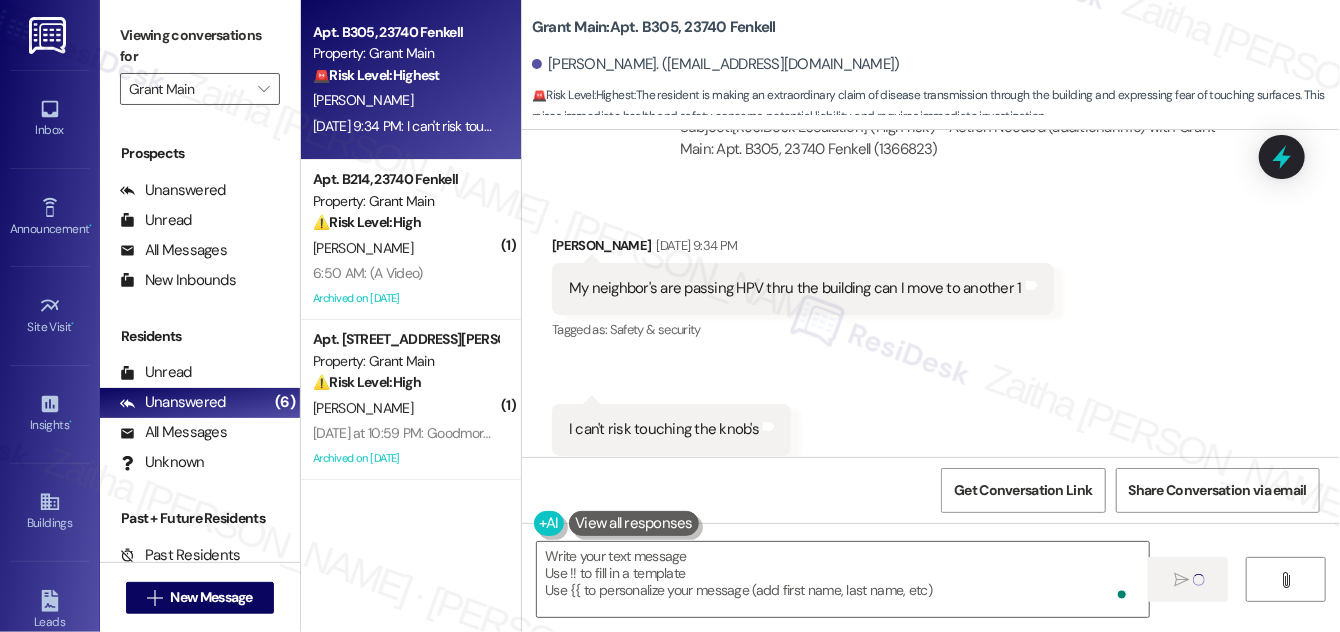 scroll, scrollTop: 0, scrollLeft: 0, axis: both 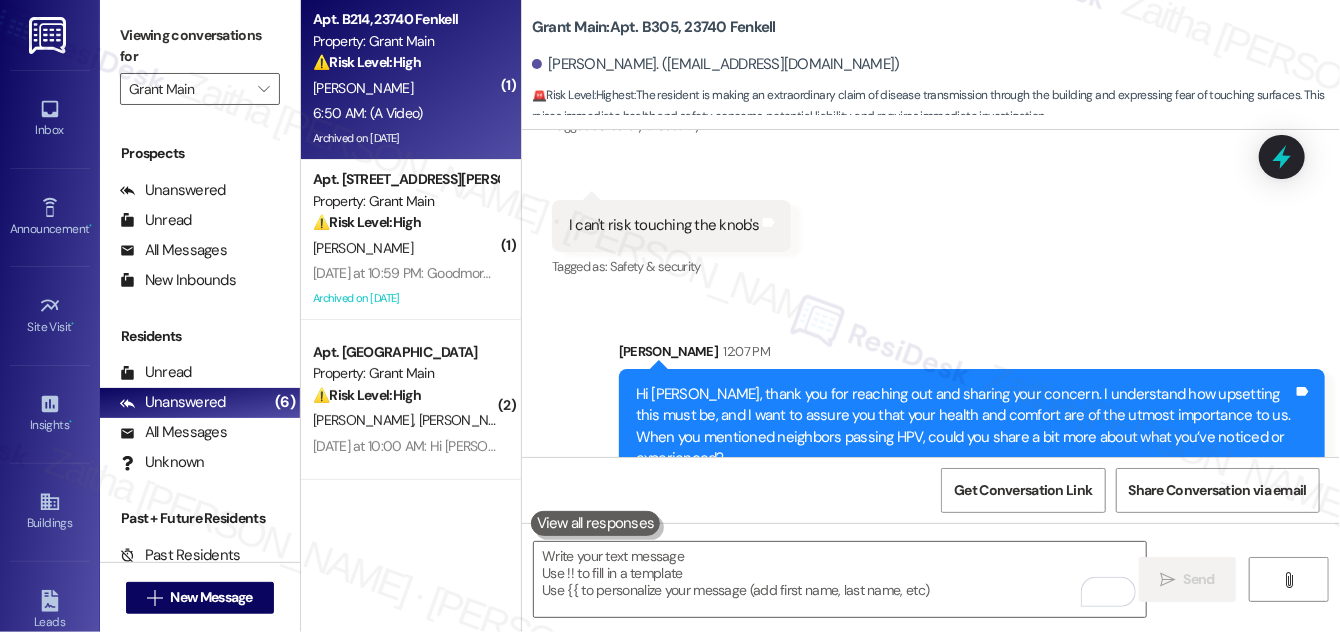 click on "[PERSON_NAME]" at bounding box center (405, 88) 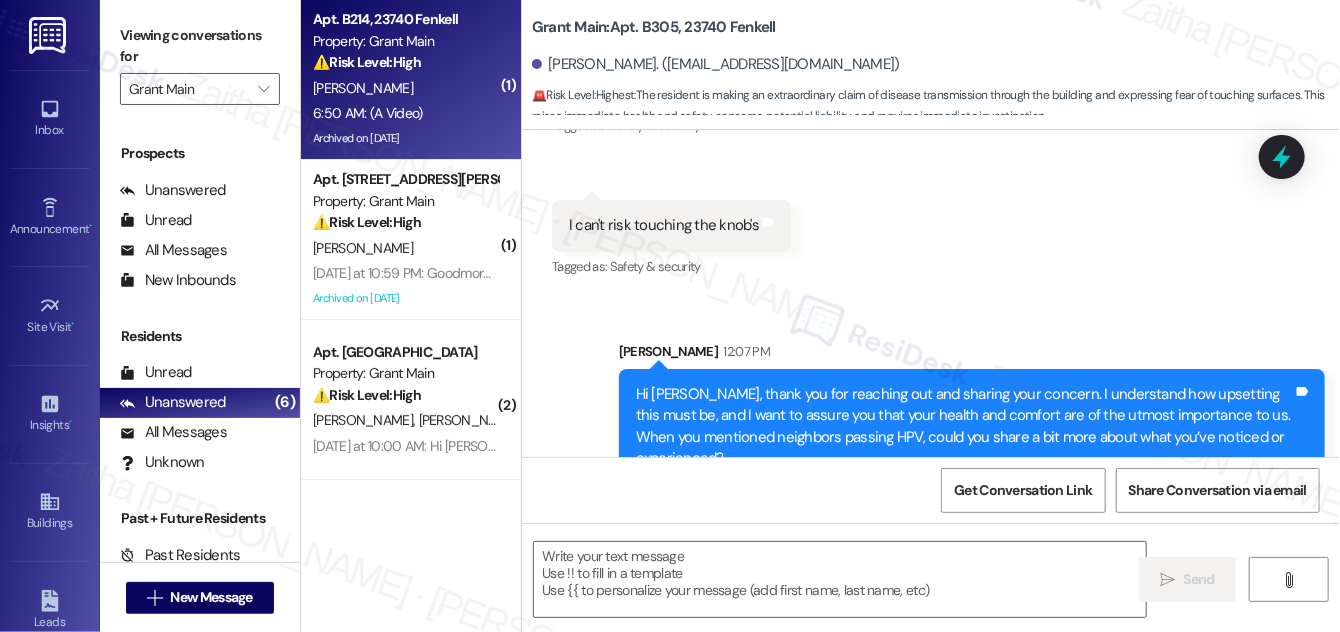 type on "Fetching suggested responses. Please feel free to read through the conversation in the meantime." 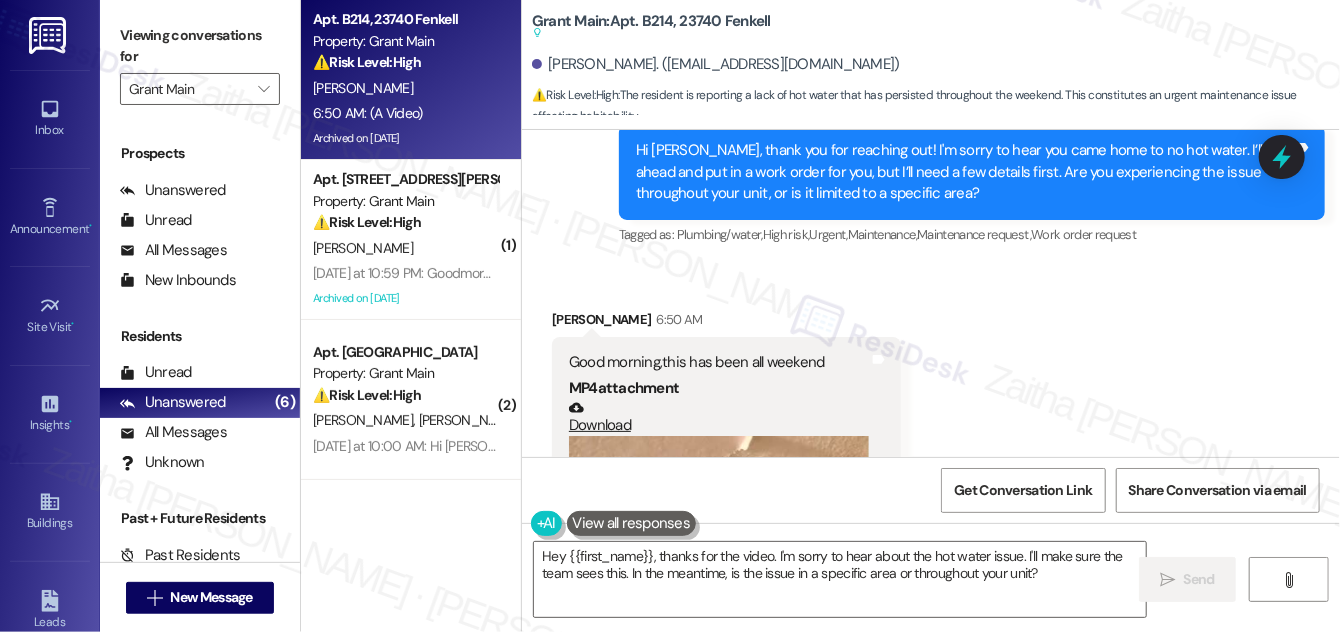 scroll, scrollTop: 89170, scrollLeft: 0, axis: vertical 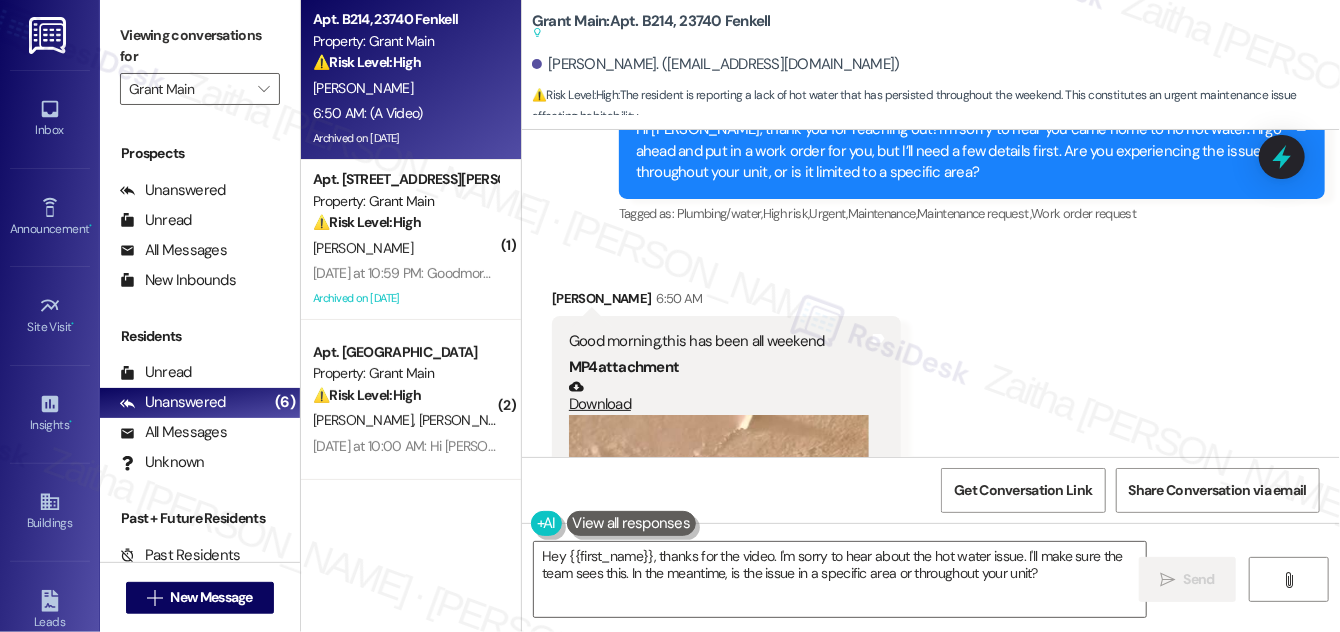 click at bounding box center (719, 681) 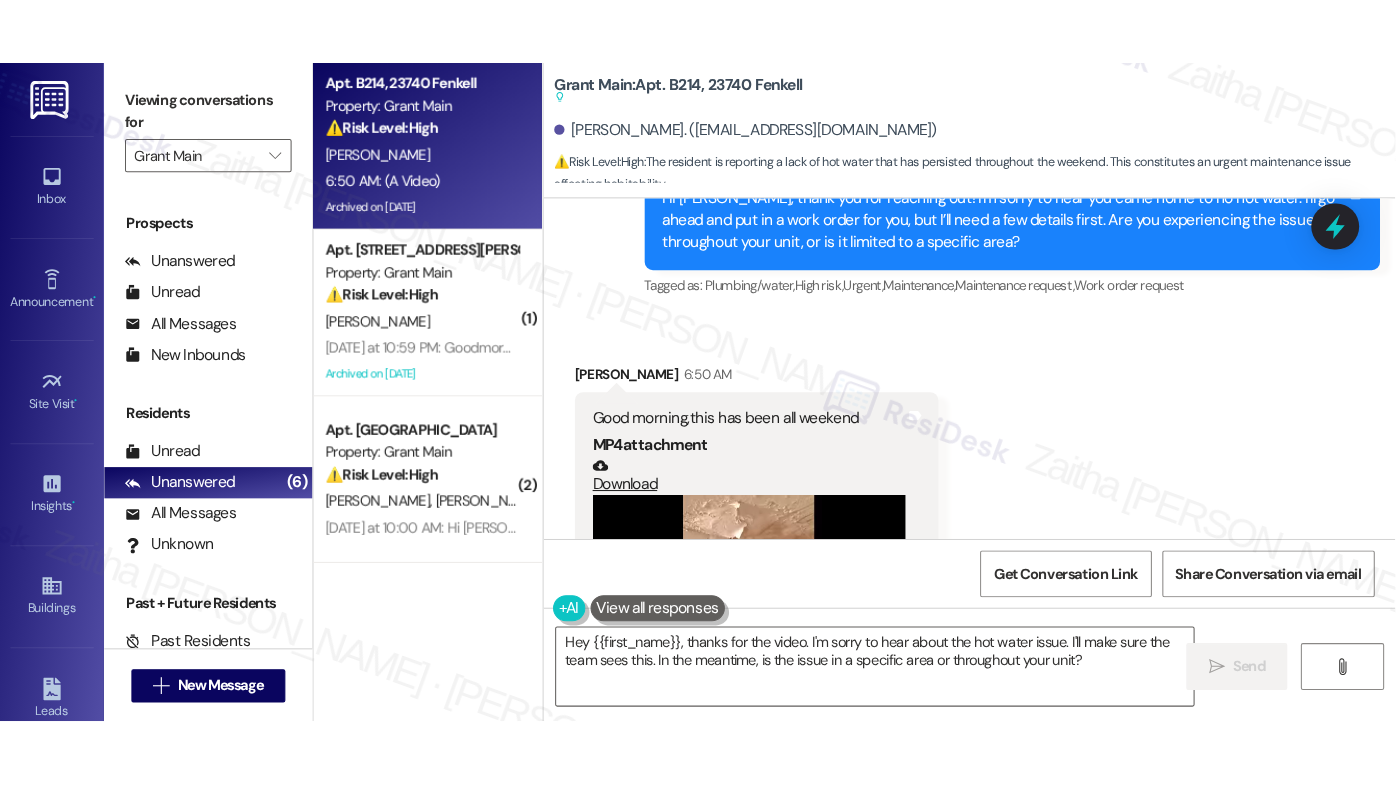 scroll, scrollTop: 89135, scrollLeft: 0, axis: vertical 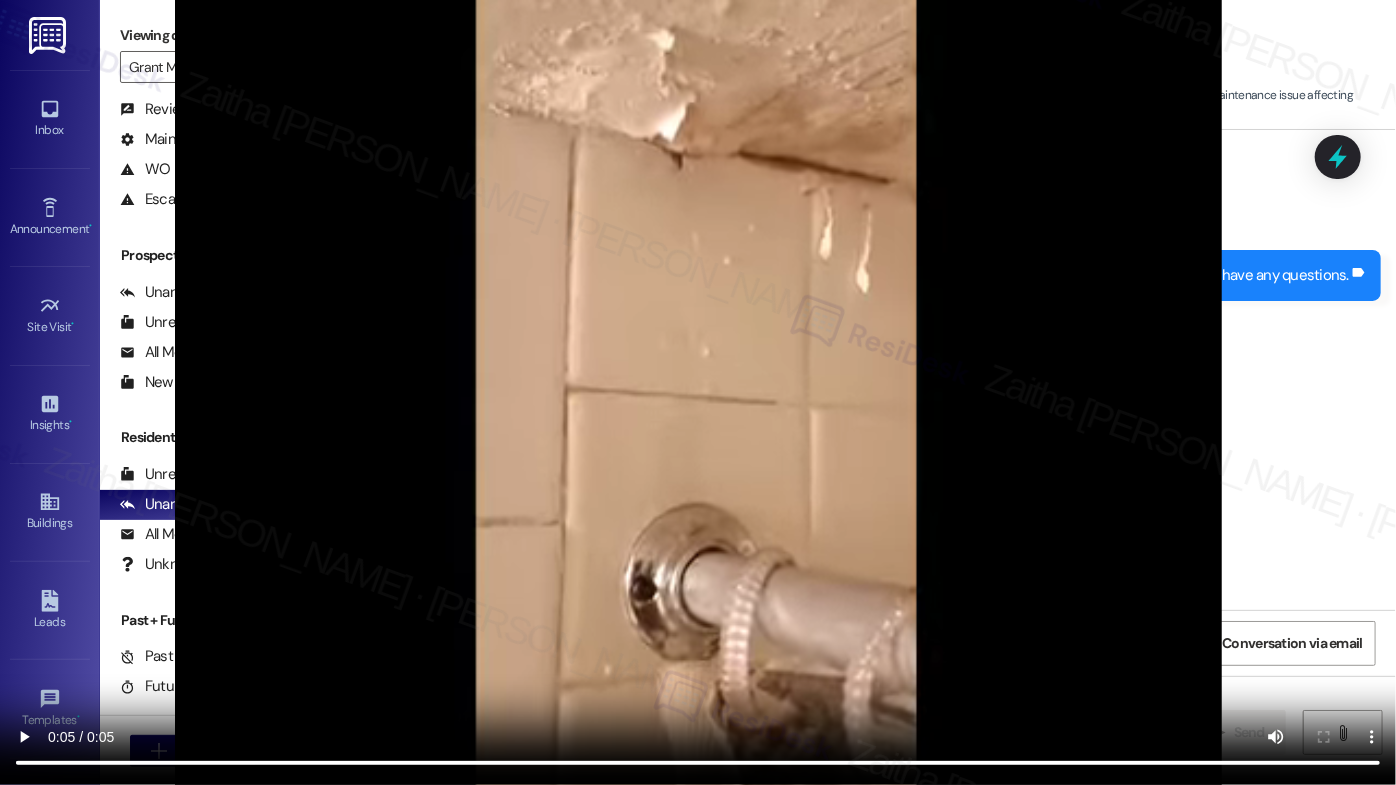 drag, startPoint x: 1048, startPoint y: 387, endPoint x: 731, endPoint y: 258, distance: 342.2426 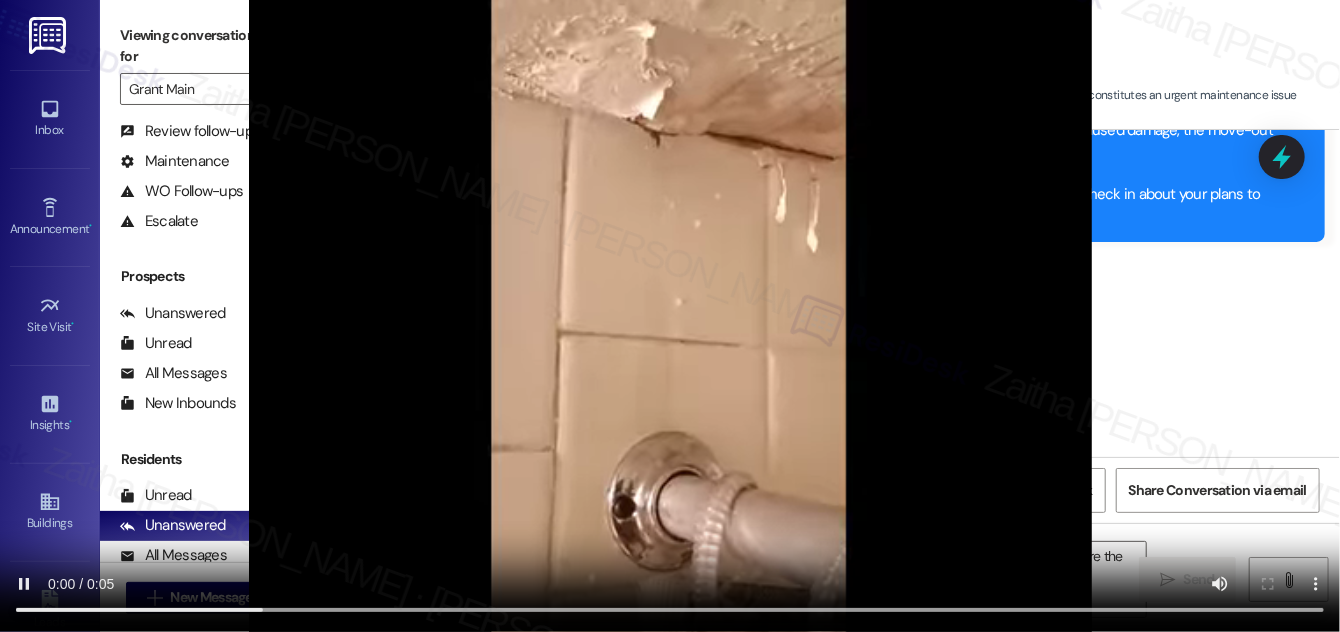 scroll, scrollTop: 264, scrollLeft: 0, axis: vertical 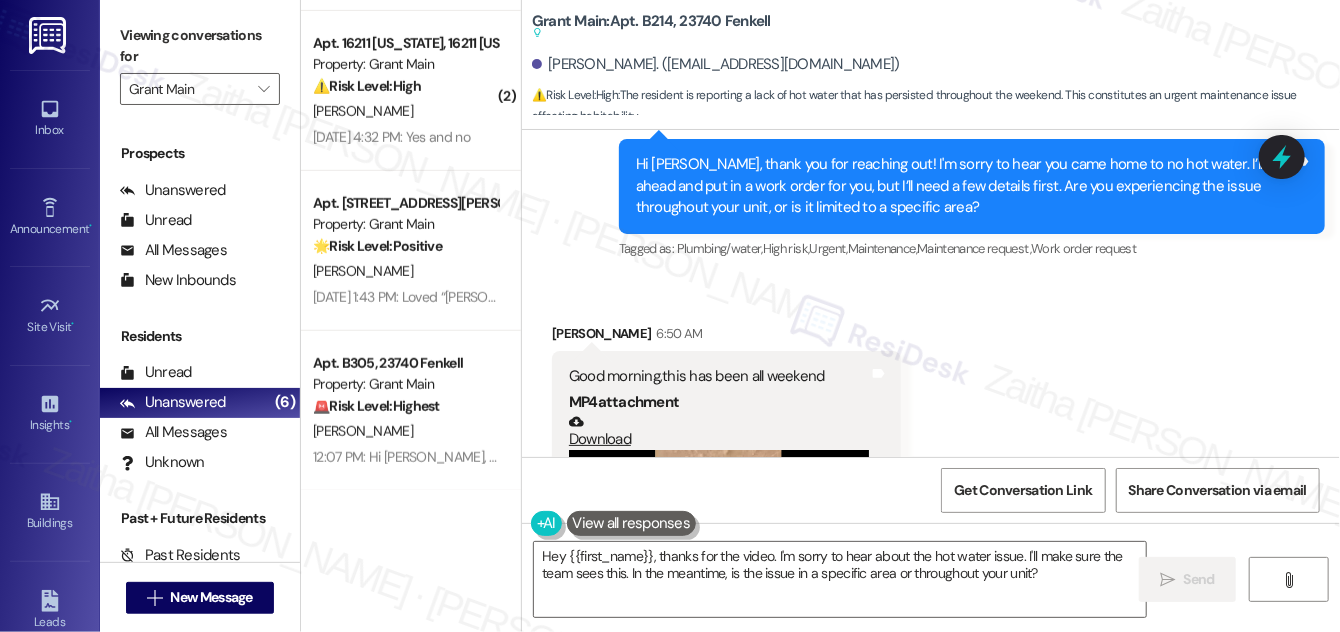 click at bounding box center [719, 562] 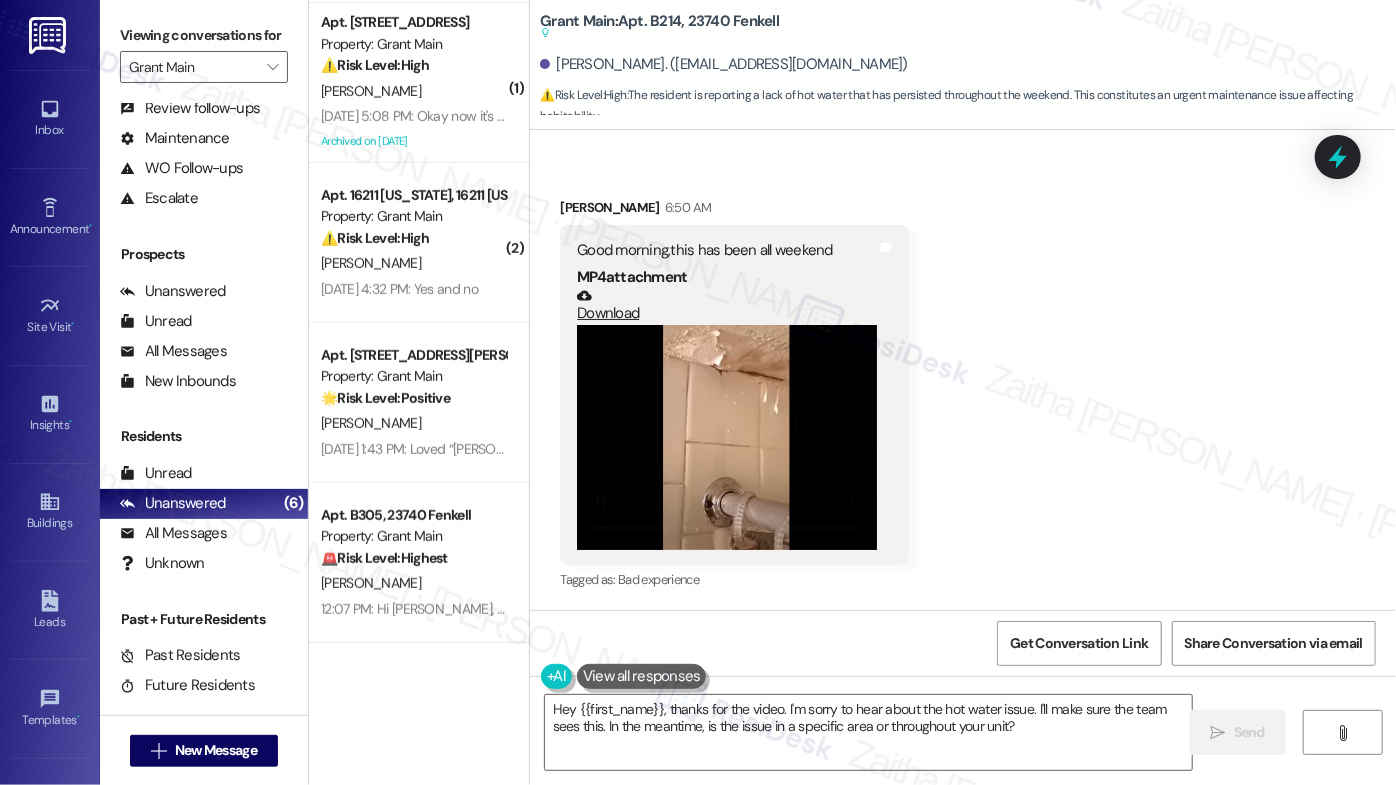 scroll, scrollTop: 141, scrollLeft: 0, axis: vertical 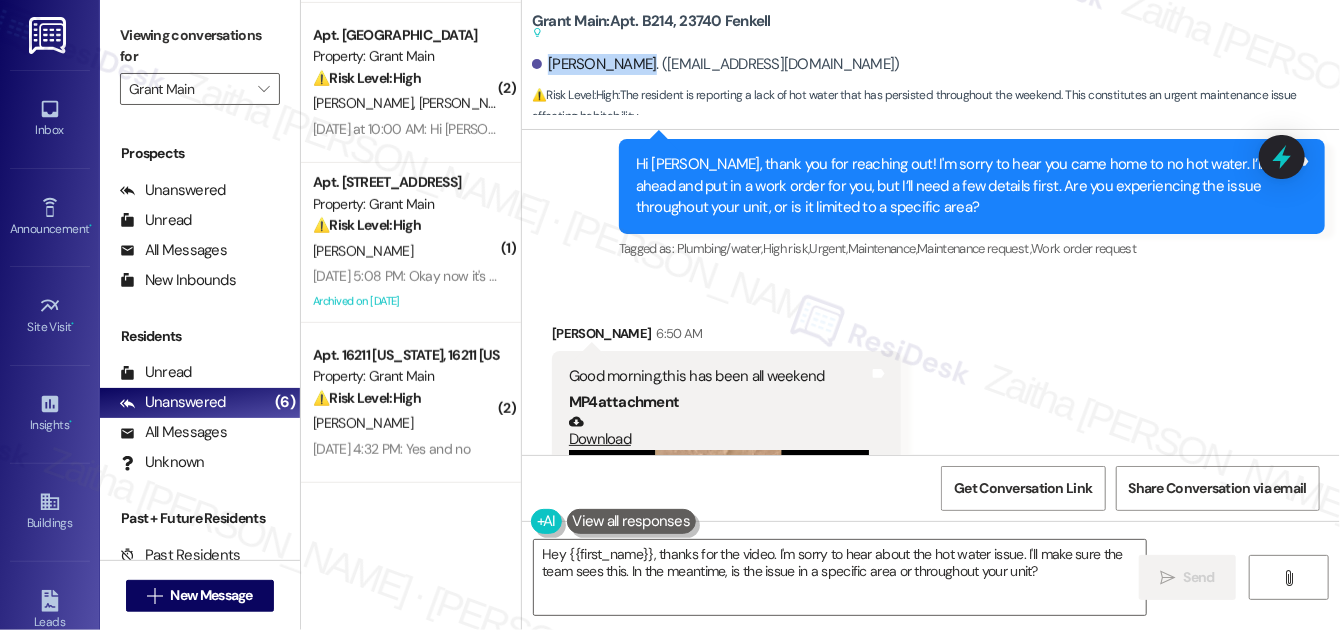 drag, startPoint x: 548, startPoint y: 60, endPoint x: 631, endPoint y: 68, distance: 83.38465 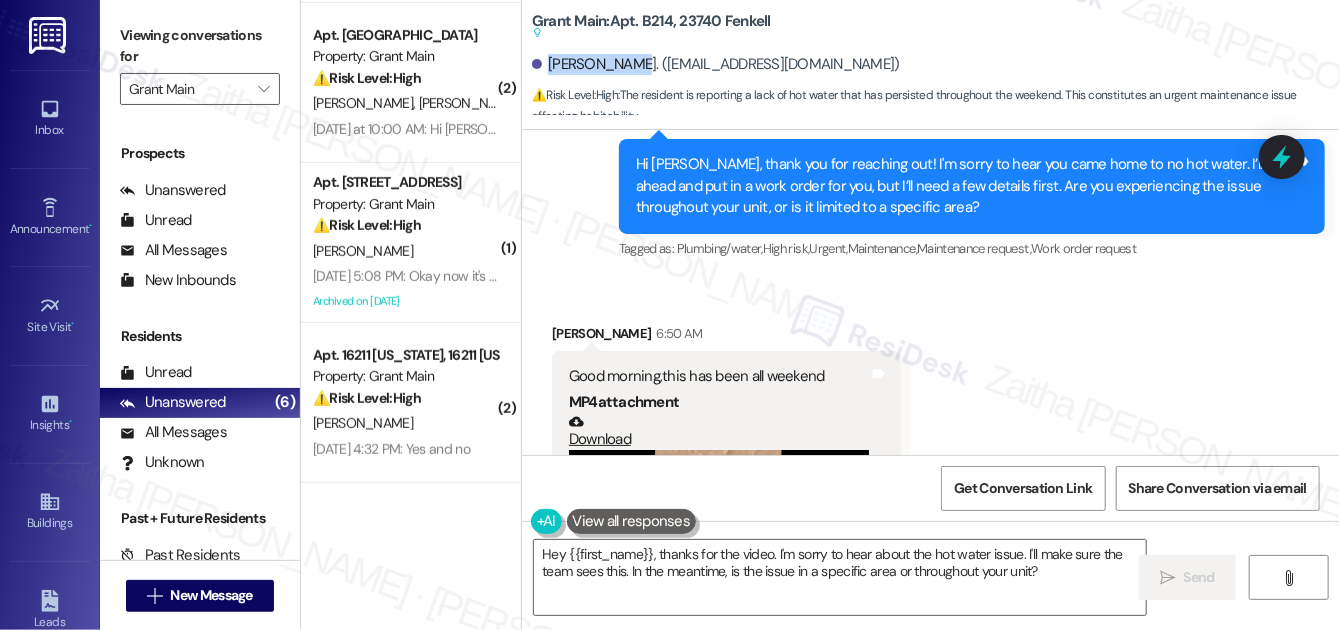 copy on "[PERSON_NAME]" 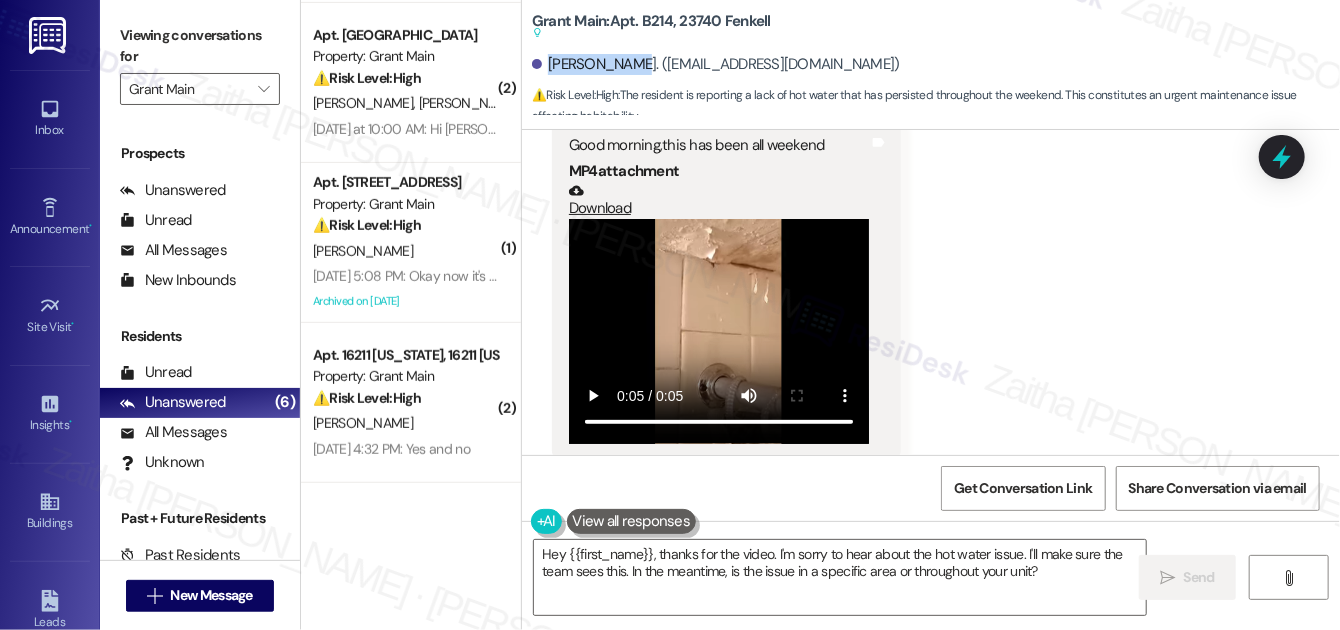 scroll, scrollTop: 89408, scrollLeft: 0, axis: vertical 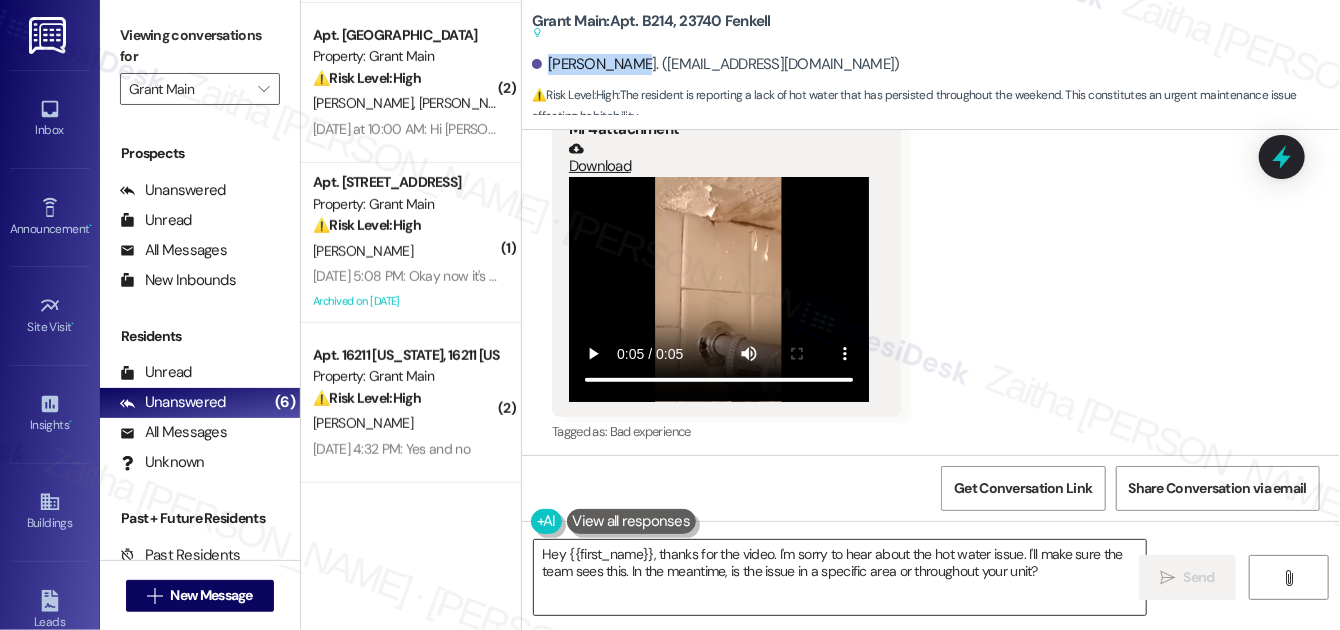 click on "Hey {{first_name}}, thanks for the video. I'm sorry to hear about the hot water issue. I'll make sure the team sees this. In the meantime, is the issue in a specific area or throughout your unit?" at bounding box center [840, 577] 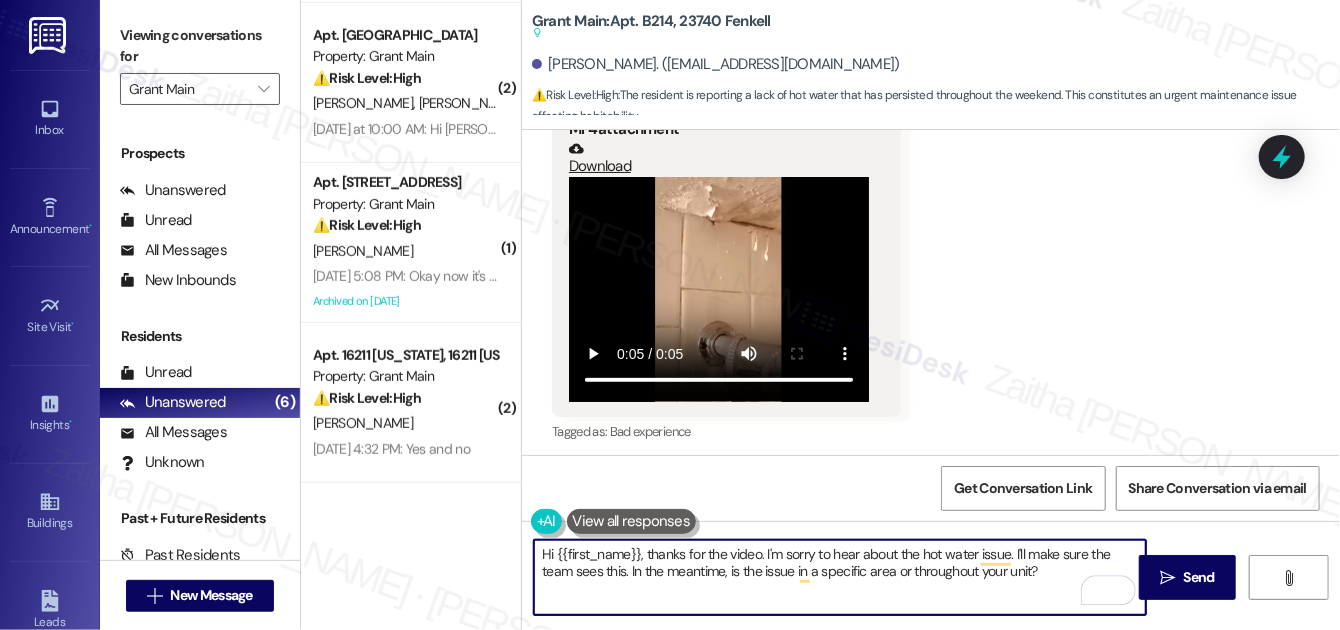 click on "Hi {{first_name}}, thanks for the video. I'm sorry to hear about the hot water issue. I'll make sure the team sees this. In the meantime, is the issue in a specific area or throughout your unit?" at bounding box center (840, 577) 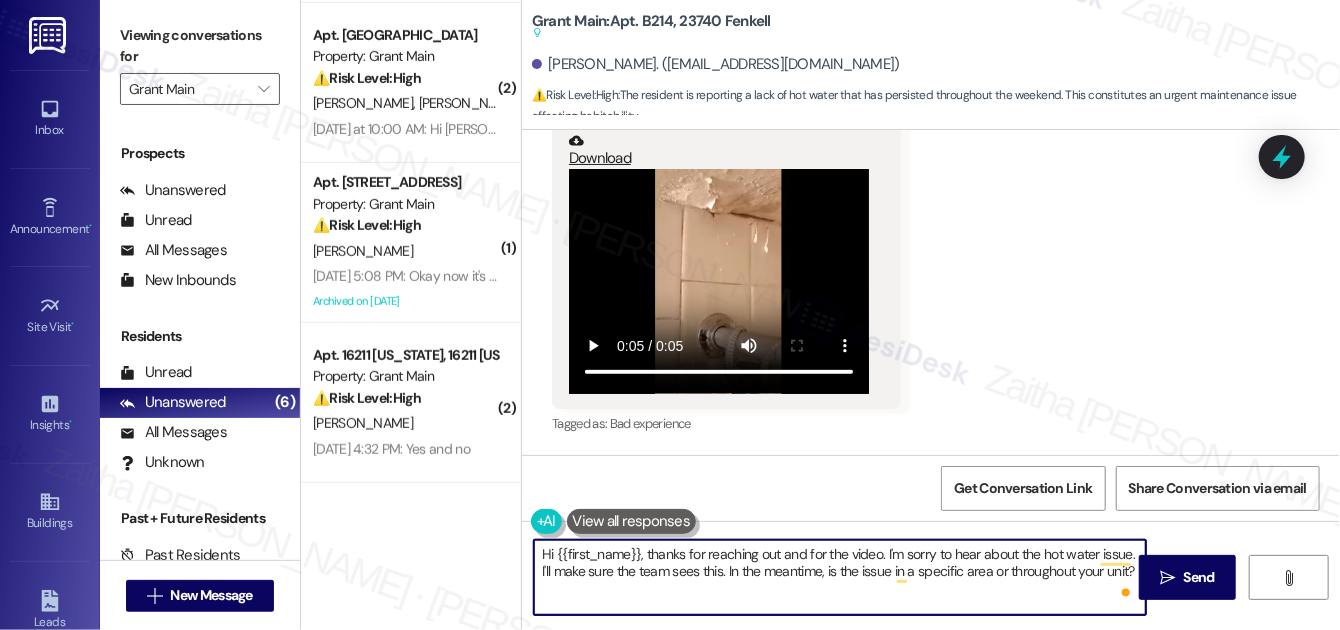 scroll, scrollTop: 89445, scrollLeft: 0, axis: vertical 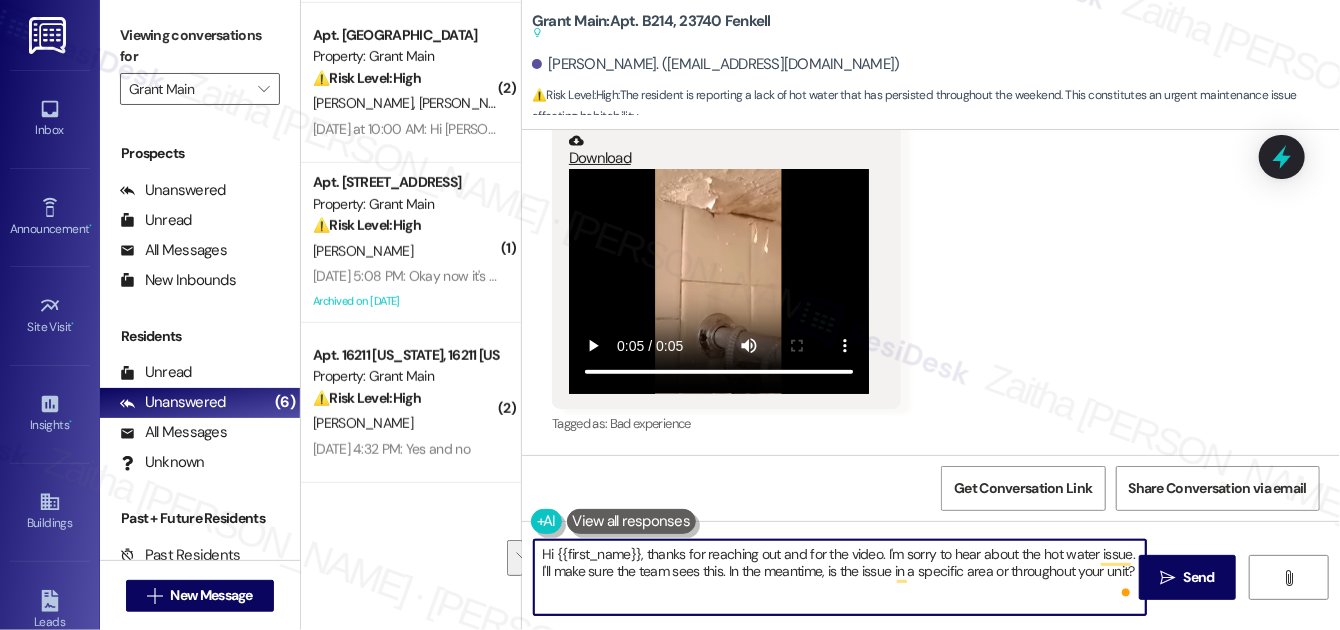 drag, startPoint x: 883, startPoint y: 554, endPoint x: 1133, endPoint y: 553, distance: 250.002 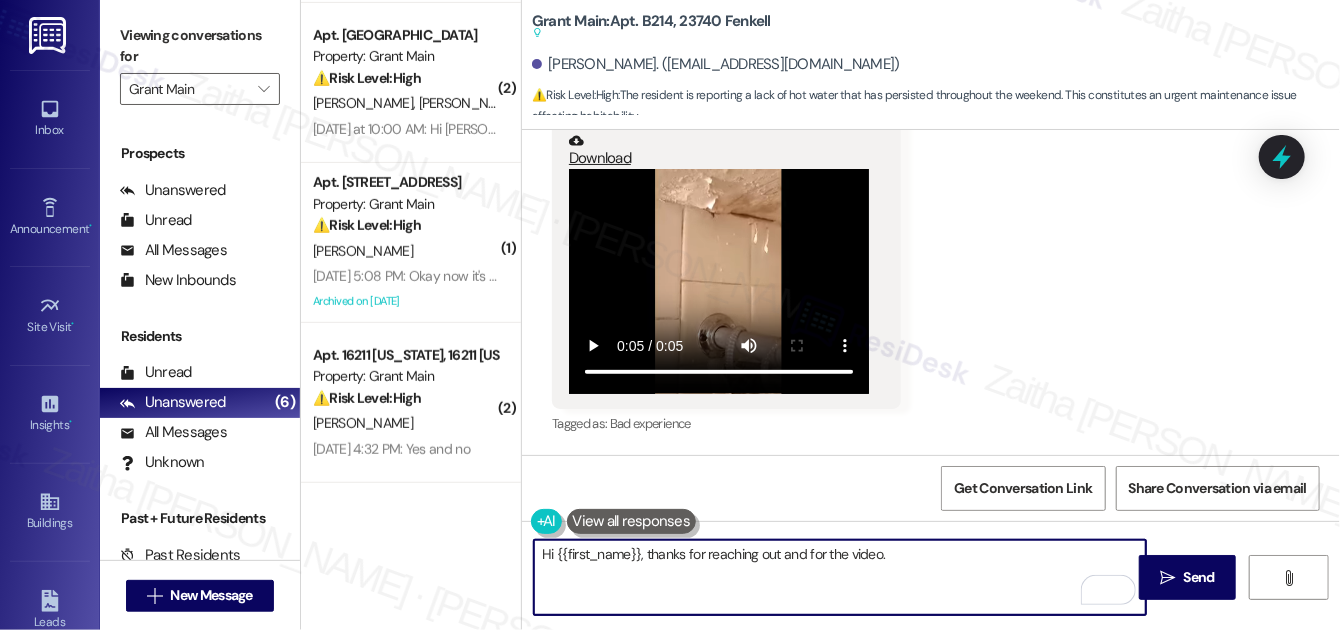 scroll, scrollTop: 89445, scrollLeft: 0, axis: vertical 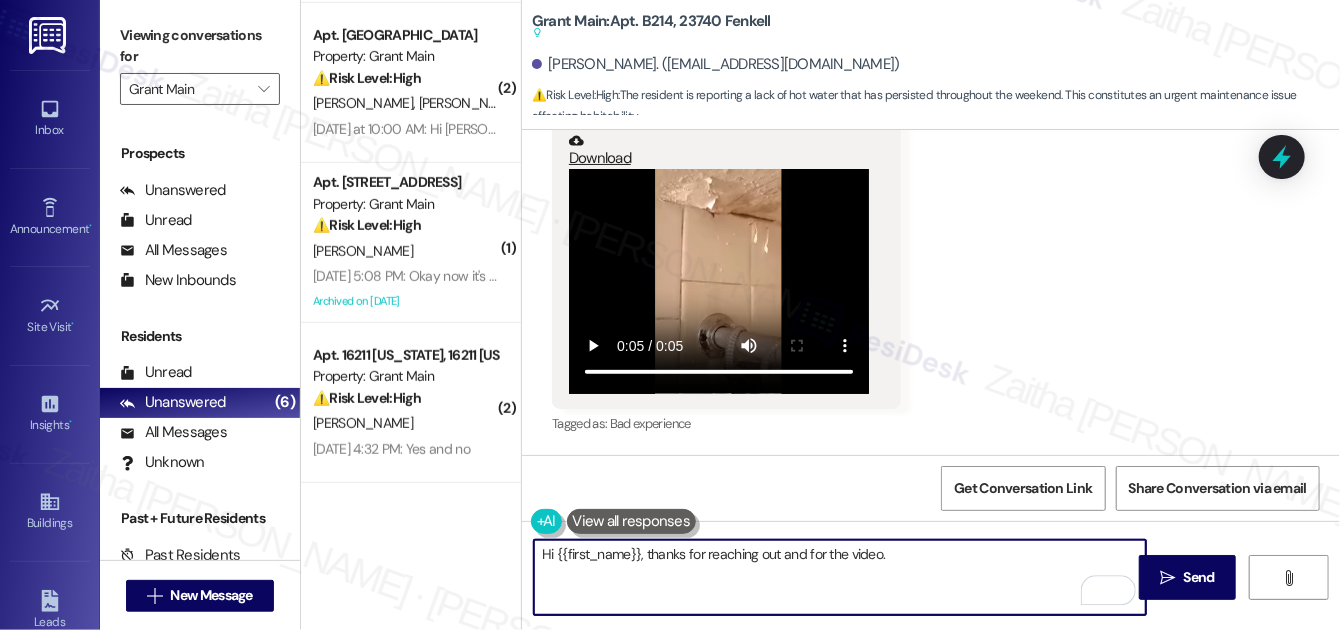 paste on "I’m really sorry to see that water is actively leaking from the ceiling above your shower — I understand how frustrating and concerning this must be." 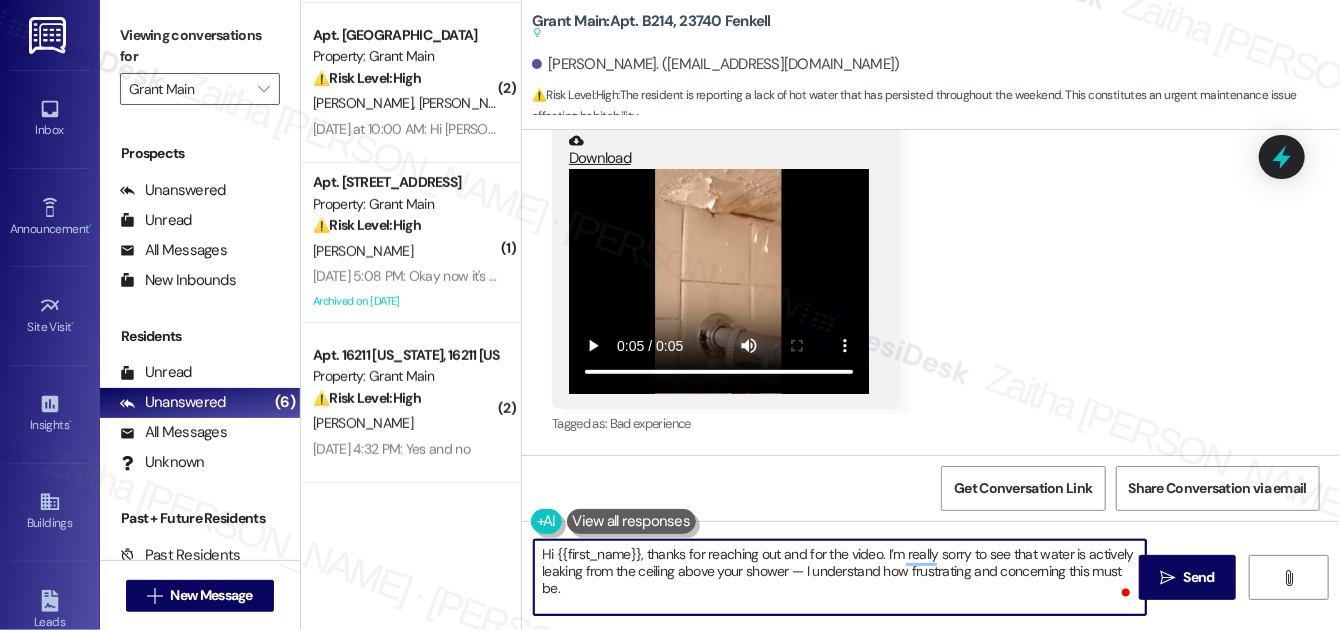 click on "Hi {{first_name}}, thanks for reaching out and for the video. I’m really sorry to see that water is actively leaking from the ceiling above your shower — I understand how frustrating and concerning this must be." at bounding box center [840, 577] 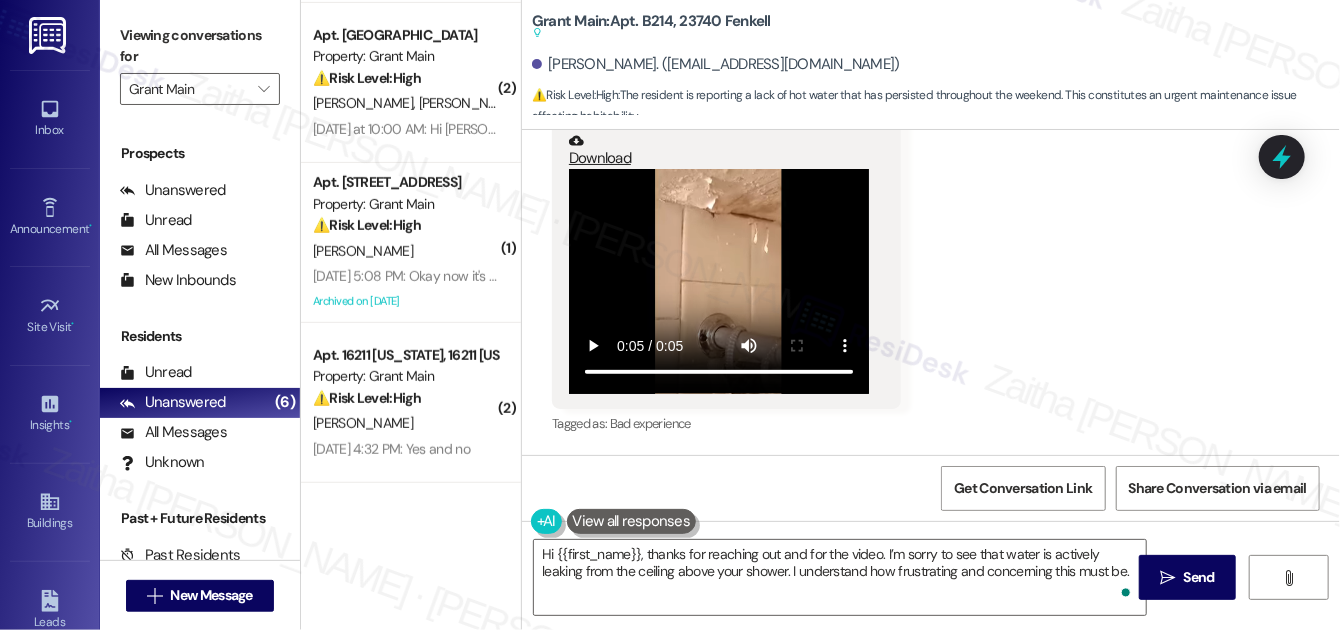 click at bounding box center [719, 281] 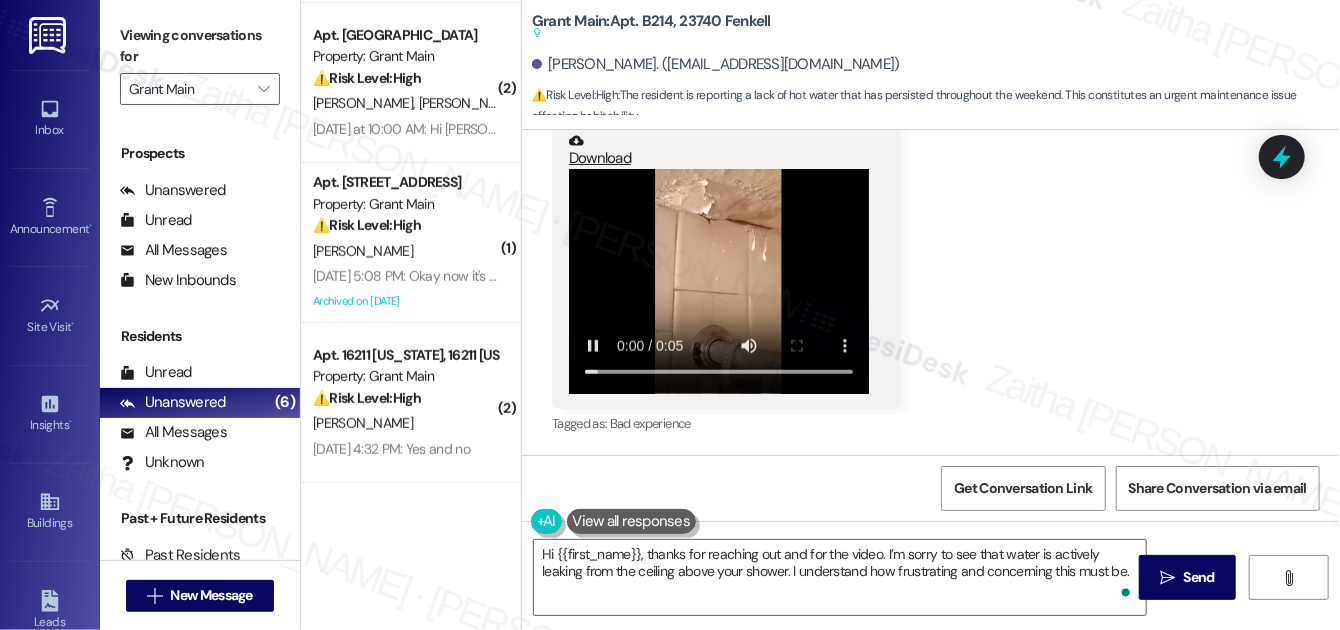 scroll, scrollTop: 89136, scrollLeft: 0, axis: vertical 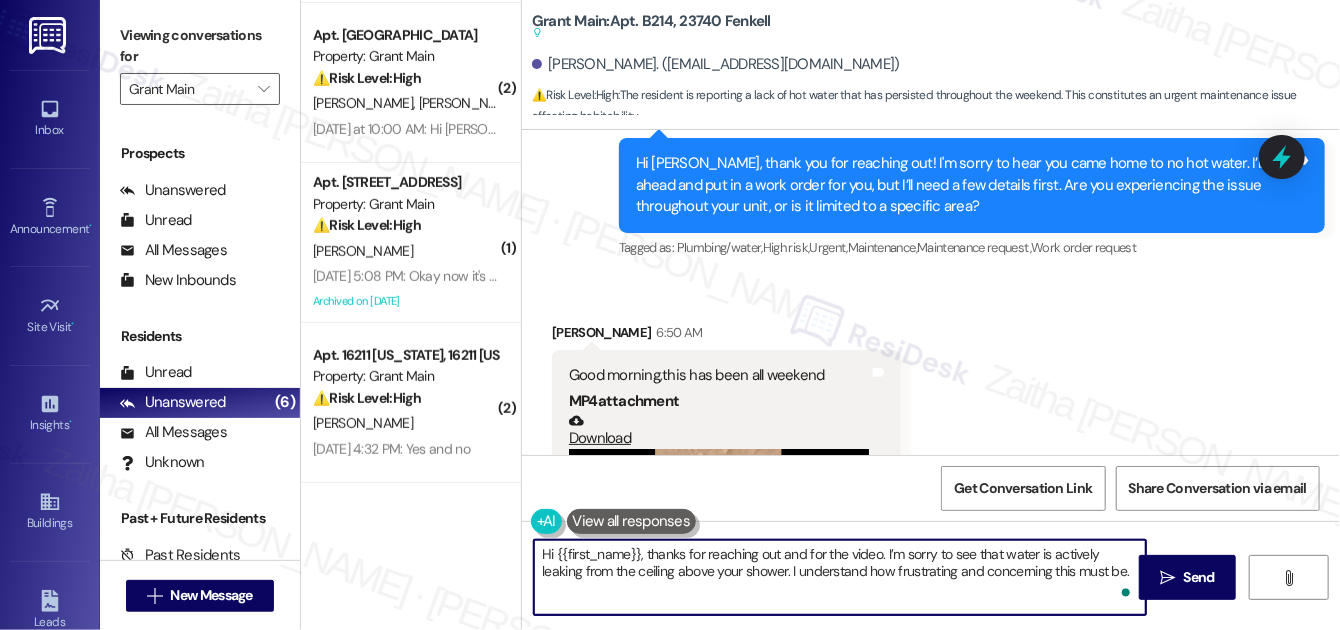 drag, startPoint x: 1130, startPoint y: 570, endPoint x: 1106, endPoint y: 569, distance: 24.020824 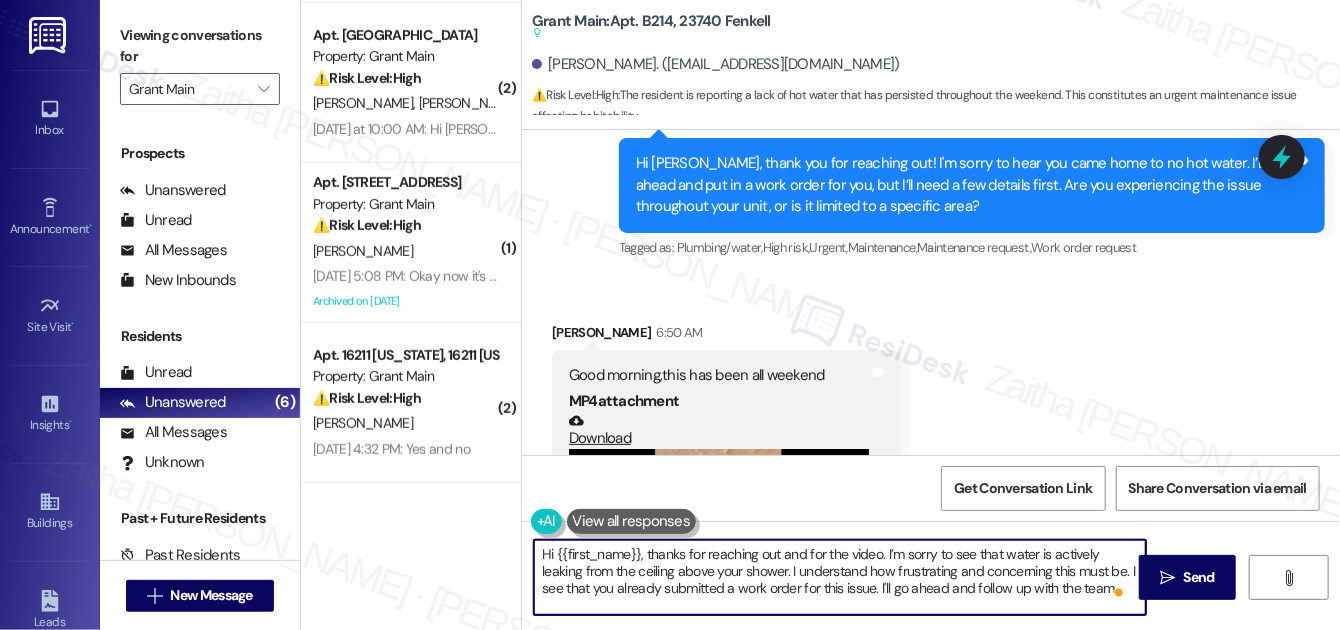 scroll, scrollTop: 16, scrollLeft: 0, axis: vertical 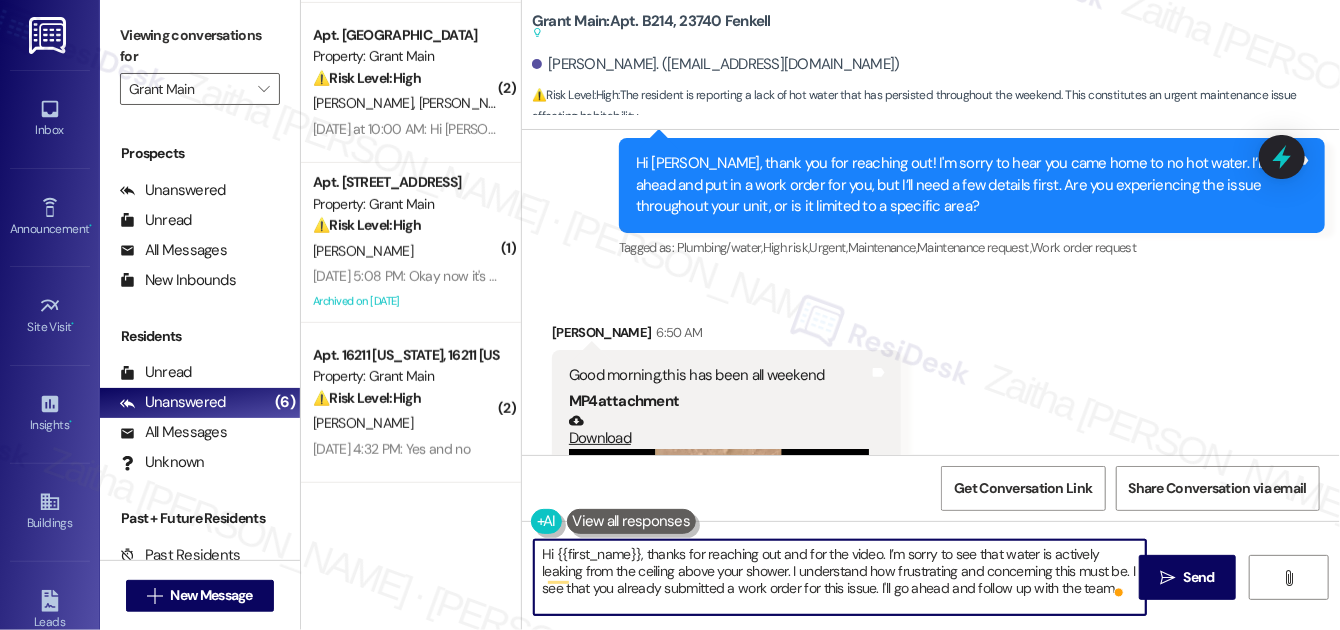 paste on "In the meantime, if the leak worsens or you notice any other damage, please don’t hesitate to let me know" 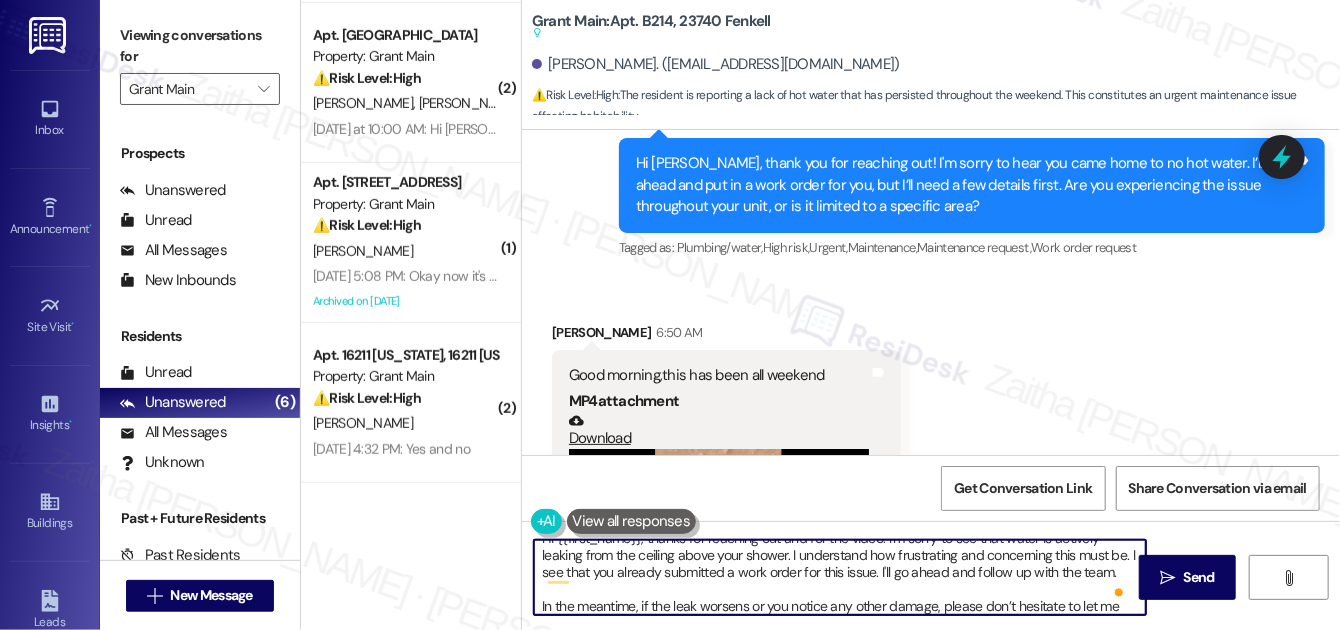 scroll, scrollTop: 34, scrollLeft: 0, axis: vertical 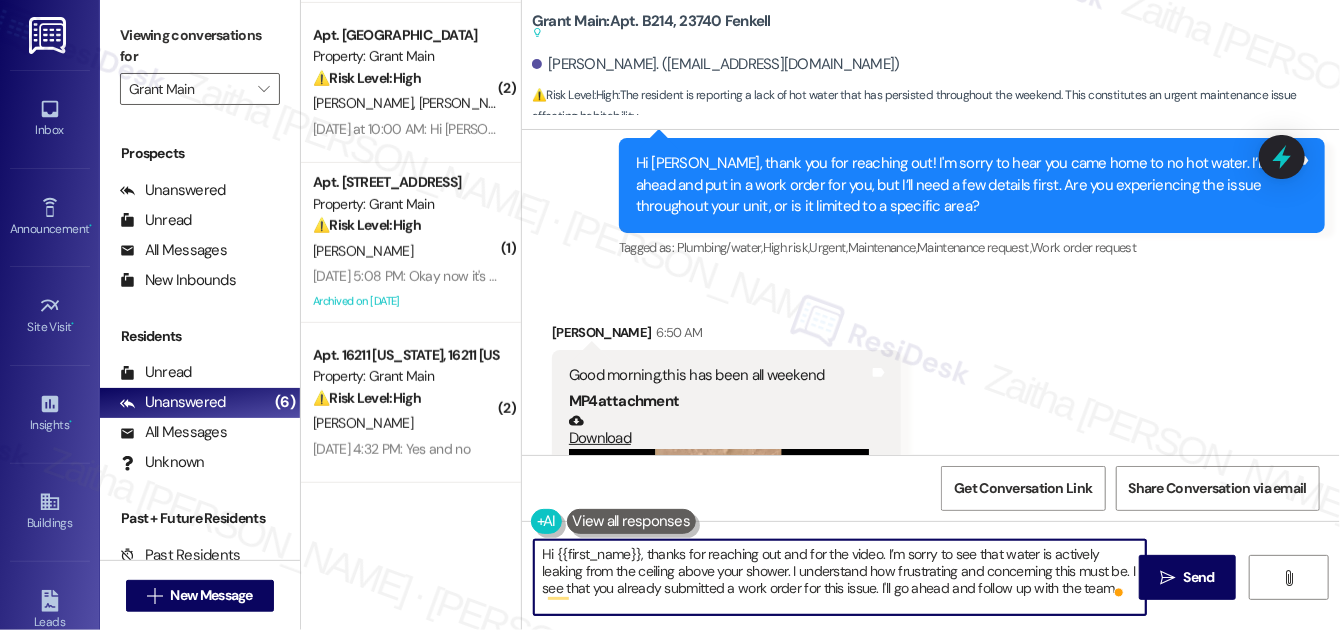 click on "Hi {{first_name}}, thanks for reaching out and for the video. I’m sorry to see that water is actively leaking from the ceiling above your shower. I understand how frustrating and concerning this must be. I see that you already submitted a work order for this issue. I'll go ahead and follow up with the team.
In the meantime, if the leak worsens or you notice any other damage, please don’t hesitate to let me know." at bounding box center (840, 577) 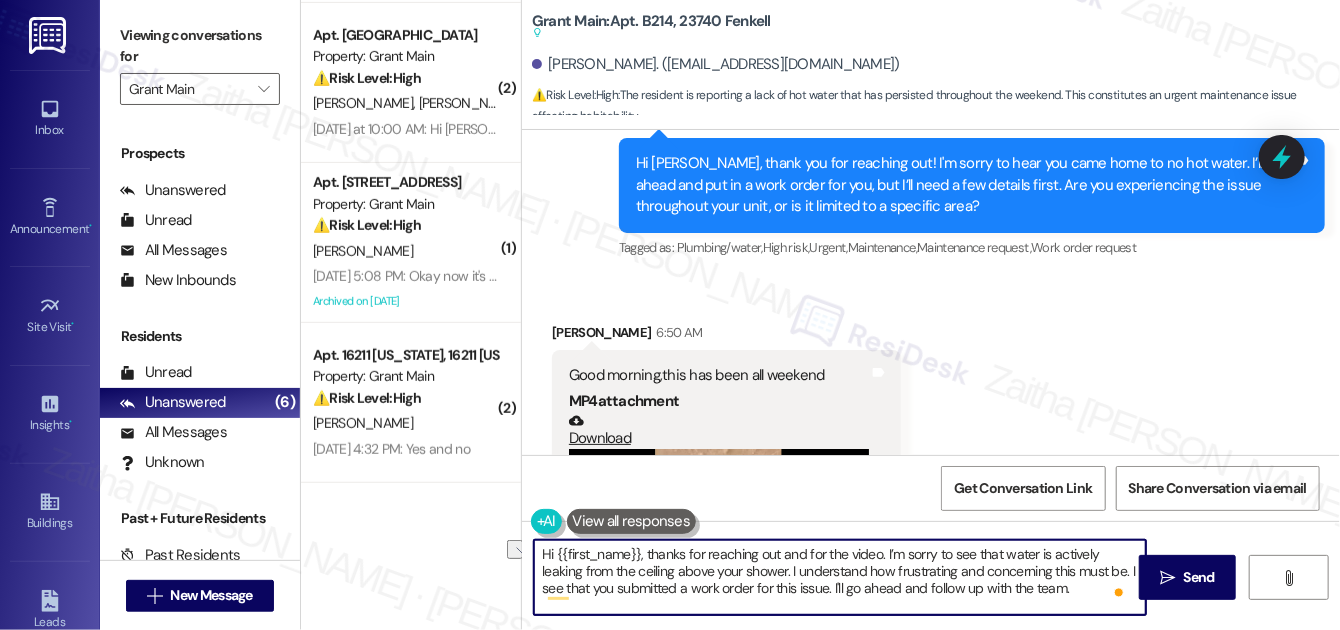 drag, startPoint x: 540, startPoint y: 589, endPoint x: 1095, endPoint y: 587, distance: 555.0036 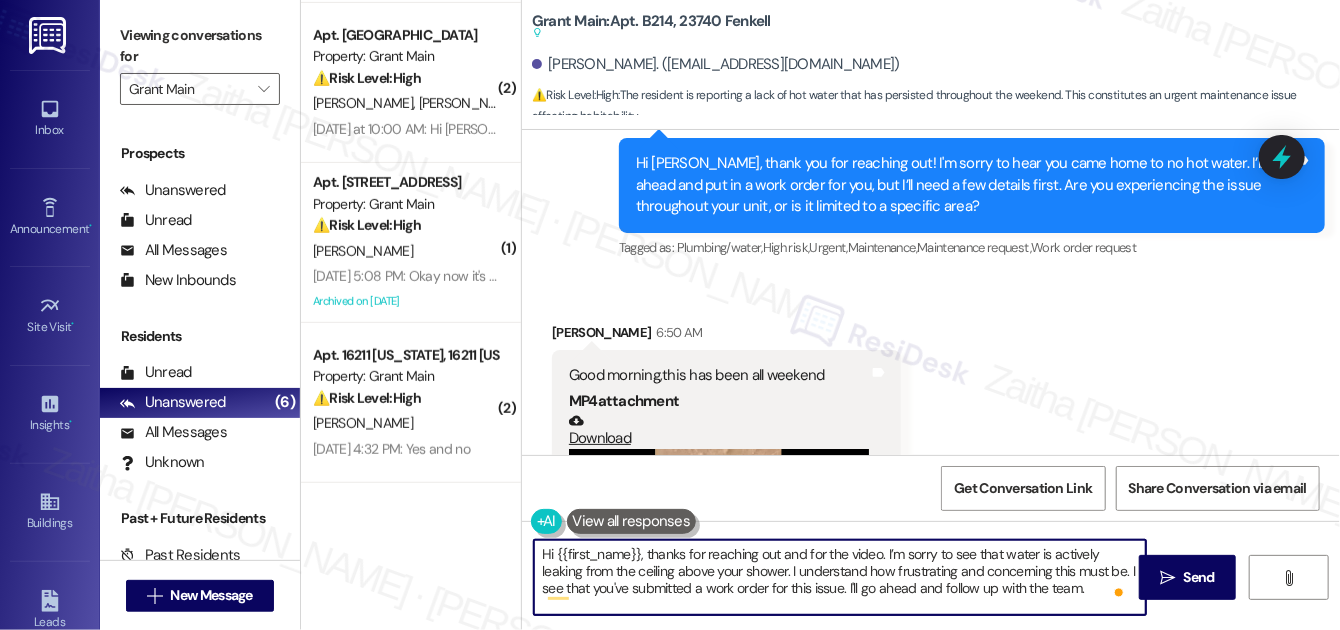 scroll, scrollTop: 27, scrollLeft: 0, axis: vertical 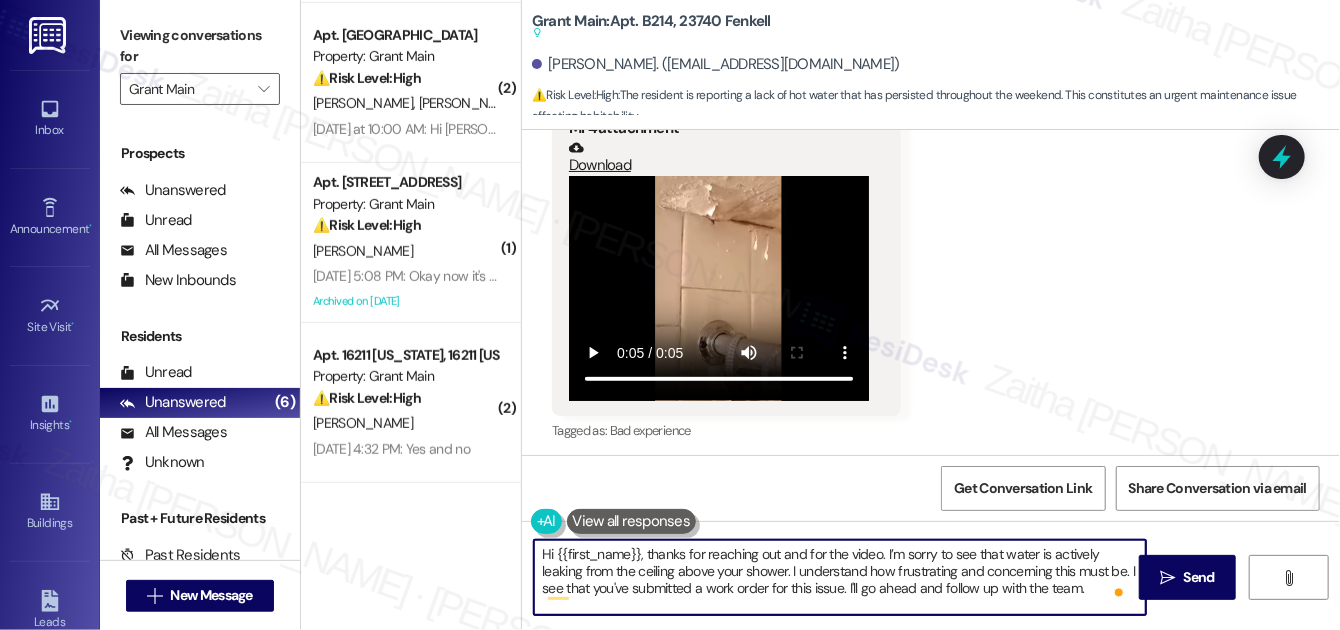 type on "Hi {{first_name}}, thanks for reaching out and for the video. I’m sorry to see that water is actively leaking from the ceiling above your shower. I understand how frustrating and concerning this must be. I see that you've submitted a work order for this issue. I'll go ahead and follow up with the team.
In the meantime, if the leak worsens or you notice any other damage, please don’t hesitate to let me know." 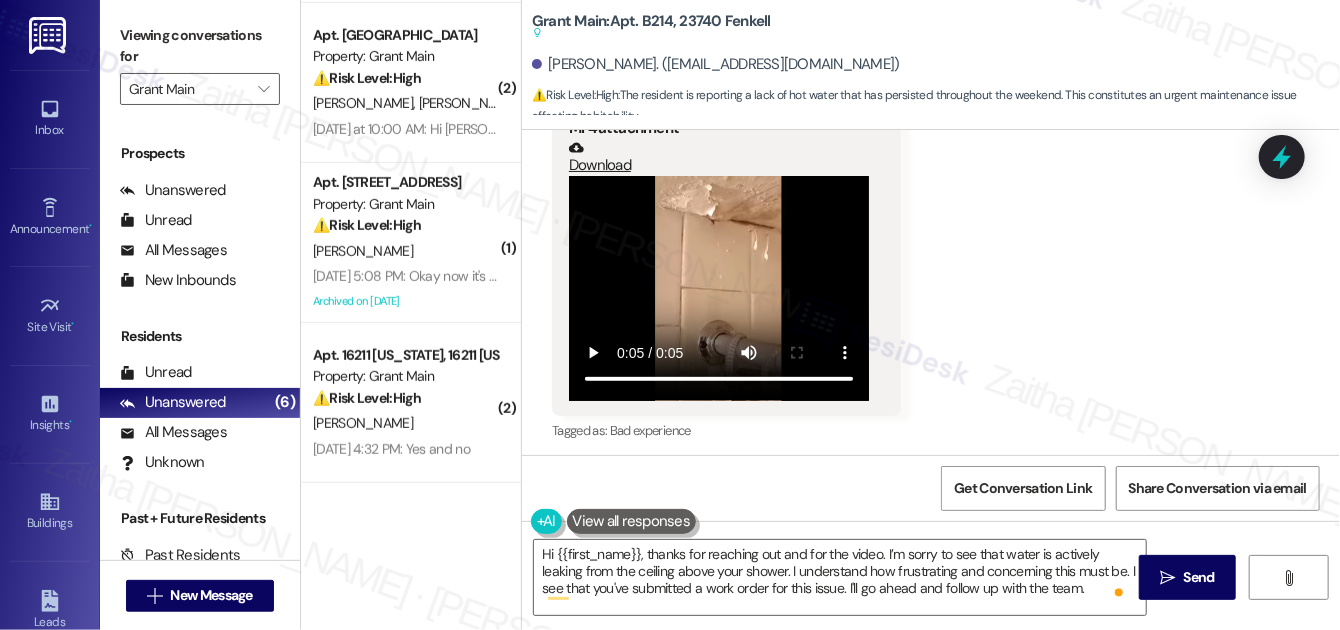 click at bounding box center [632, 521] 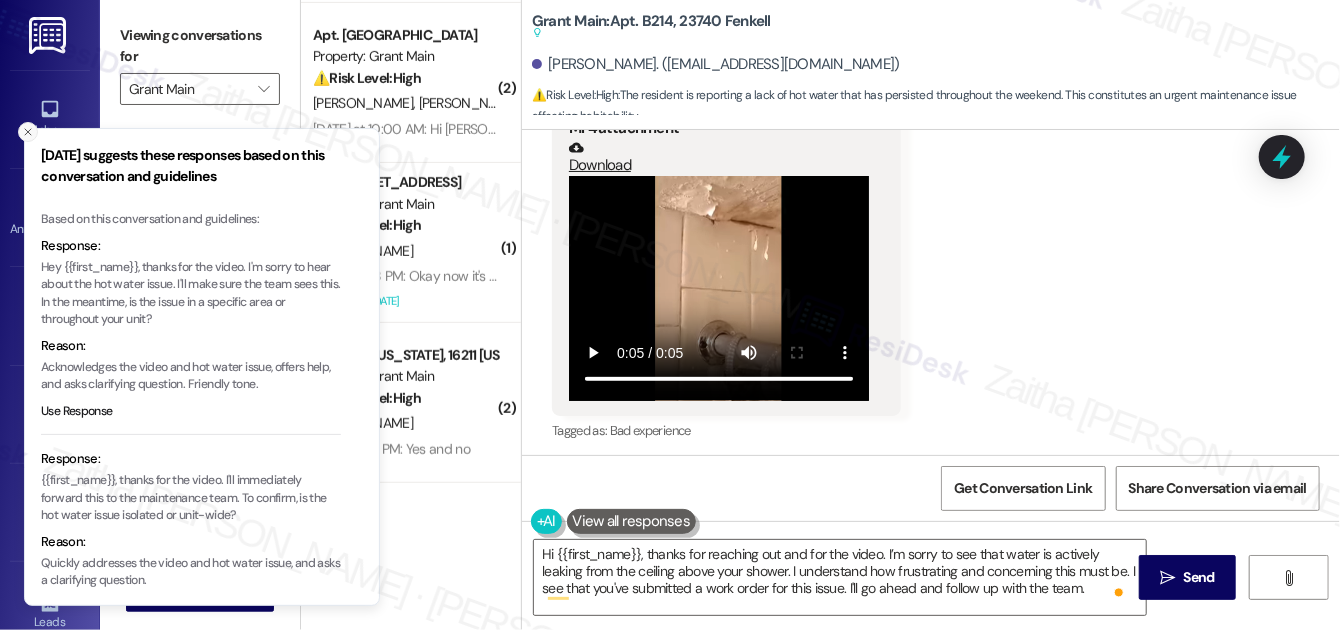 click 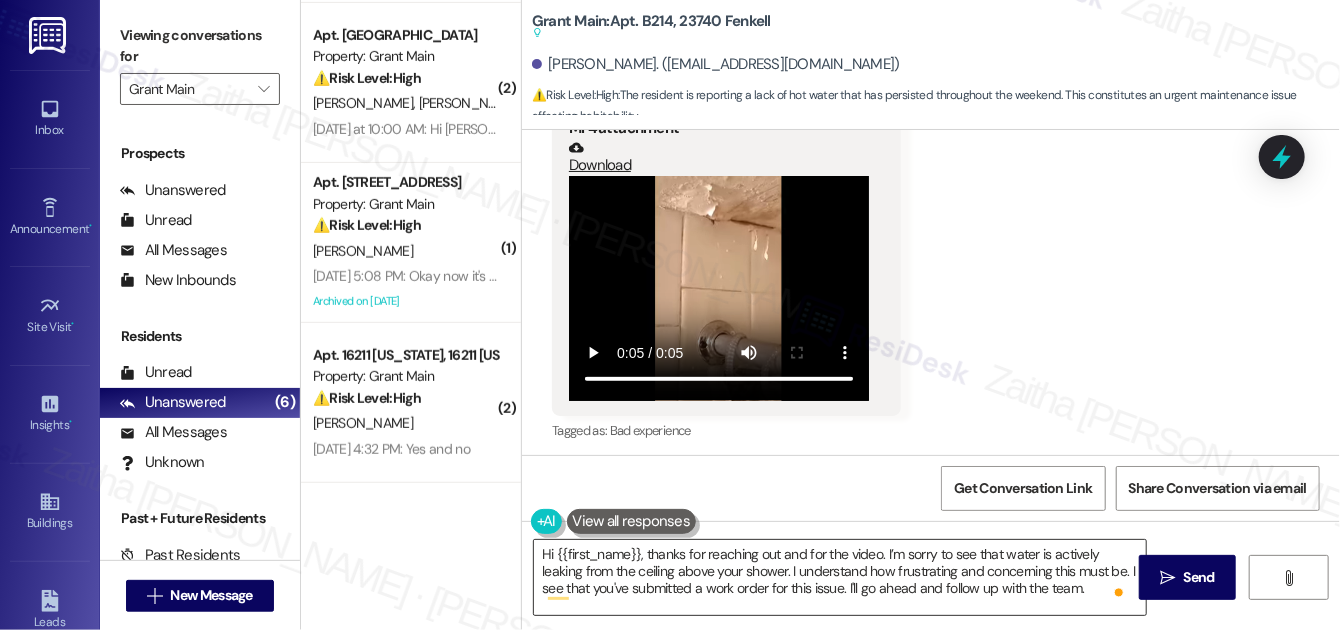 scroll, scrollTop: 39, scrollLeft: 0, axis: vertical 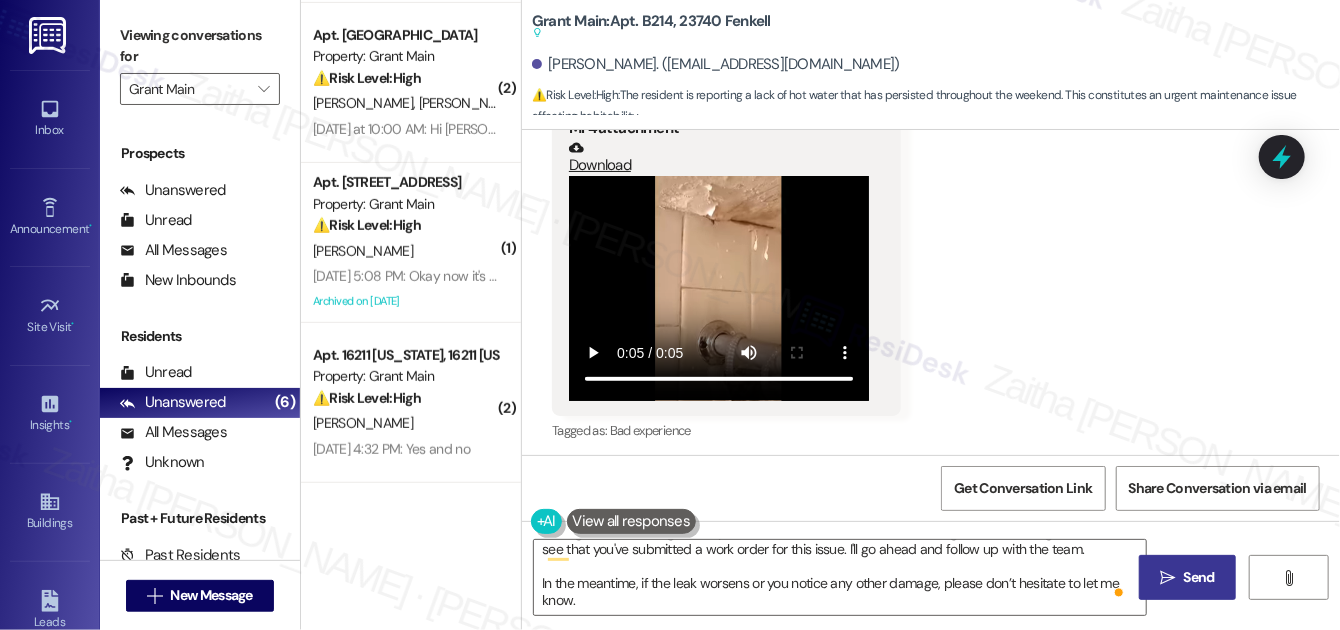 click on "Send" at bounding box center [1199, 577] 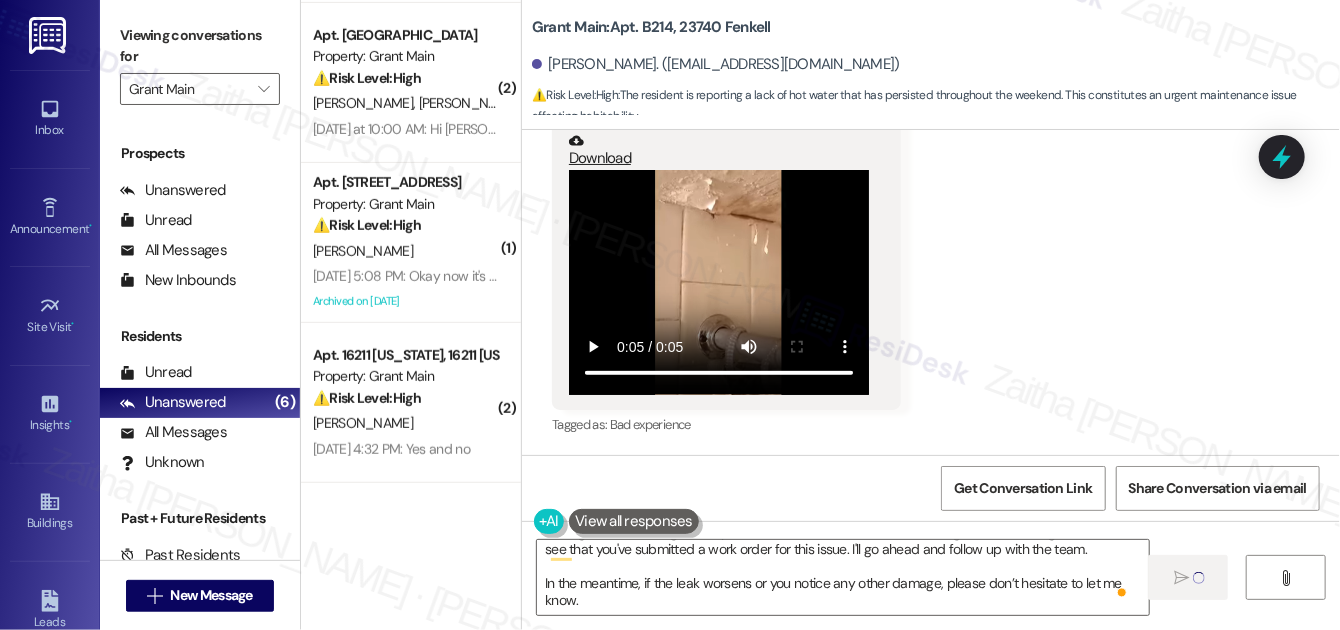 type 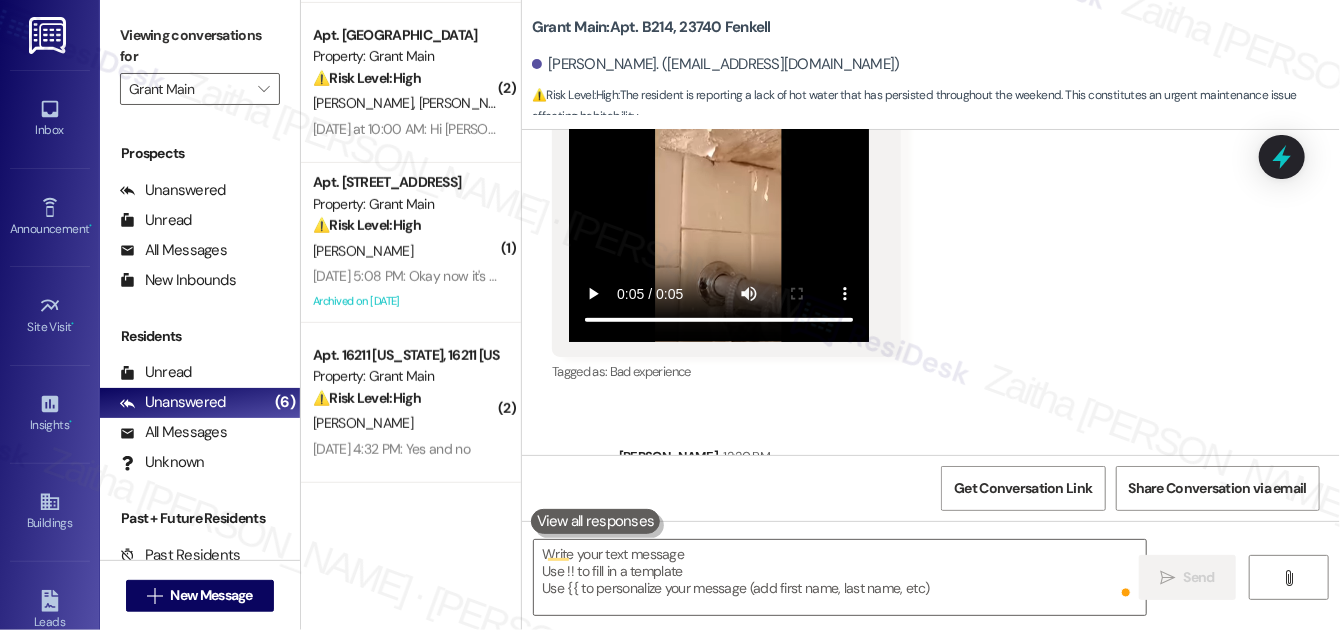 scroll, scrollTop: 89408, scrollLeft: 0, axis: vertical 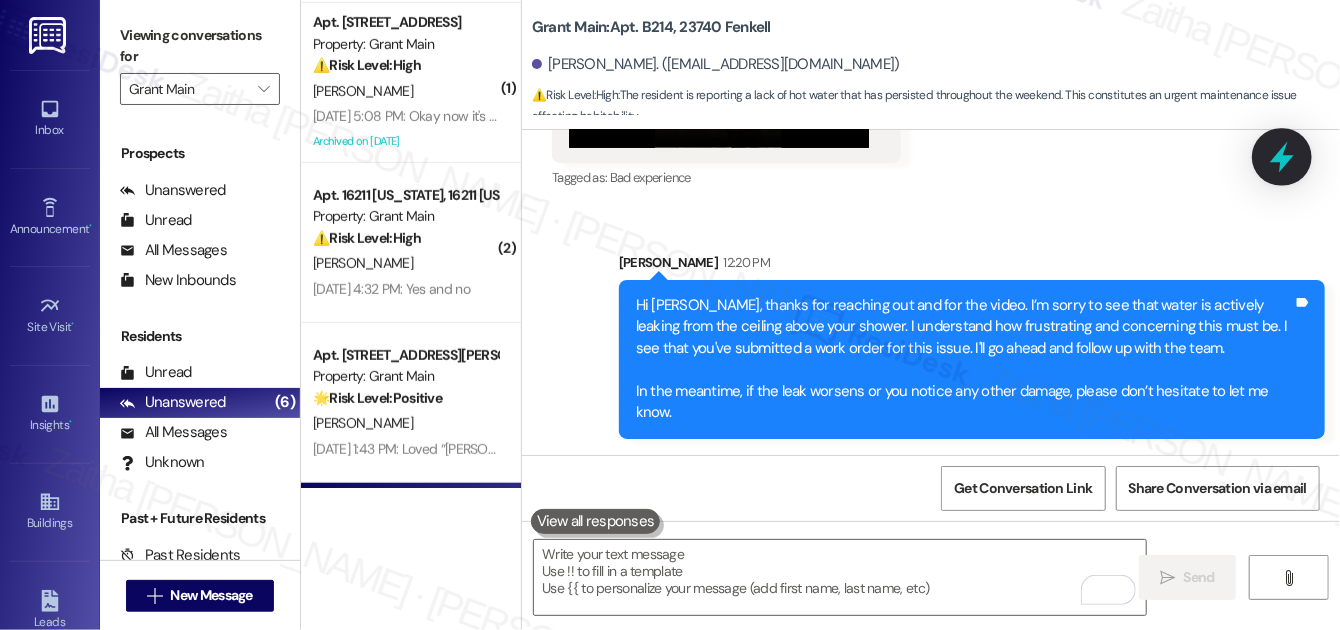 click at bounding box center (1282, 156) 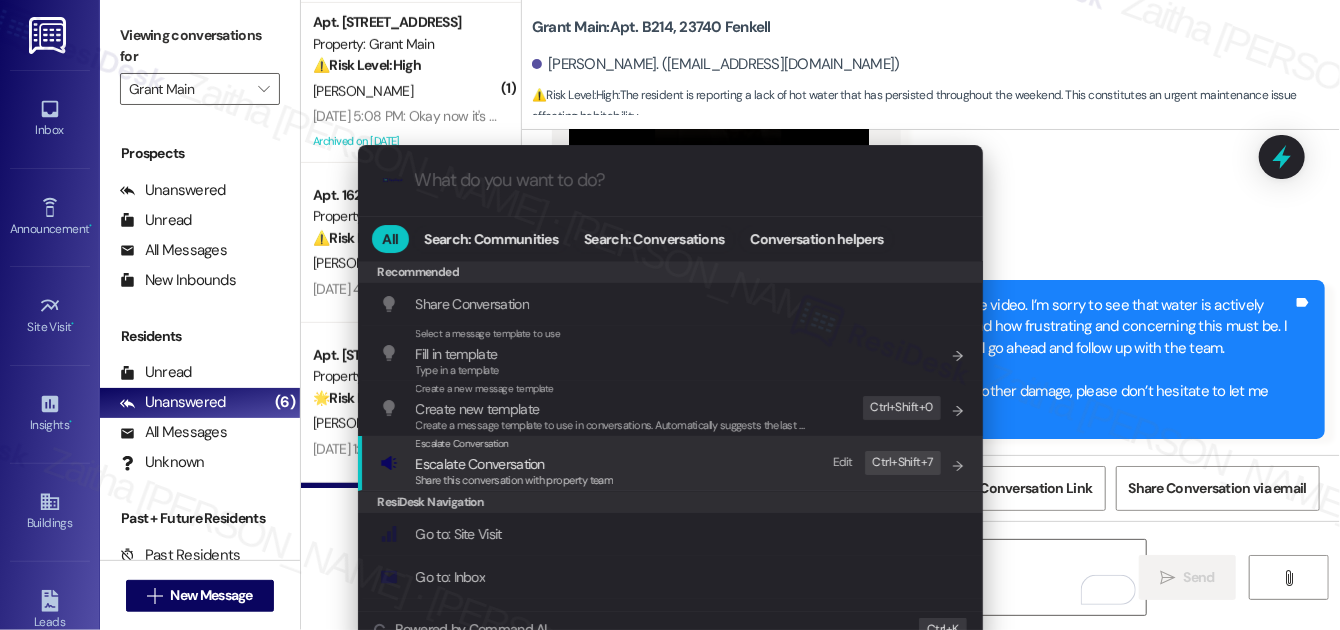 click on "Escalate Conversation" at bounding box center [480, 464] 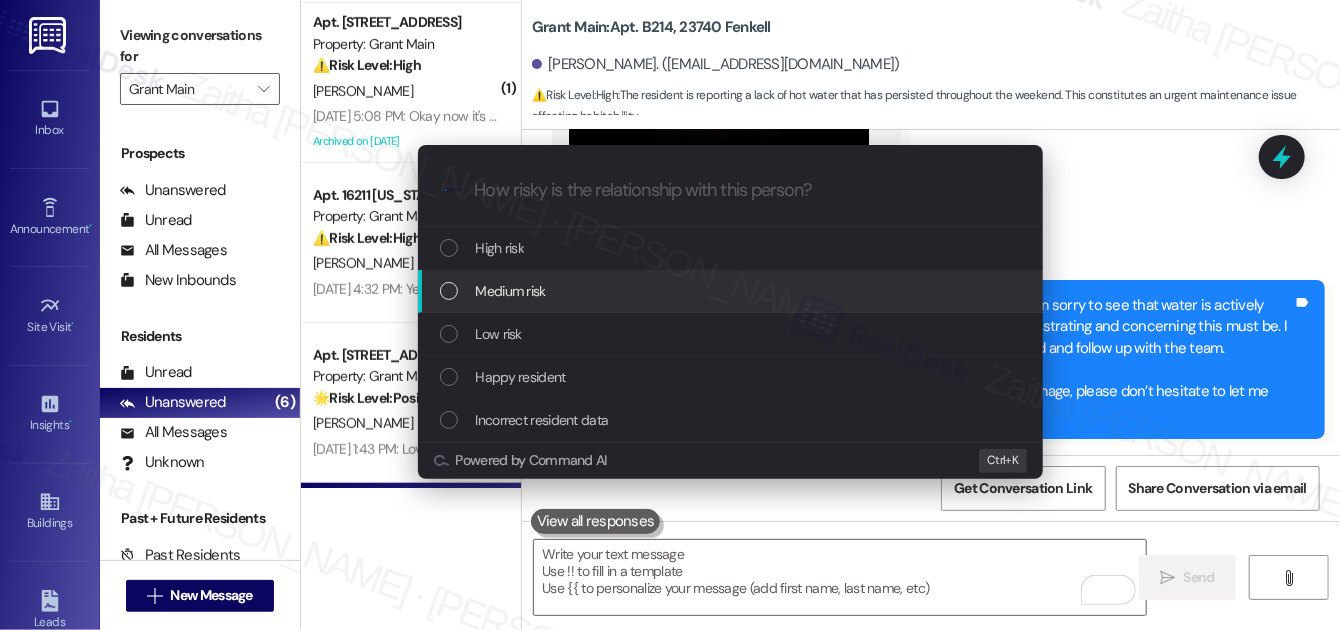 click on "Medium risk" at bounding box center [511, 291] 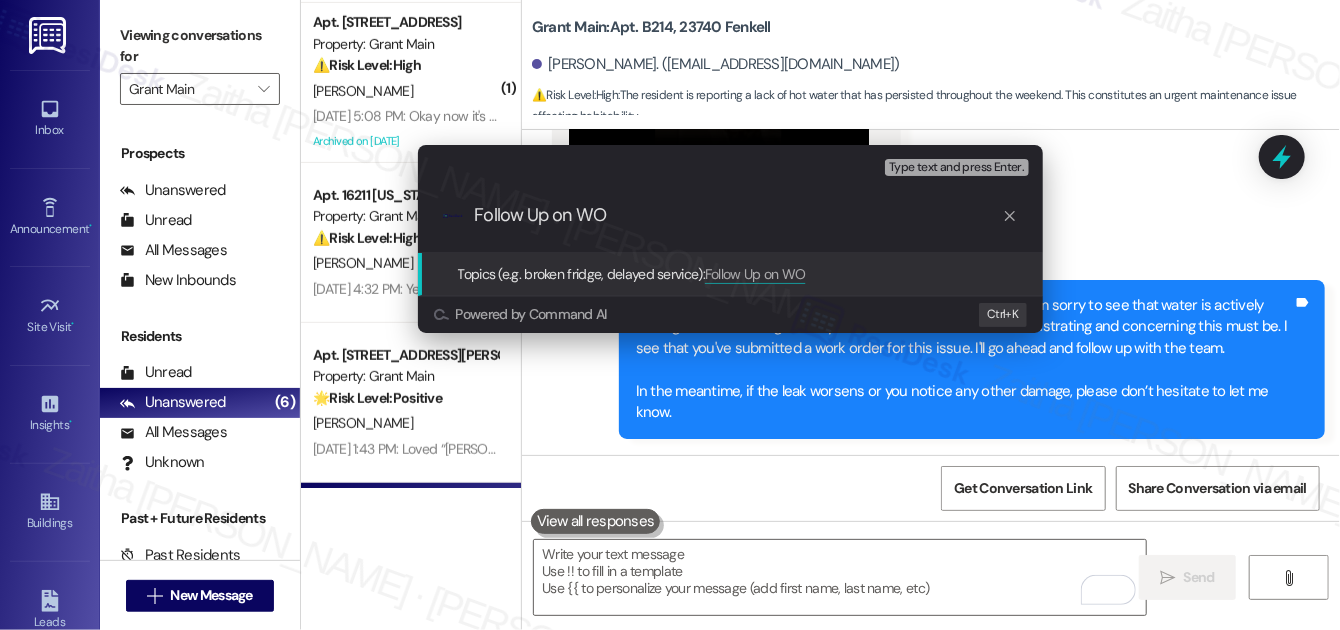 paste on "#47755" 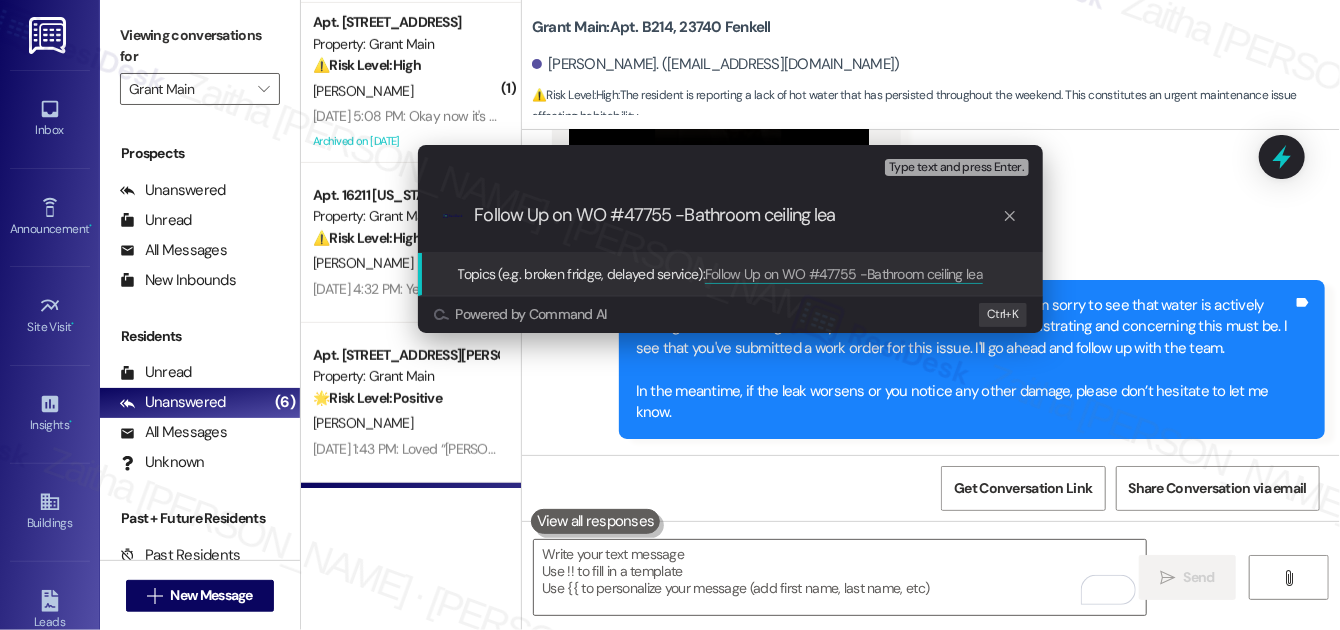 type on "Follow Up on WO #47755 -Bathroom ceiling leak" 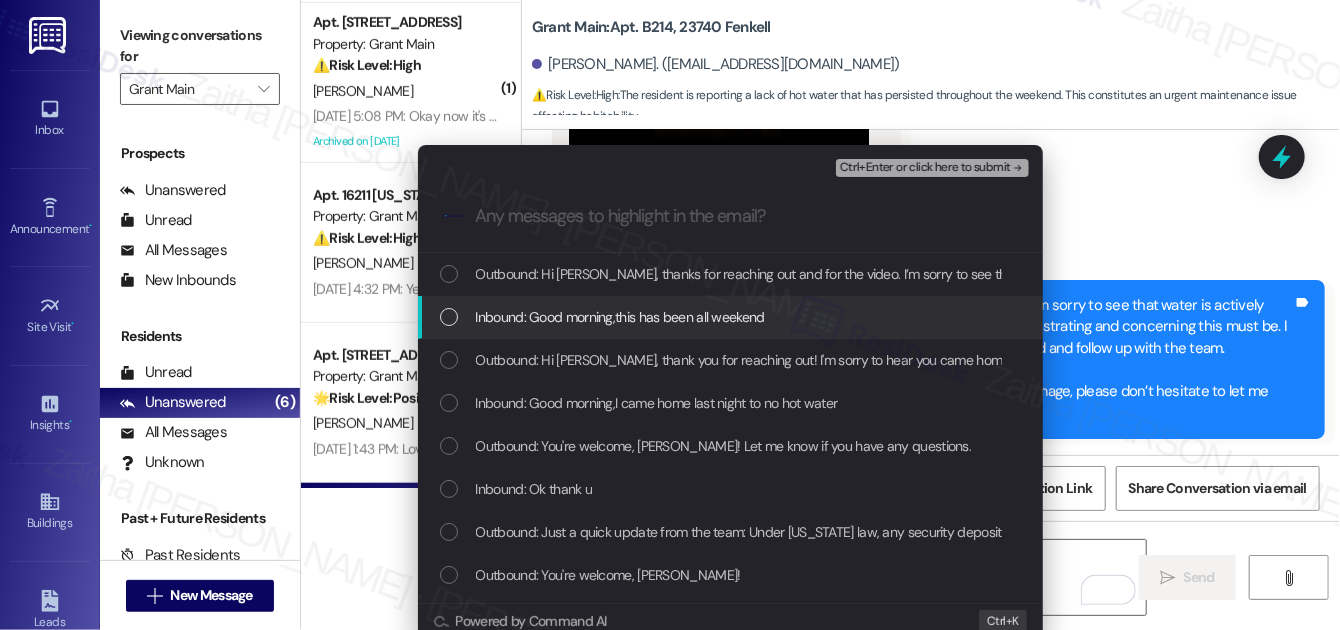 click at bounding box center [449, 317] 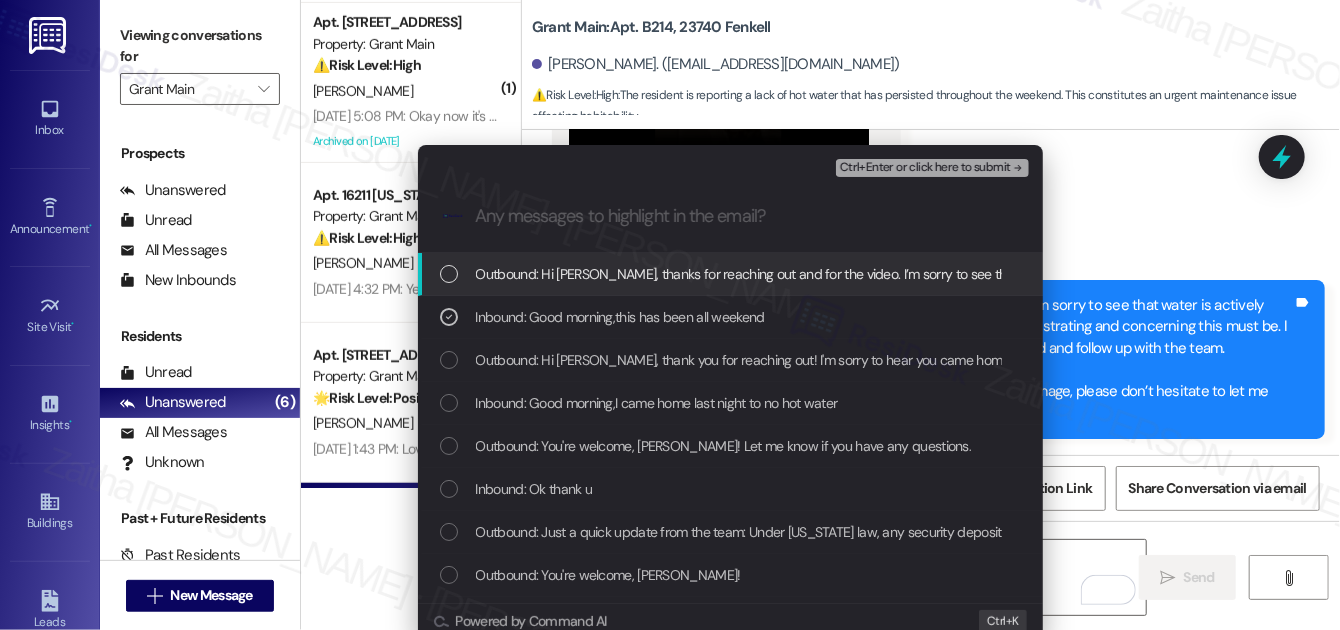 click on "Ctrl+Enter or click here to submit" at bounding box center (925, 168) 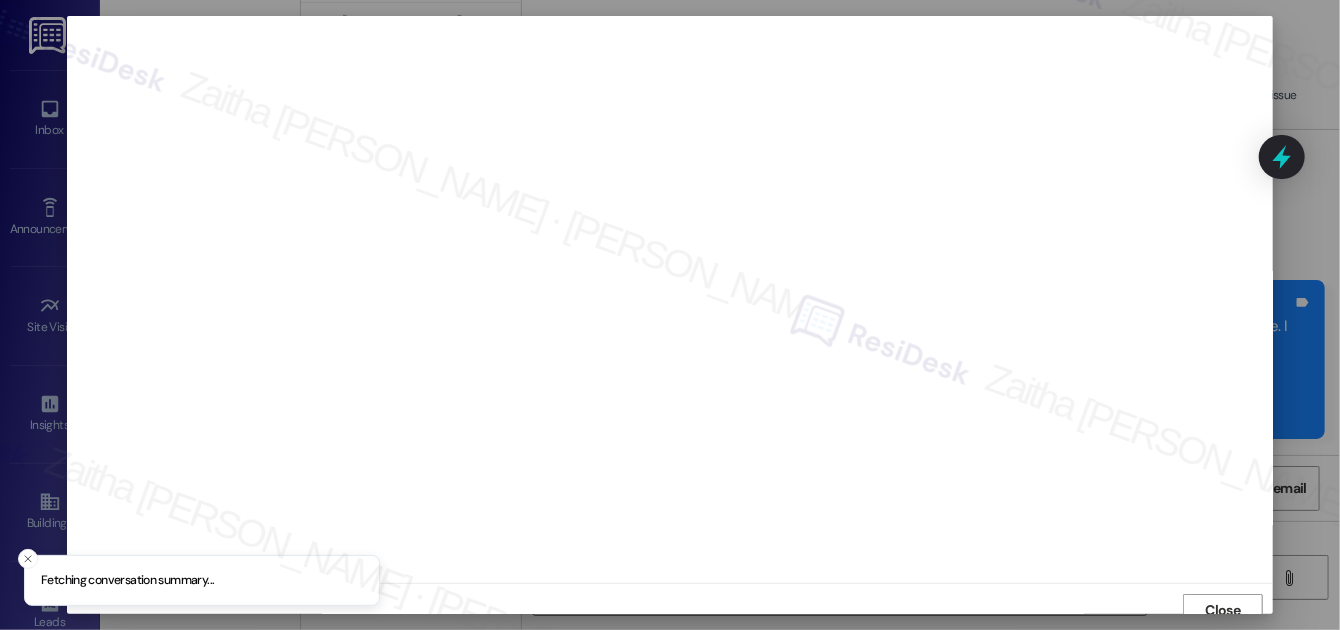 scroll, scrollTop: 11, scrollLeft: 0, axis: vertical 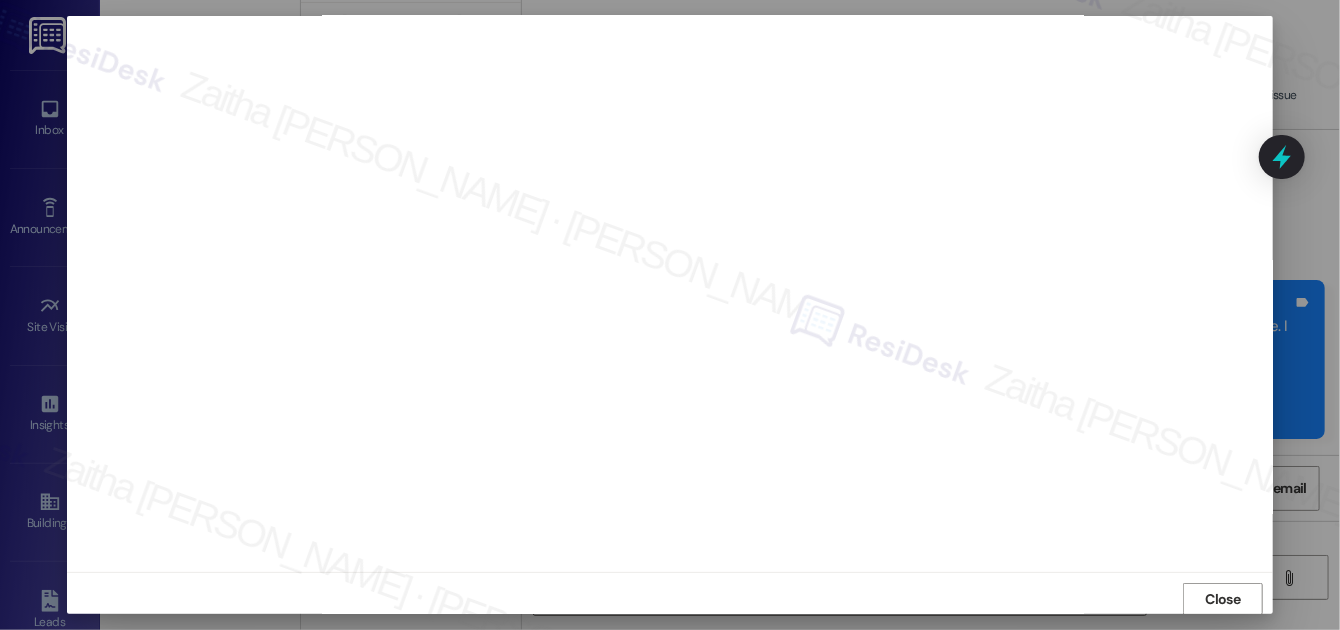 click on "Close" at bounding box center (1223, 599) 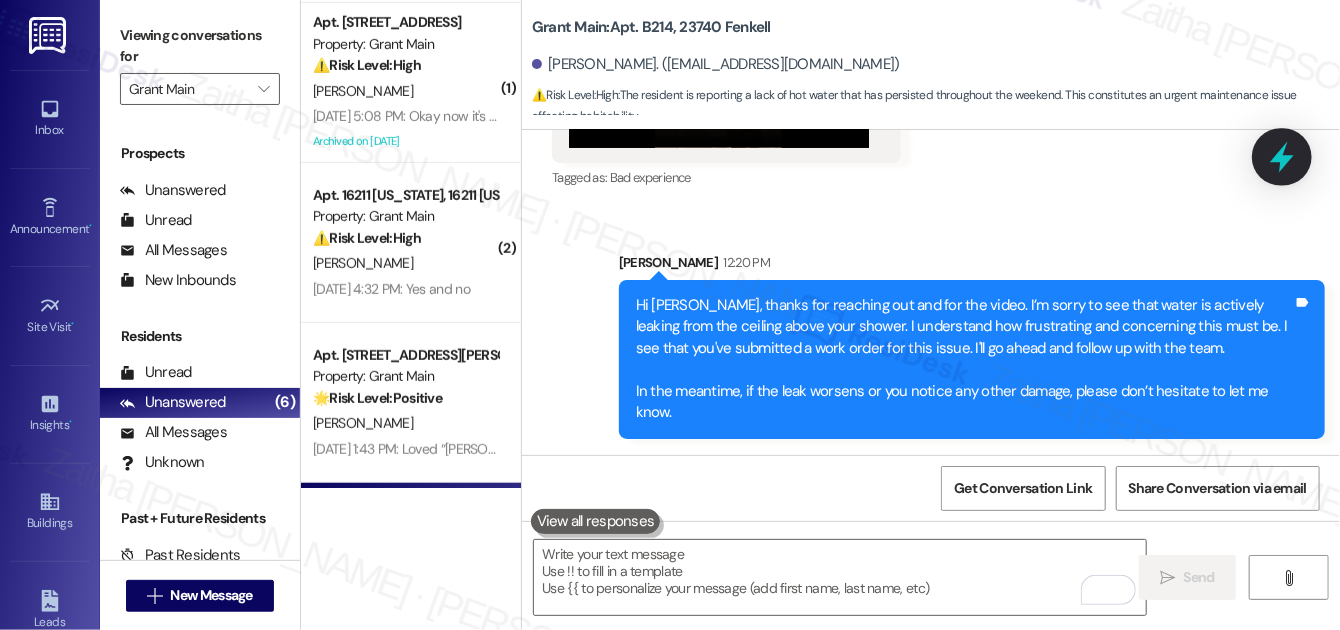 click 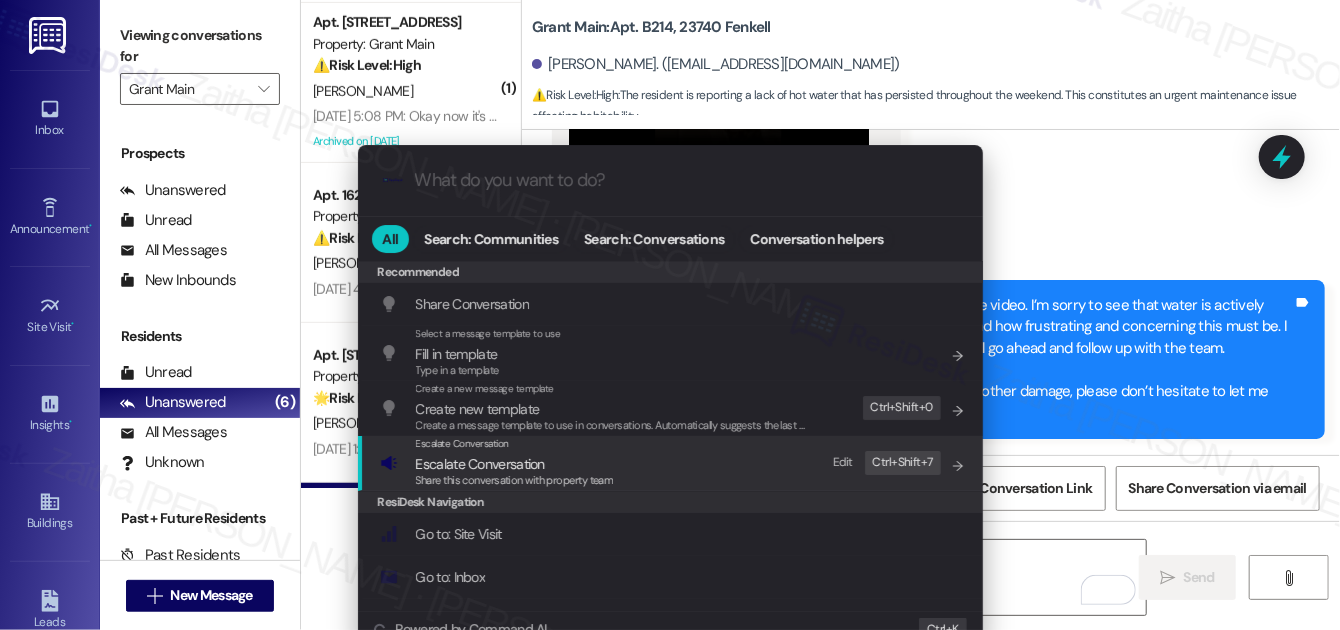 click on "Escalate Conversation" at bounding box center (480, 464) 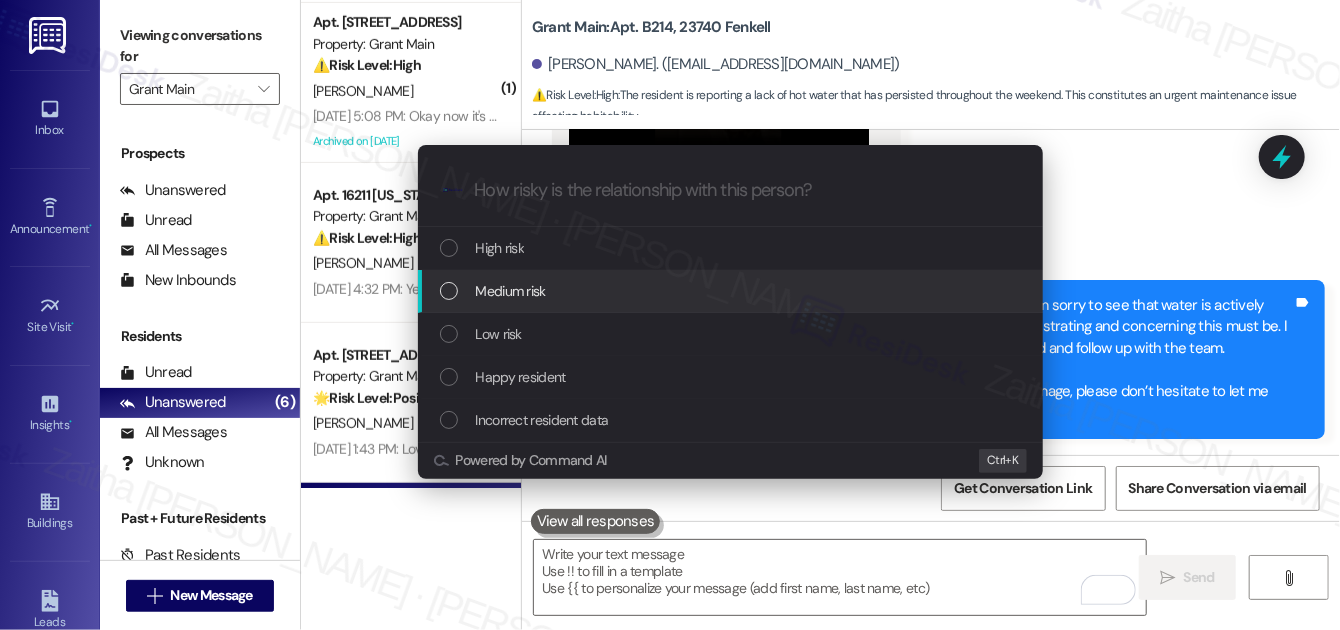 click on "Medium risk" at bounding box center (511, 291) 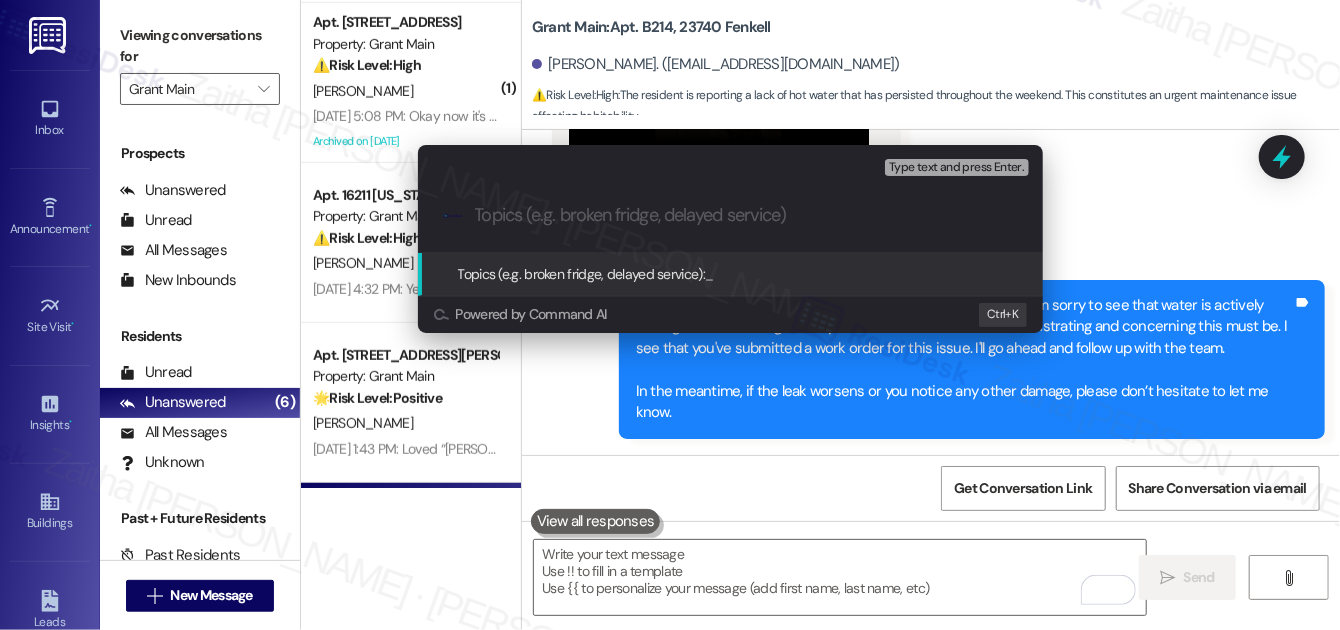 paste on "Follow Up on WO #47755 -Bathroom ceiling leak" 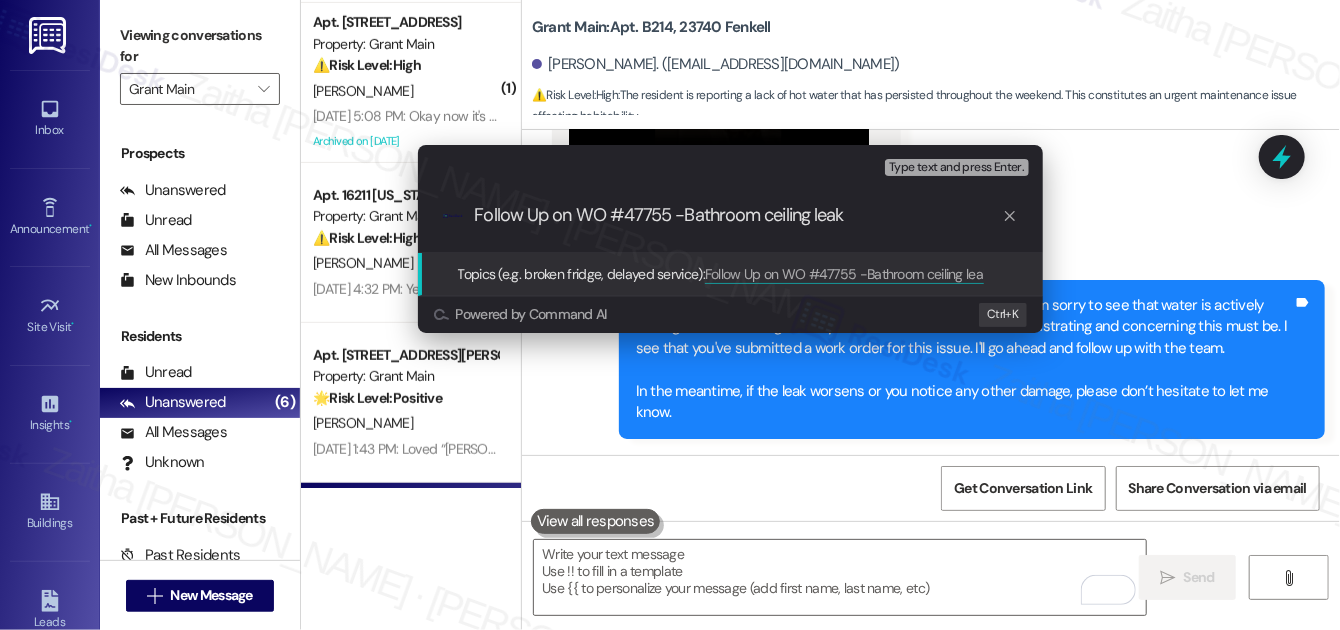 type 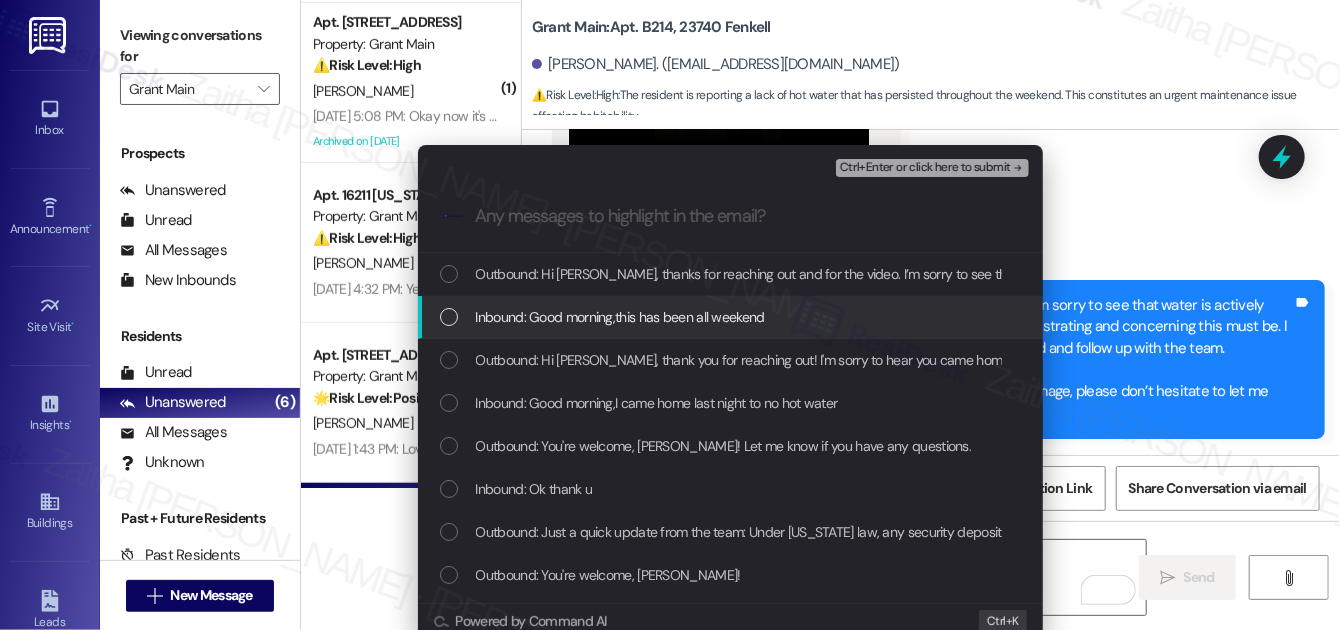 click at bounding box center [449, 317] 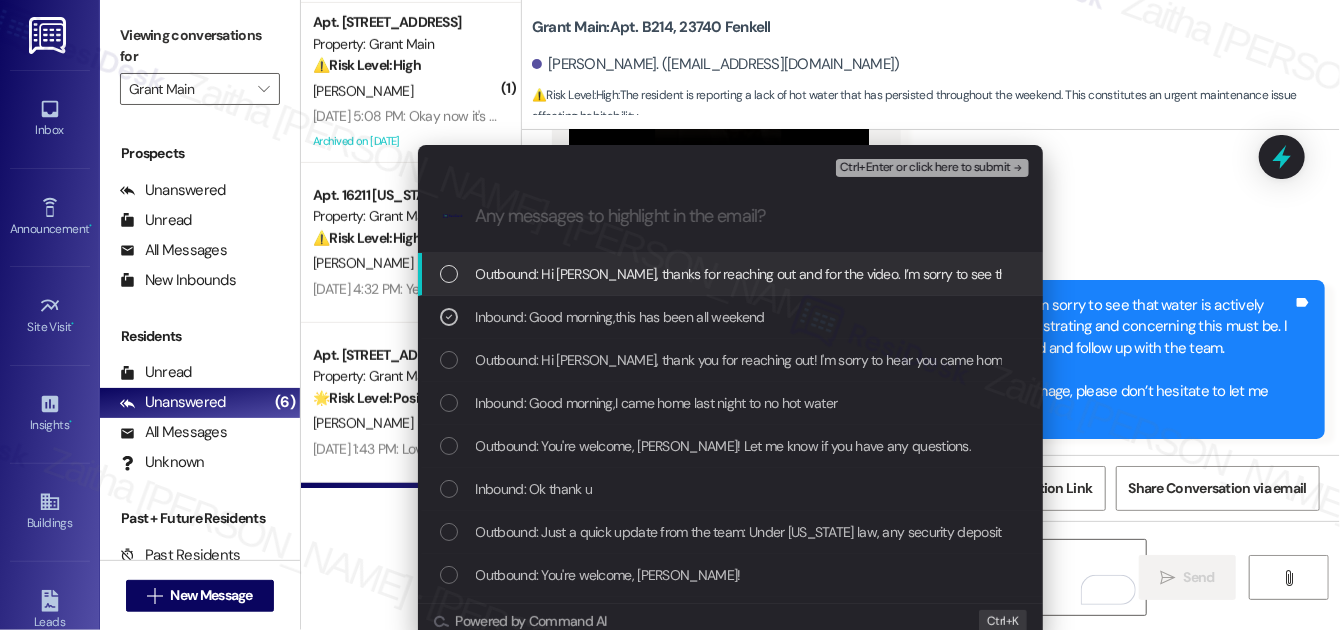 click on "Ctrl+Enter or click here to submit" at bounding box center (932, 168) 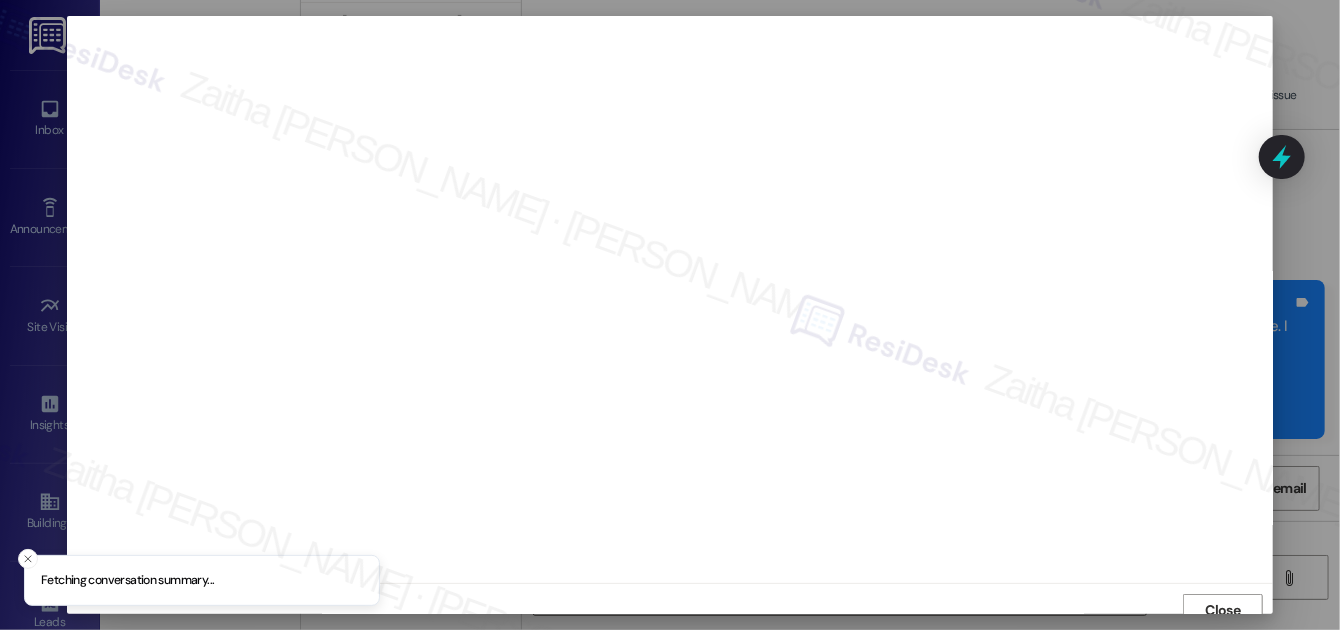 scroll, scrollTop: 11, scrollLeft: 0, axis: vertical 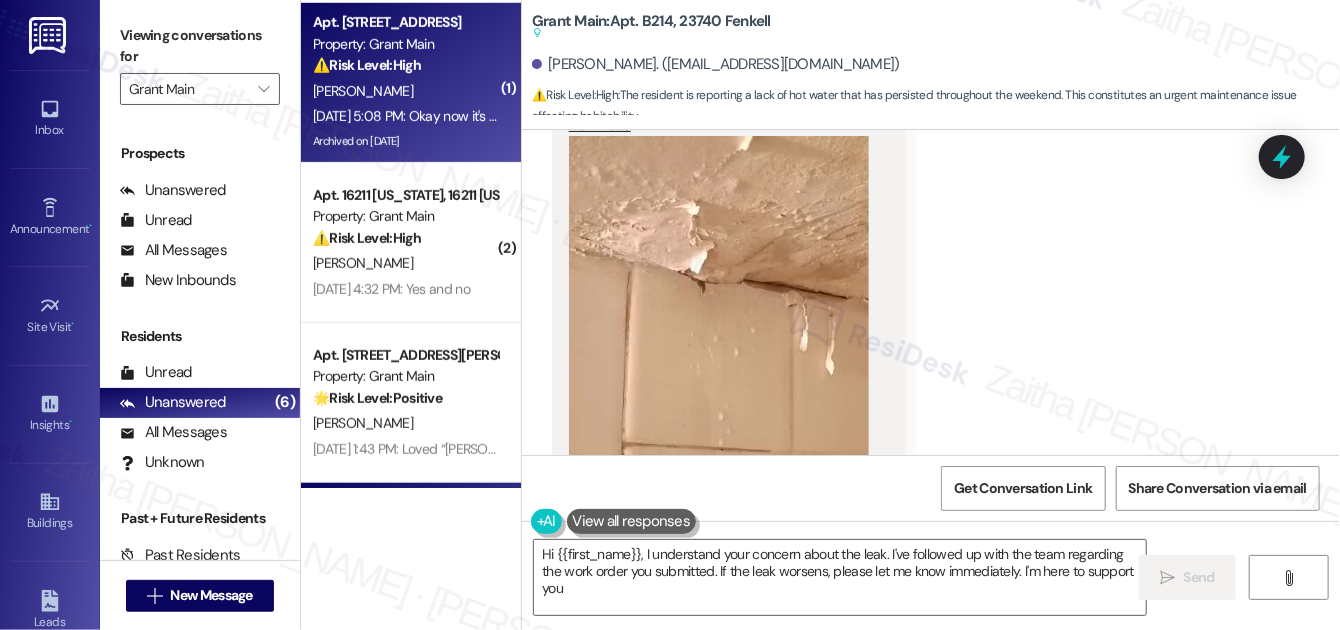 type on "Hi {{first_name}}, I understand your concern about the leak. I've followed up with the team regarding the work order you submitted. If the leak worsens, please let me know immediately. I'm here to support you!" 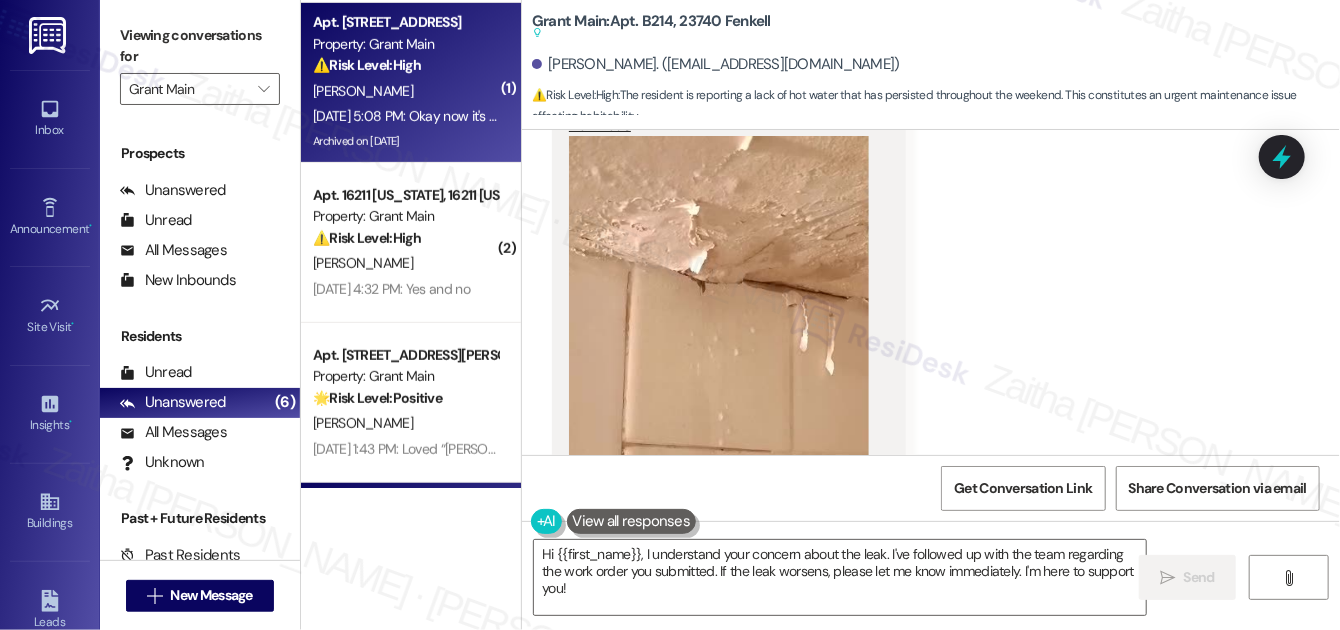 click on "[PERSON_NAME]" at bounding box center (405, 91) 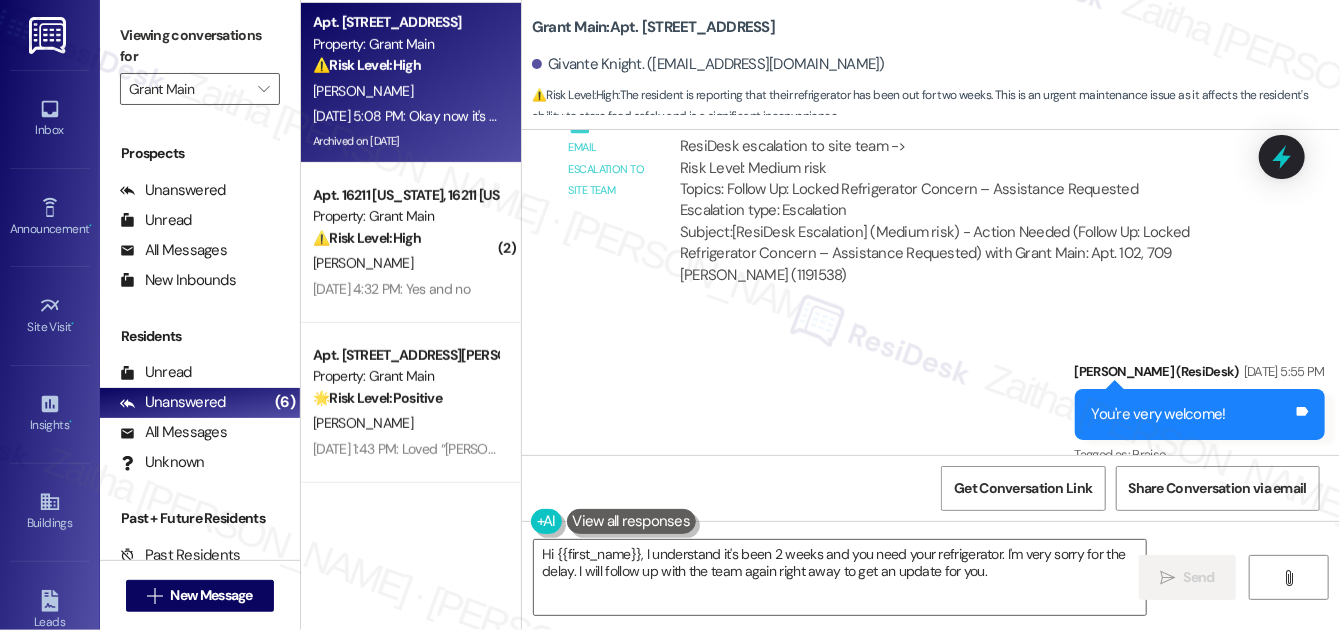 scroll, scrollTop: 12416, scrollLeft: 0, axis: vertical 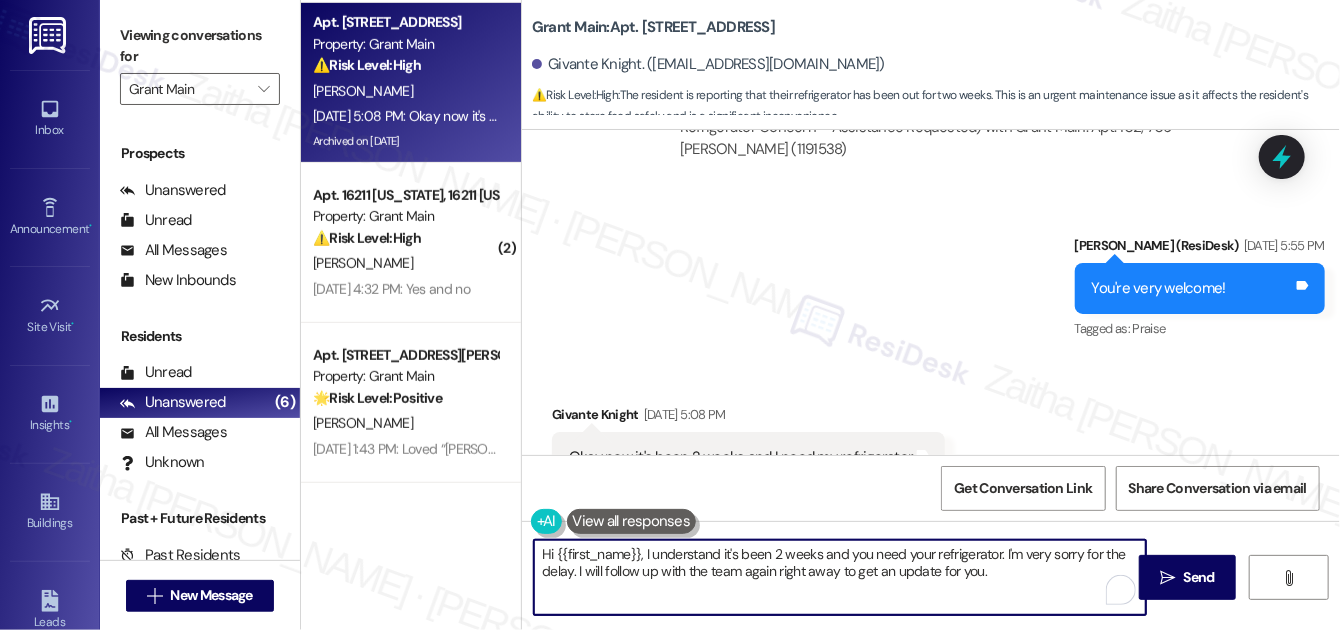 click on "Hi {{first_name}}, I understand it's been 2 weeks and you need your refrigerator. I'm very sorry for the delay. I will follow up with the team again right away to get an update for you." at bounding box center [840, 577] 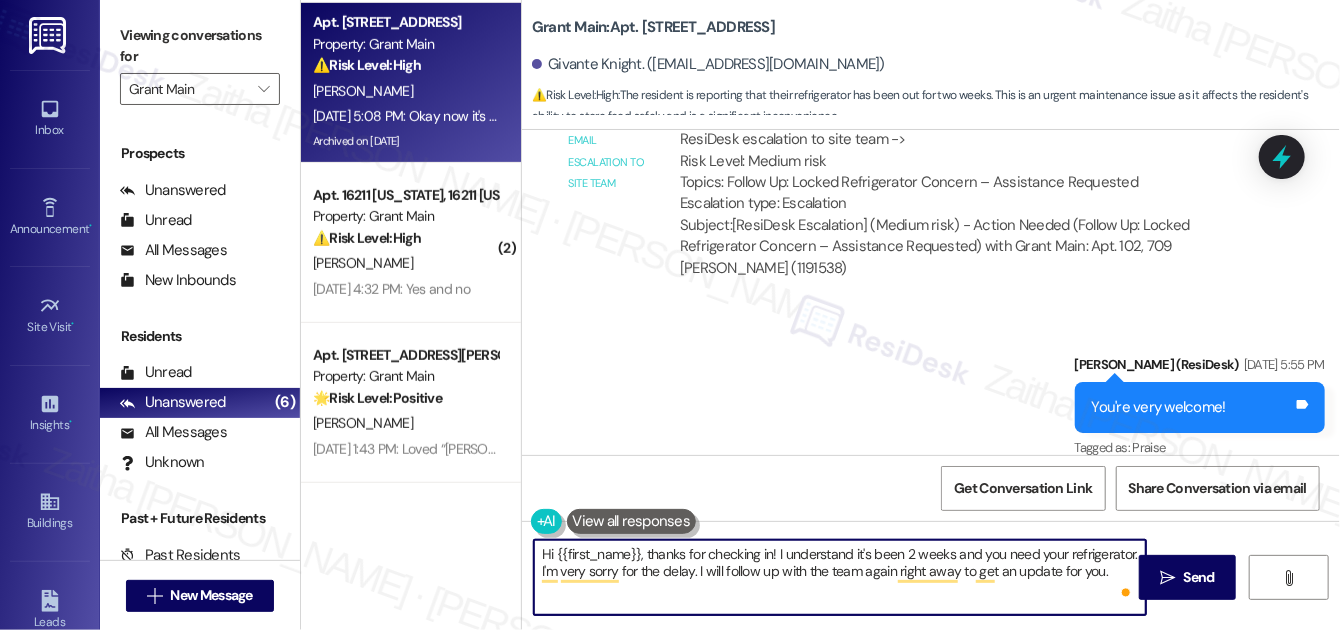 scroll, scrollTop: 12416, scrollLeft: 0, axis: vertical 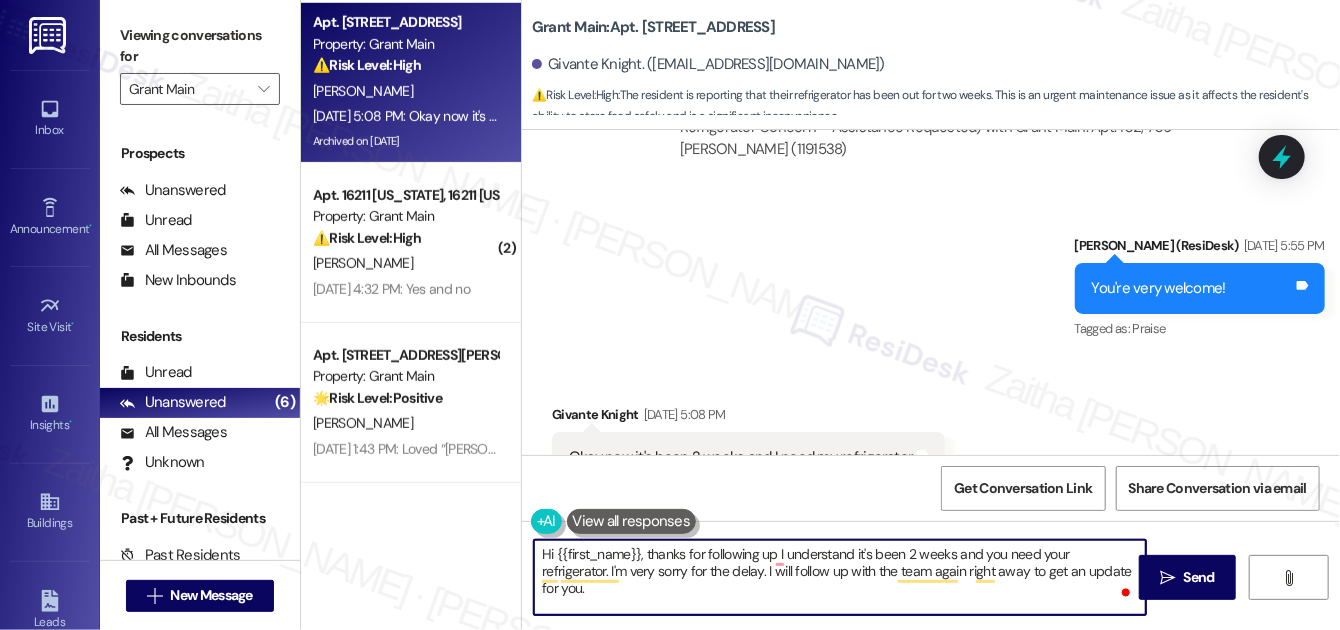 click on "Hi {{first_name}}, thanks for following up I understand it's been 2 weeks and you need your refrigerator. I'm very sorry for the delay. I will follow up with the team again right away to get an update for you." at bounding box center [840, 577] 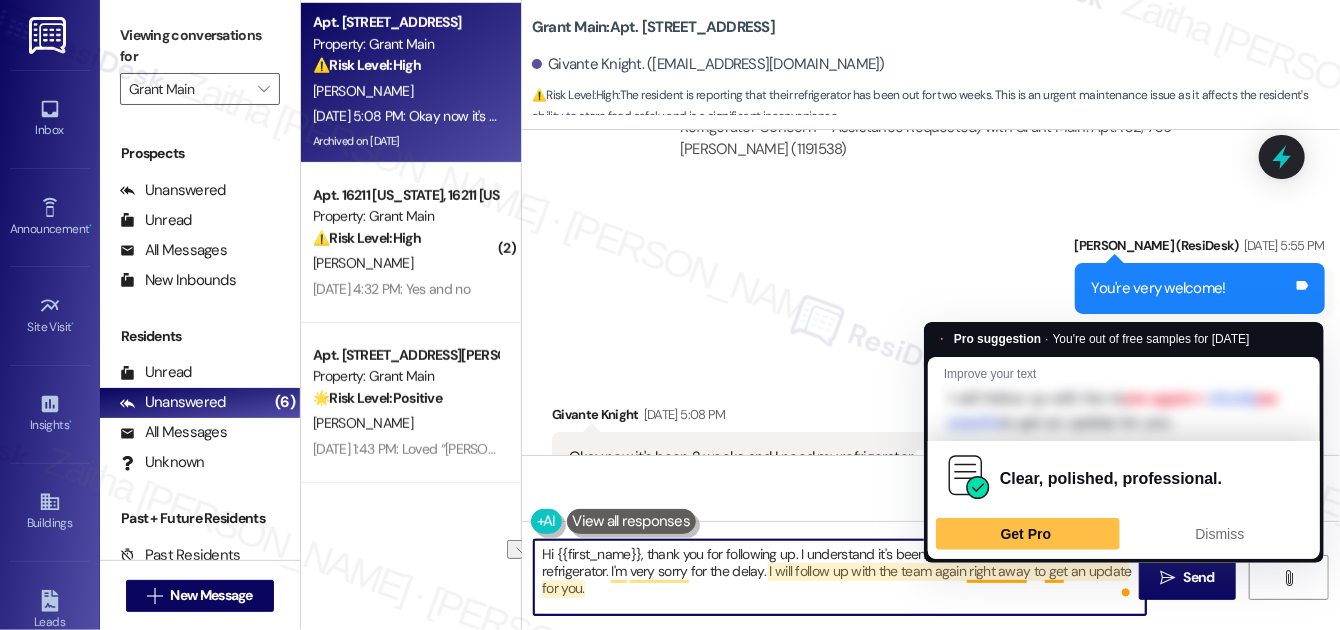 drag, startPoint x: 1026, startPoint y: 568, endPoint x: 968, endPoint y: 569, distance: 58.00862 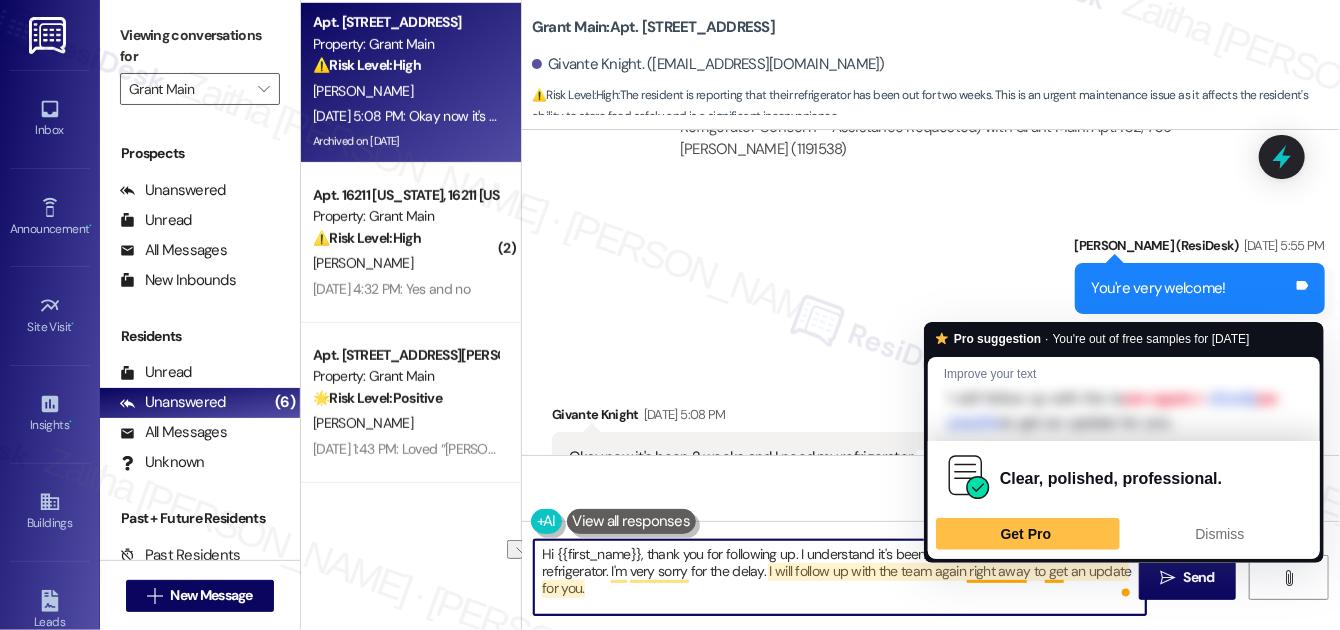 click on "Hi {{first_name}}, thank you for following up. I understand it's been 2 weeks and you need your refrigerator. I'm very sorry for the delay. I will follow up with the team again right away to get an update for you." at bounding box center [840, 577] 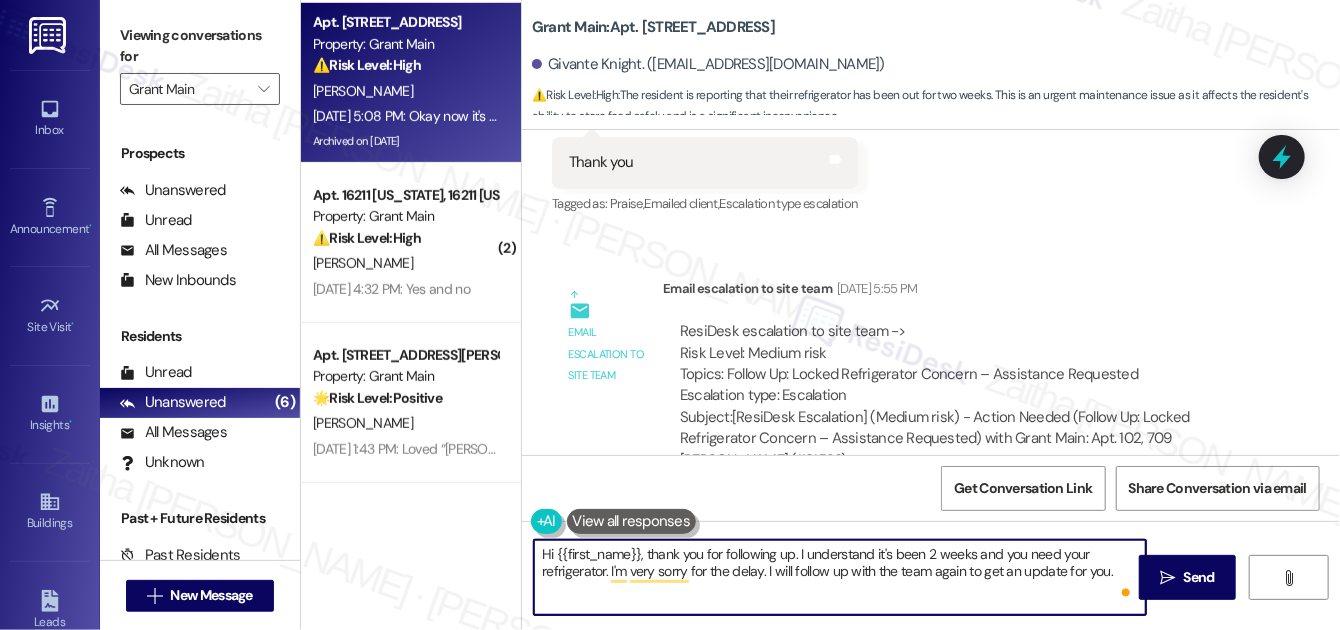scroll, scrollTop: 12144, scrollLeft: 0, axis: vertical 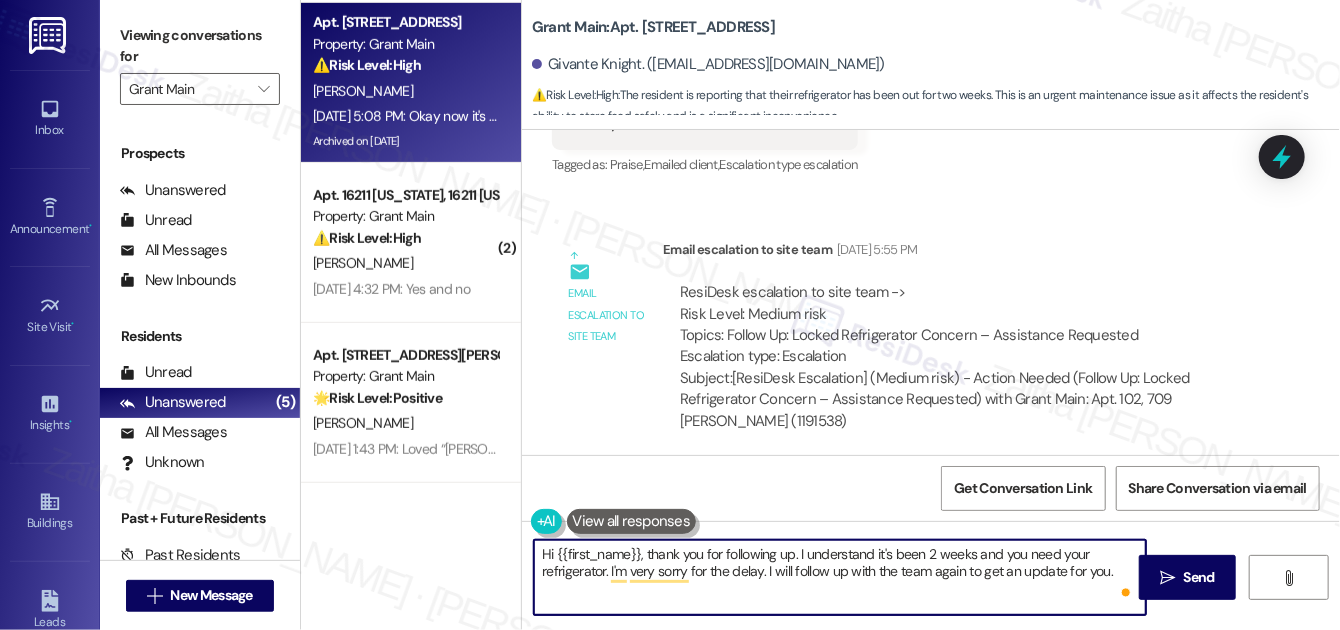 type on "Hi {{first_name}}, thank you for following up. I understand it's been 2 weeks and you need your refrigerator. I'm very sorry for the delay. I will follow up with the team again to get an update for you." 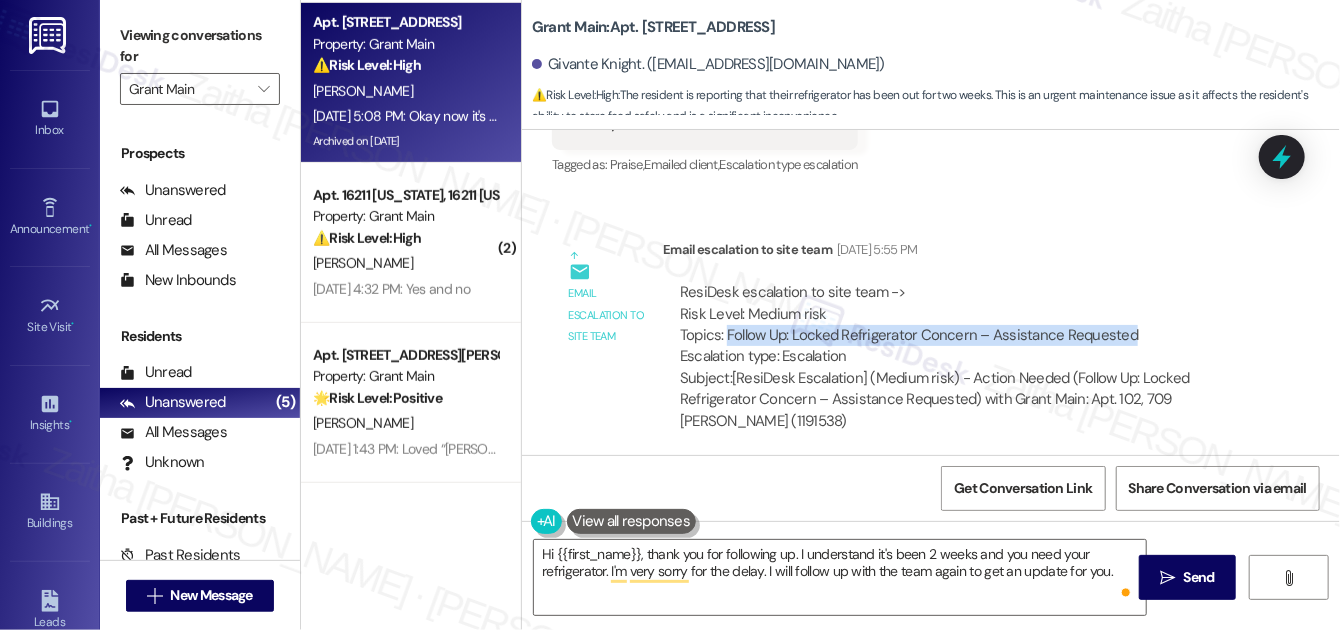 drag, startPoint x: 725, startPoint y: 261, endPoint x: 1123, endPoint y: 272, distance: 398.15198 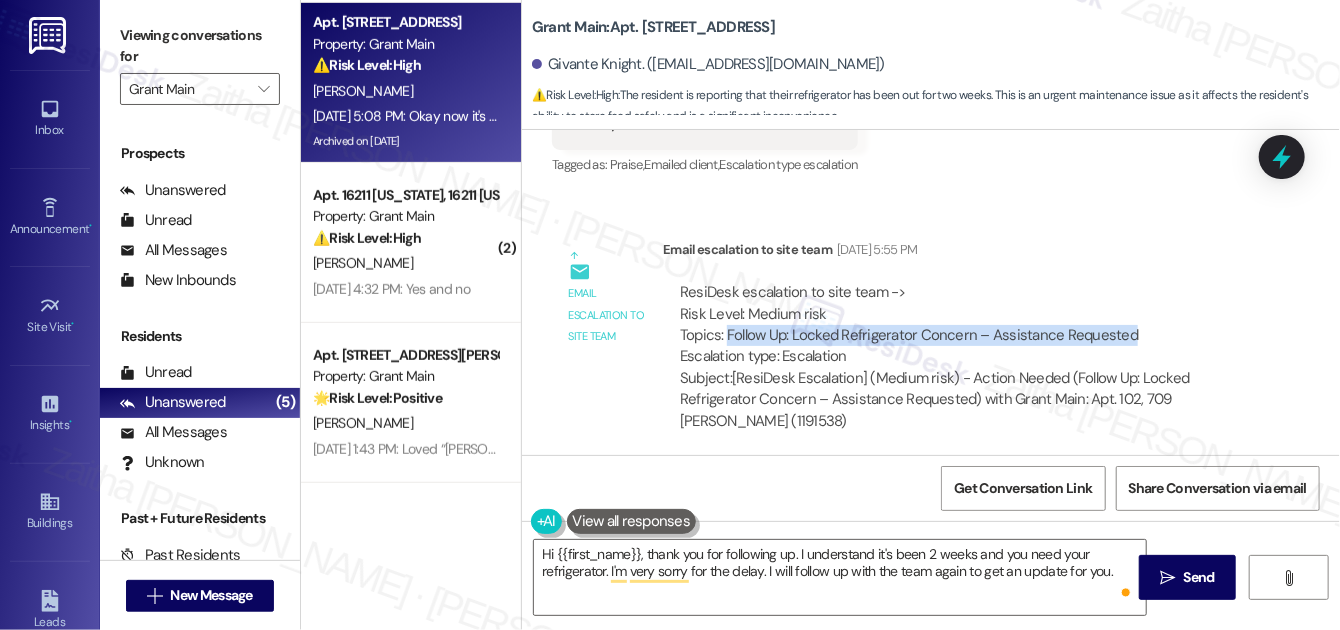 click on "ResiDesk escalation to site team ->
Risk Level: Medium risk
Topics: Follow Up: Locked Refrigerator Concern – Assistance Requested
Escalation type: Escalation" at bounding box center (960, 325) 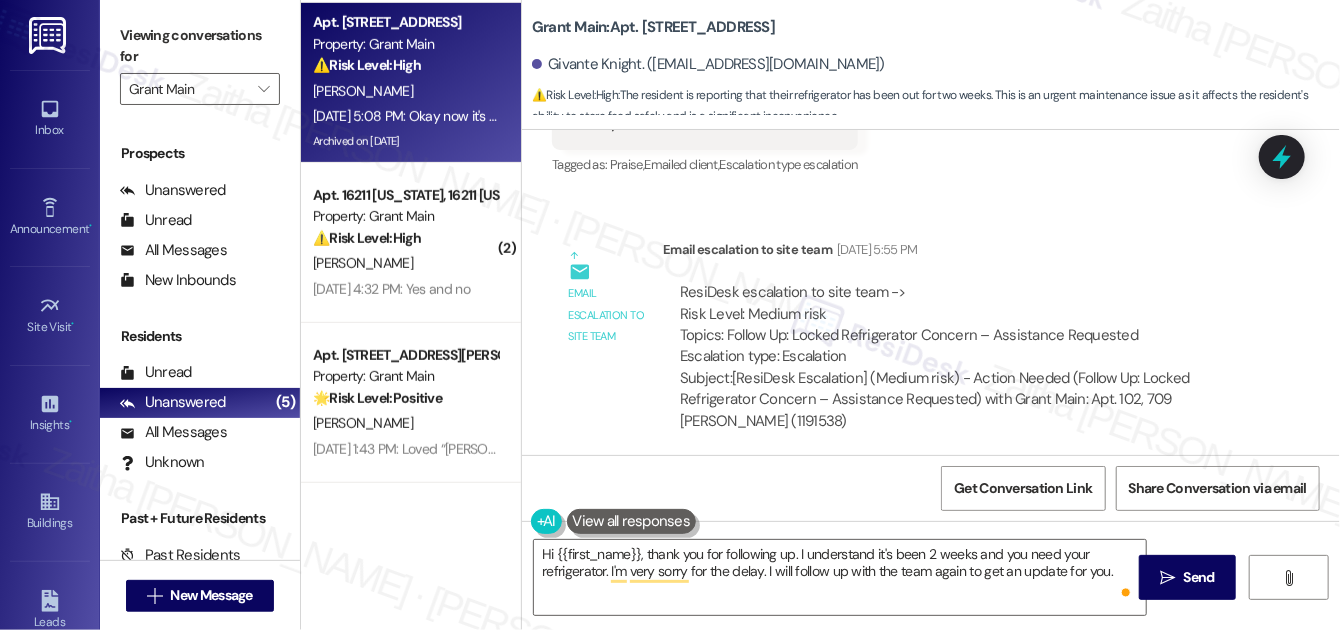 click on "ResiDesk escalation to site team ->
Risk Level: Medium risk
Topics: Follow Up: Locked Refrigerator Concern – Assistance Requested
Escalation type: Escalation" at bounding box center (960, 325) 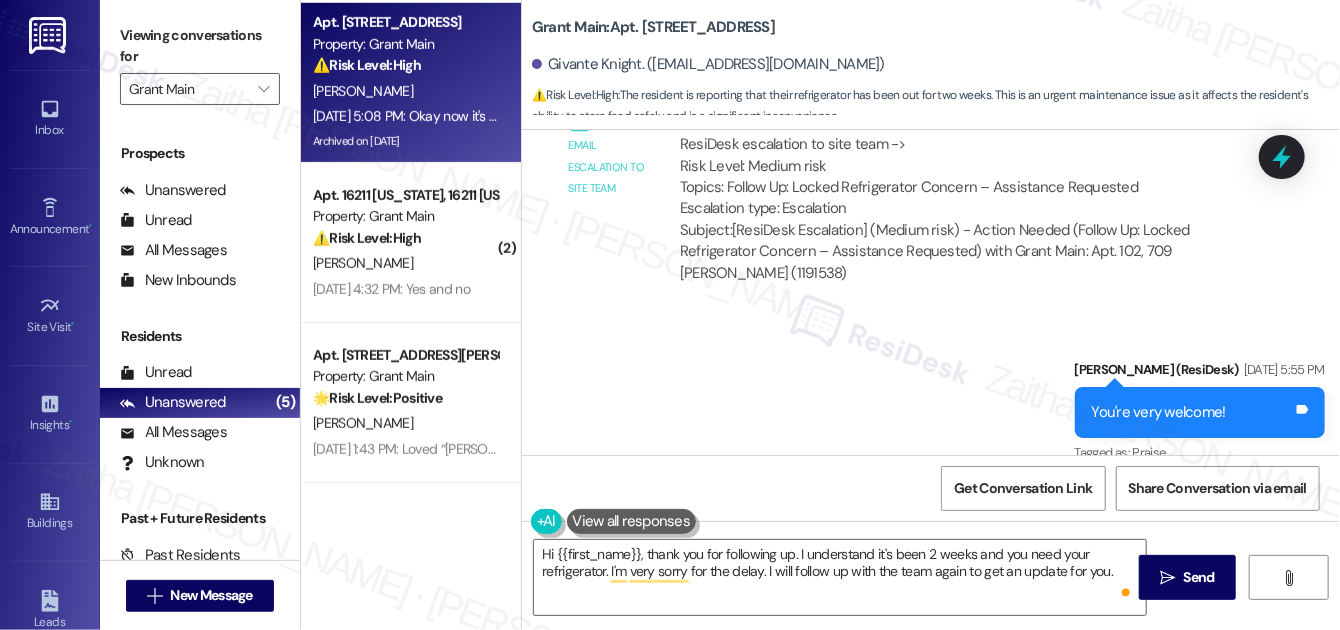 scroll, scrollTop: 12416, scrollLeft: 0, axis: vertical 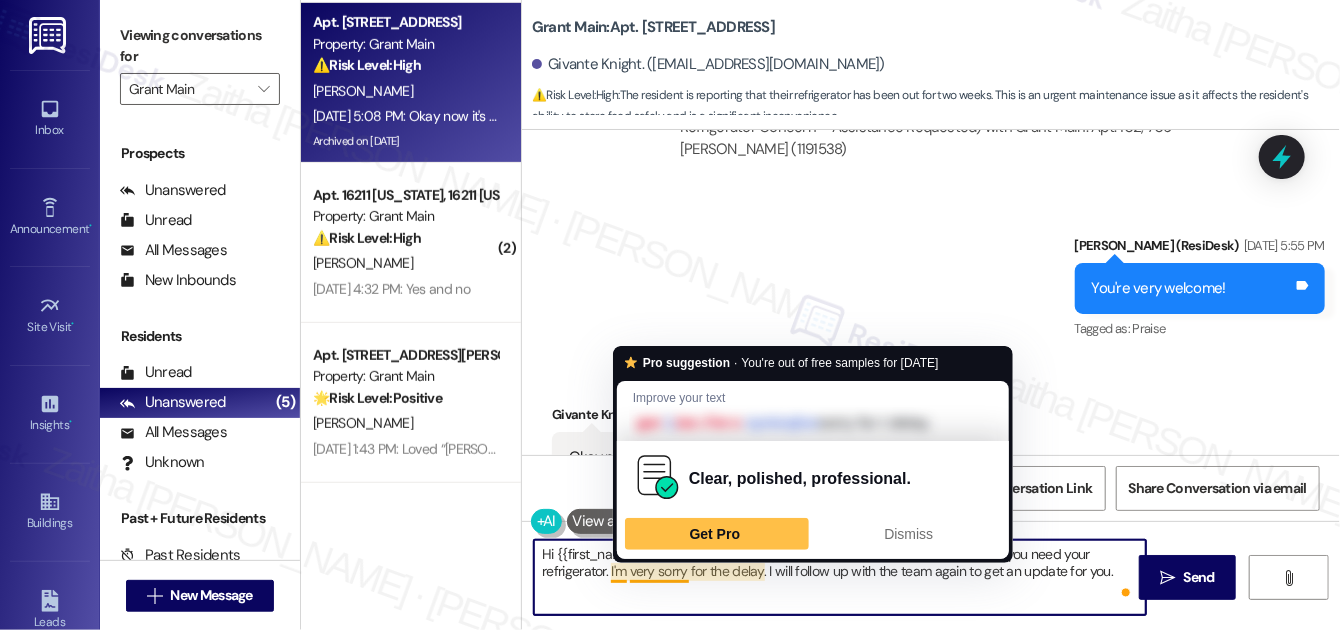 click on "Hi {{first_name}}, thank you for following up. I understand it's been 2 weeks and you need your refrigerator. I'm very sorry for the delay. I will follow up with the team again to get an update for you." at bounding box center [840, 577] 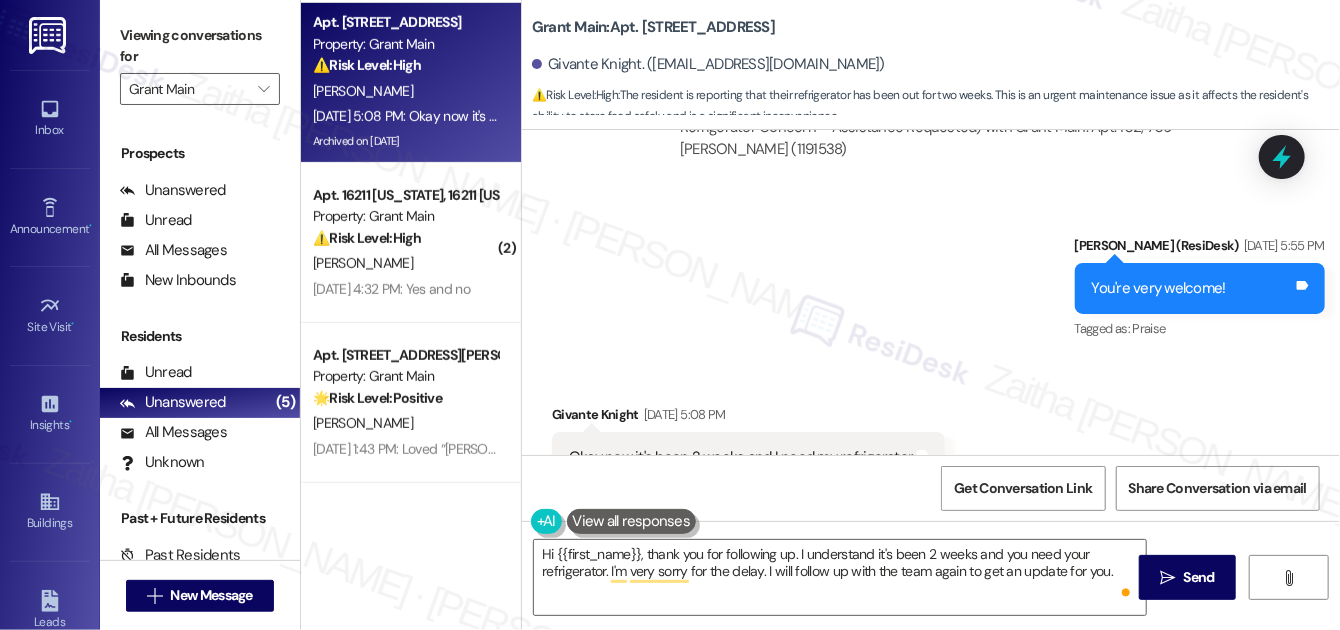 click on "Sent via SMS [PERSON_NAME]   (ResiDesk) [DATE] 5:55 PM You're very welcome! Tags and notes Tagged as:   Praise Click to highlight conversations about Praise" at bounding box center [931, 274] 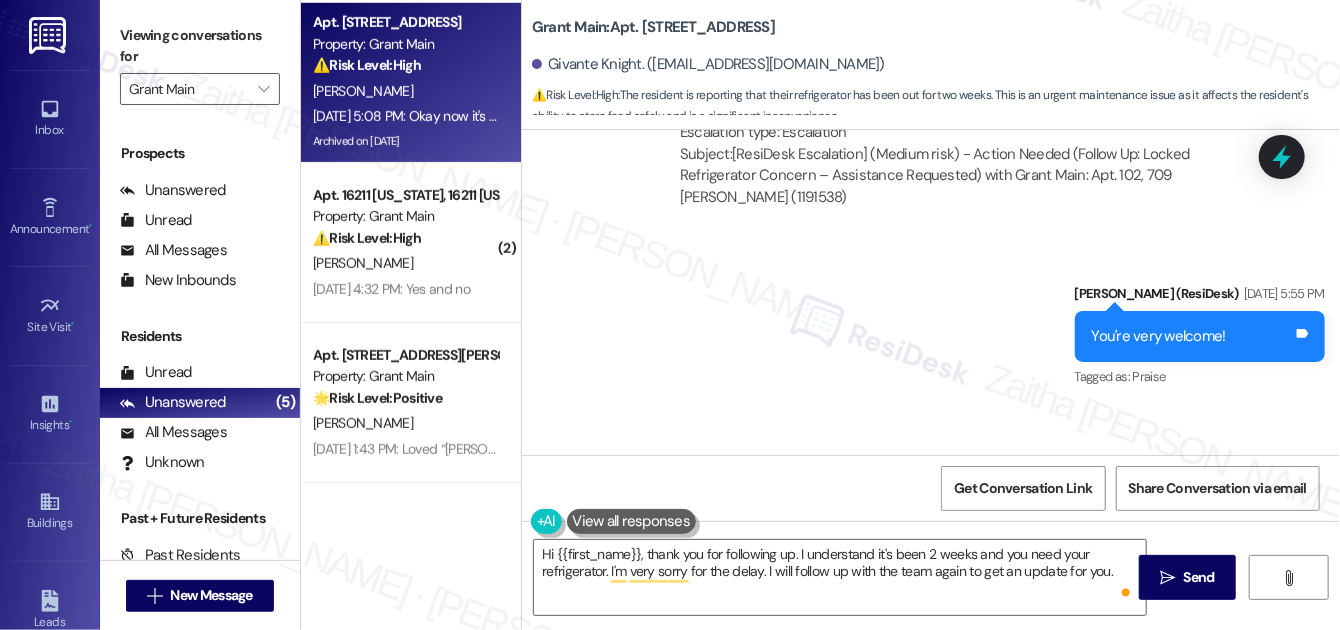 scroll, scrollTop: 12416, scrollLeft: 0, axis: vertical 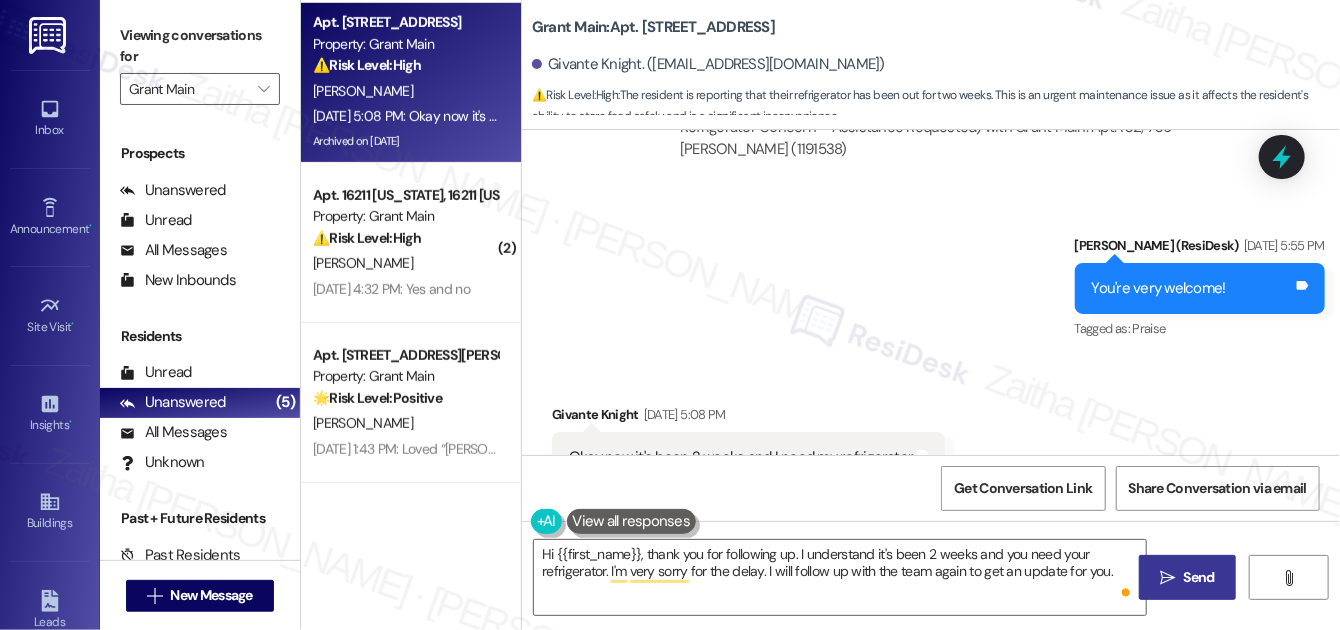 click on "Send" at bounding box center [1199, 577] 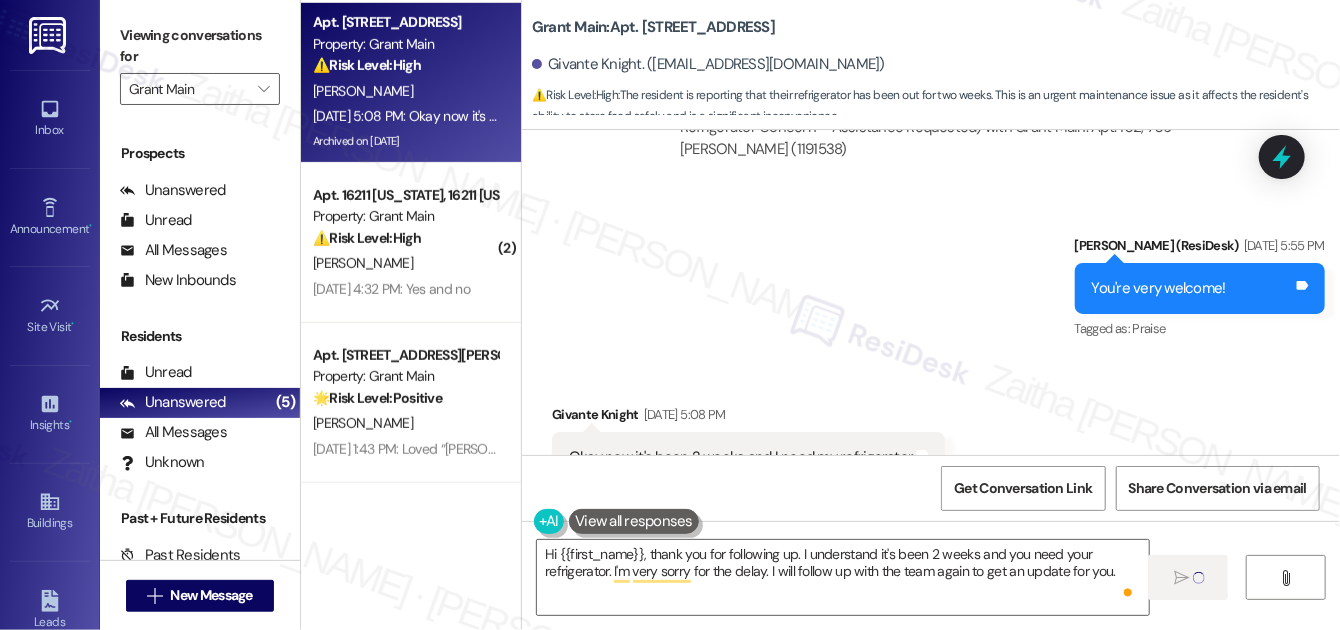 type 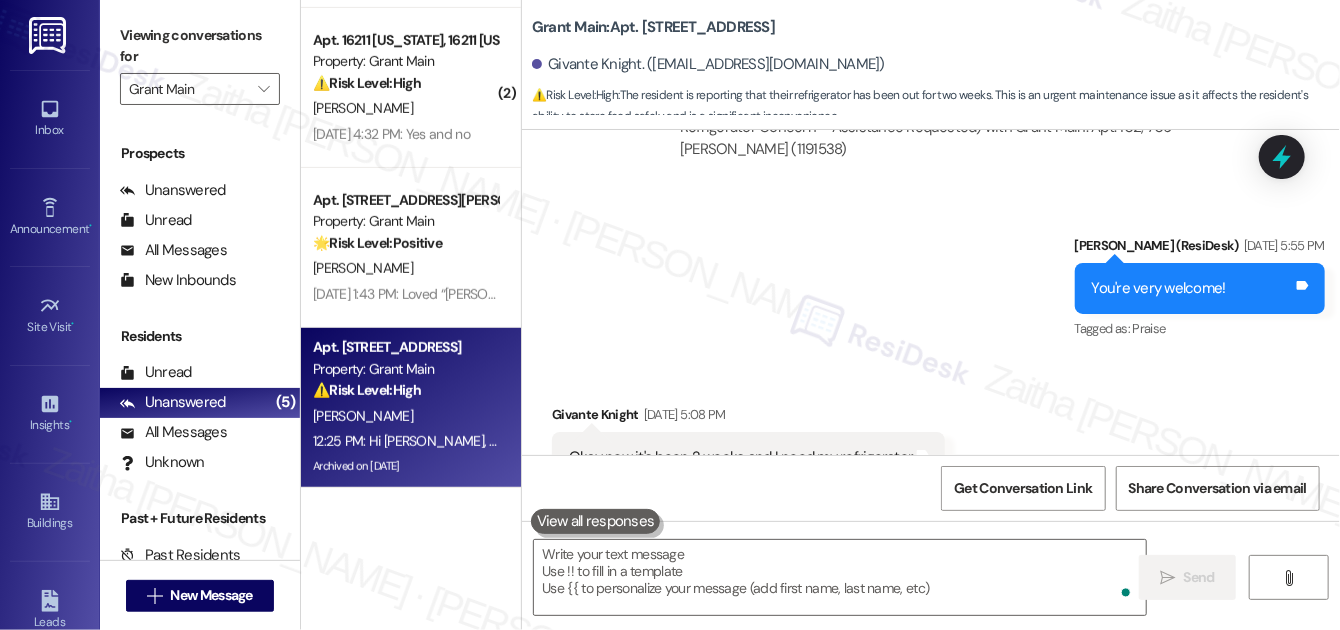 scroll, scrollTop: 12577, scrollLeft: 0, axis: vertical 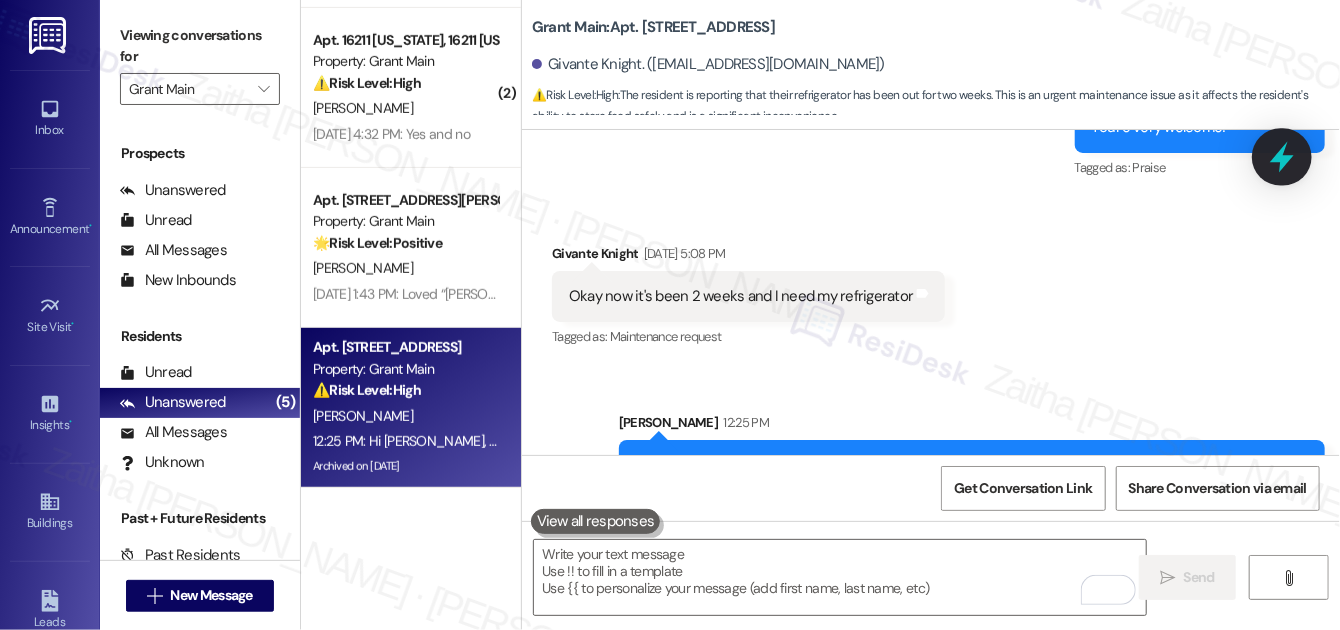 click 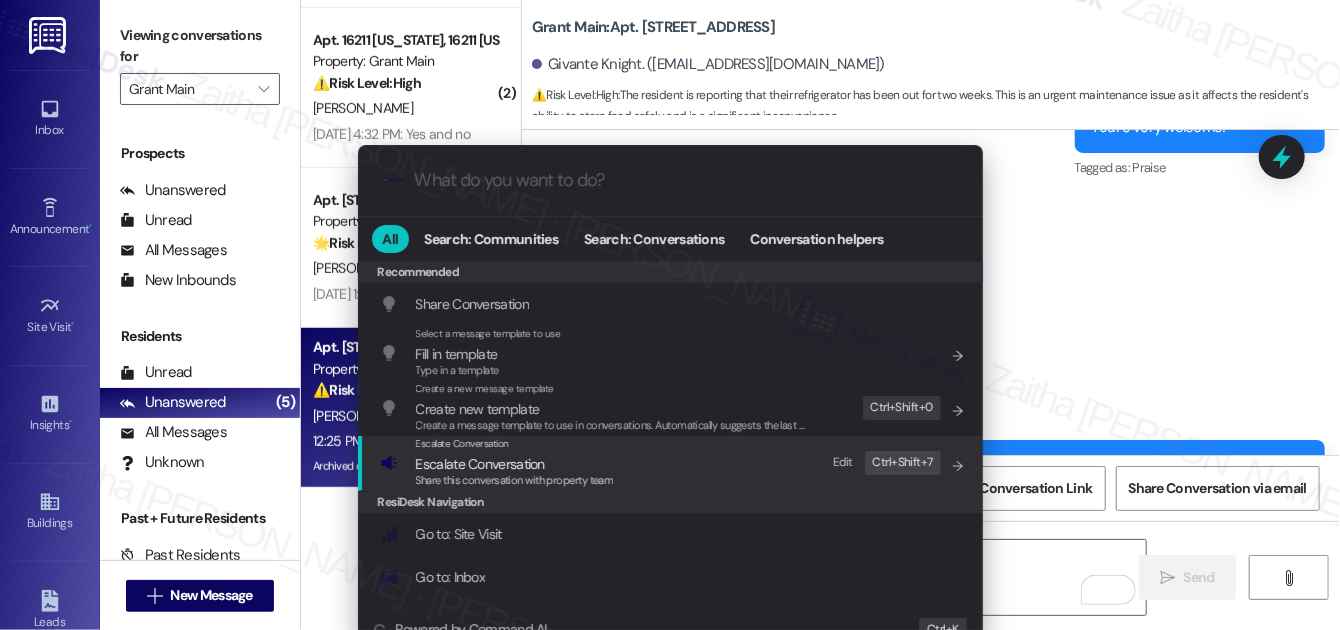 click on "Escalate Conversation" at bounding box center [480, 464] 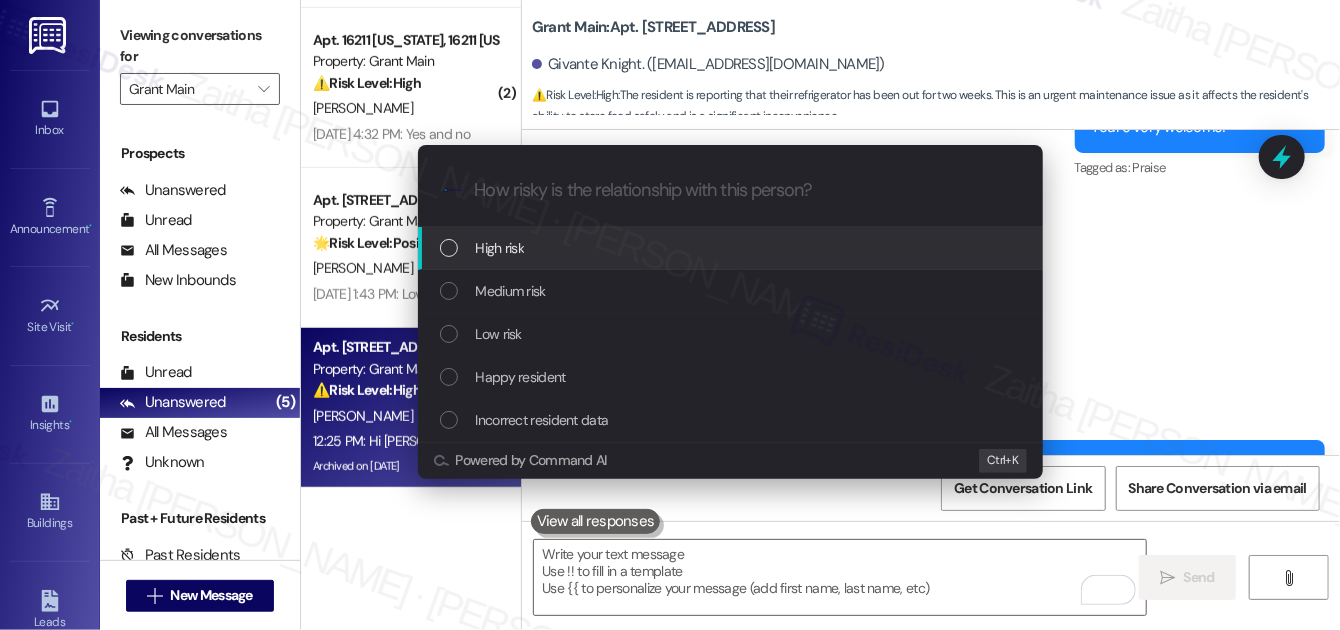 click on "High risk" at bounding box center [732, 248] 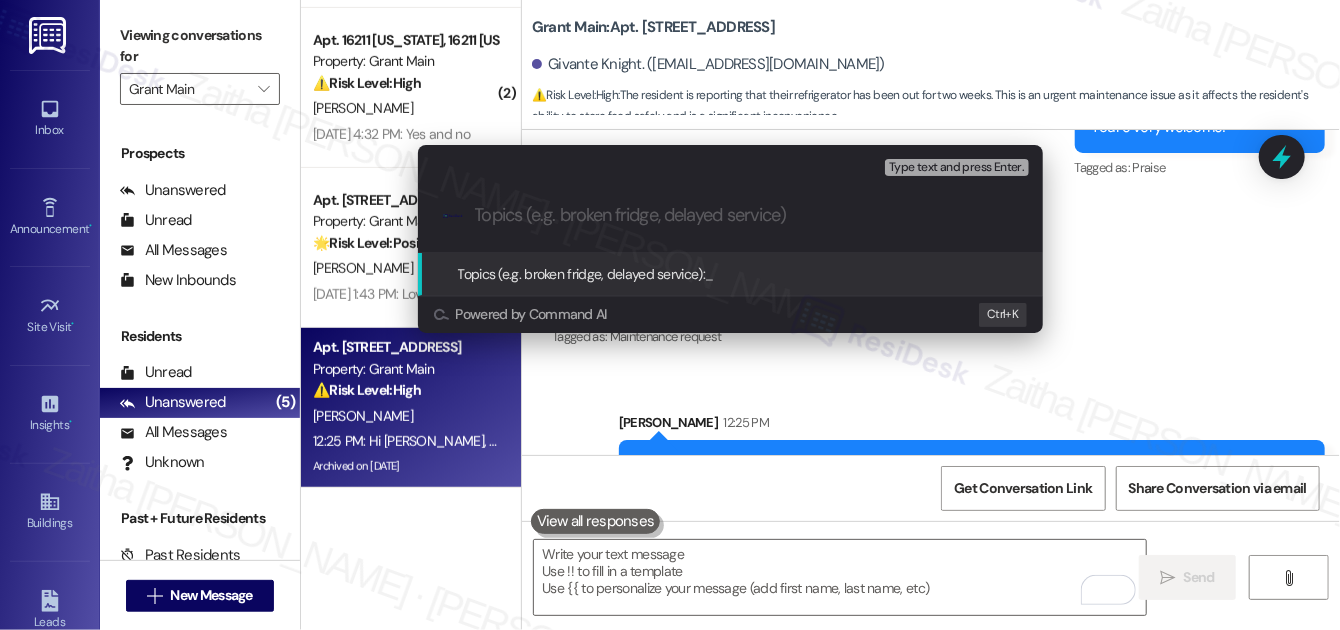 paste on "Follow Up: Locked Refrigerator Concern – Assistance Requested" 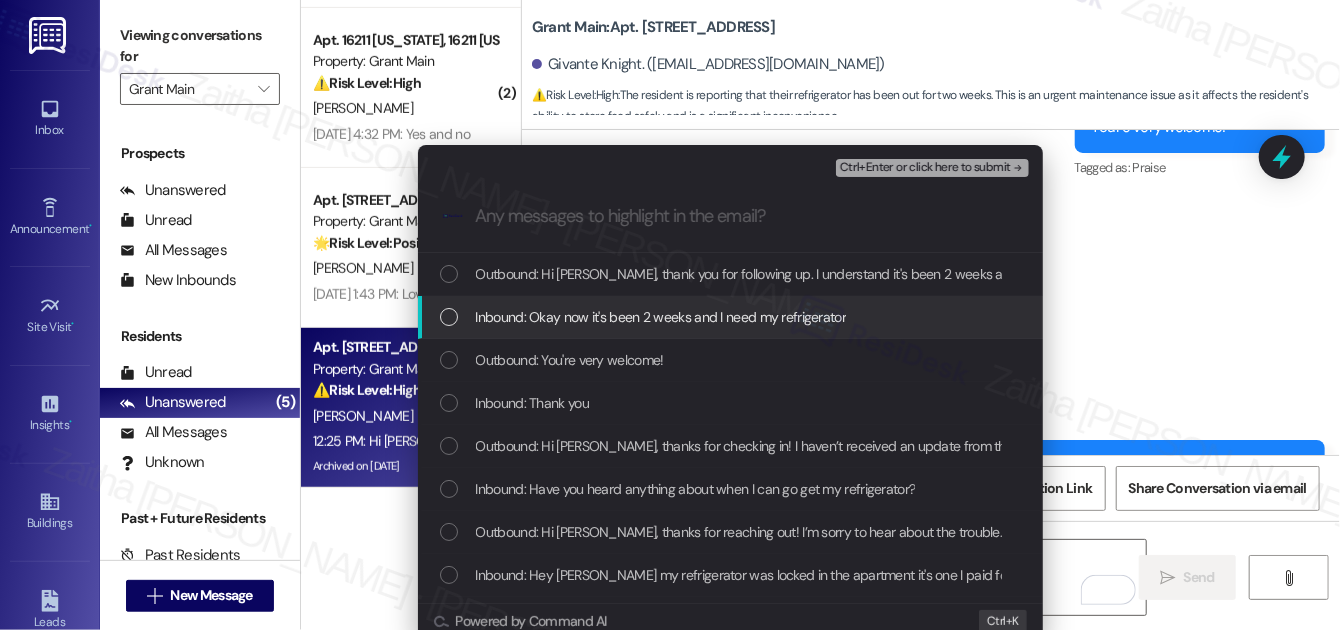 click at bounding box center [449, 317] 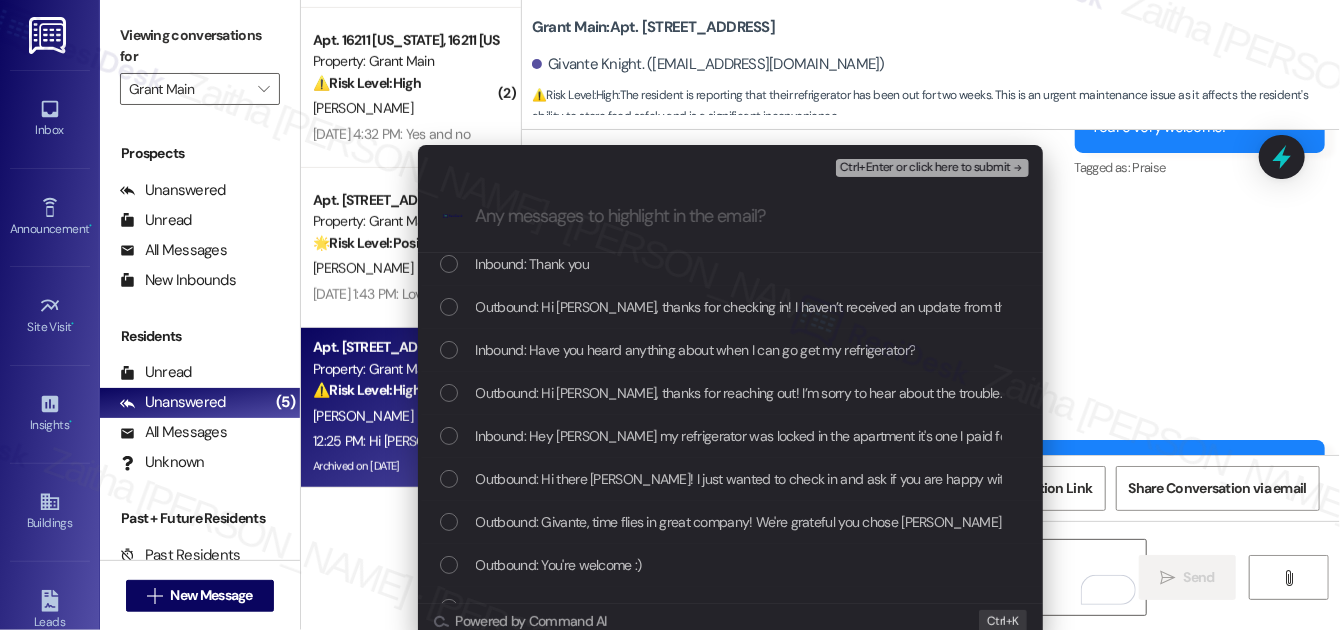 scroll, scrollTop: 181, scrollLeft: 0, axis: vertical 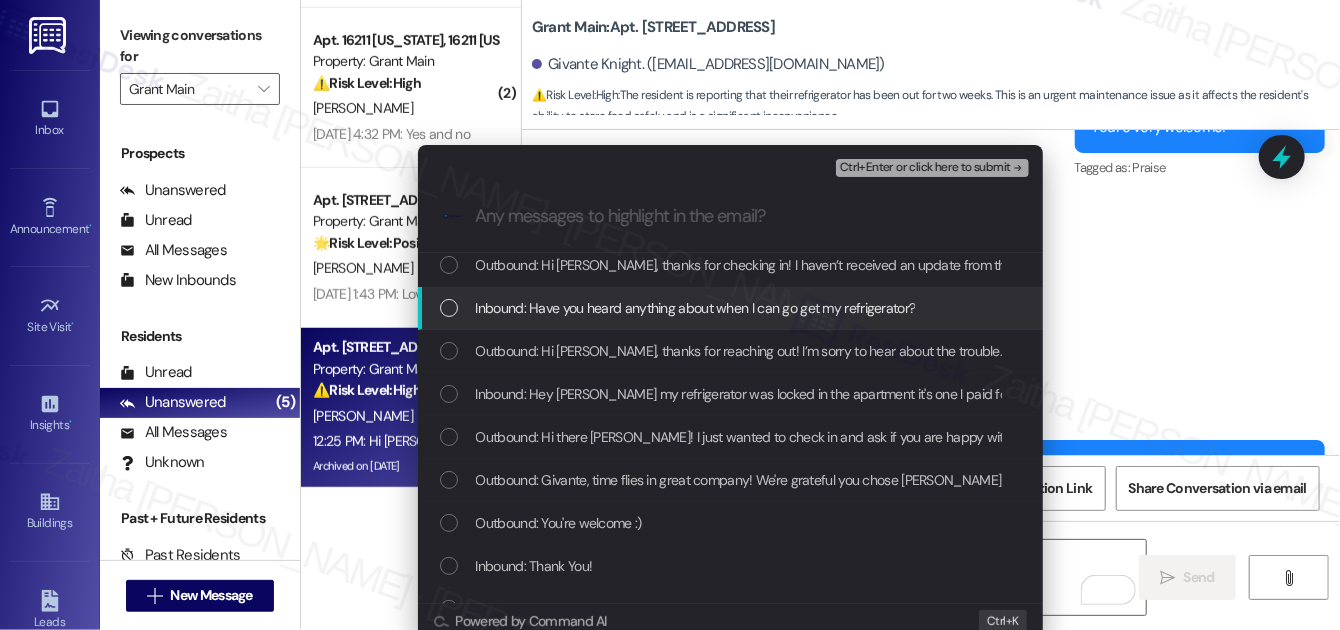 click at bounding box center [449, 308] 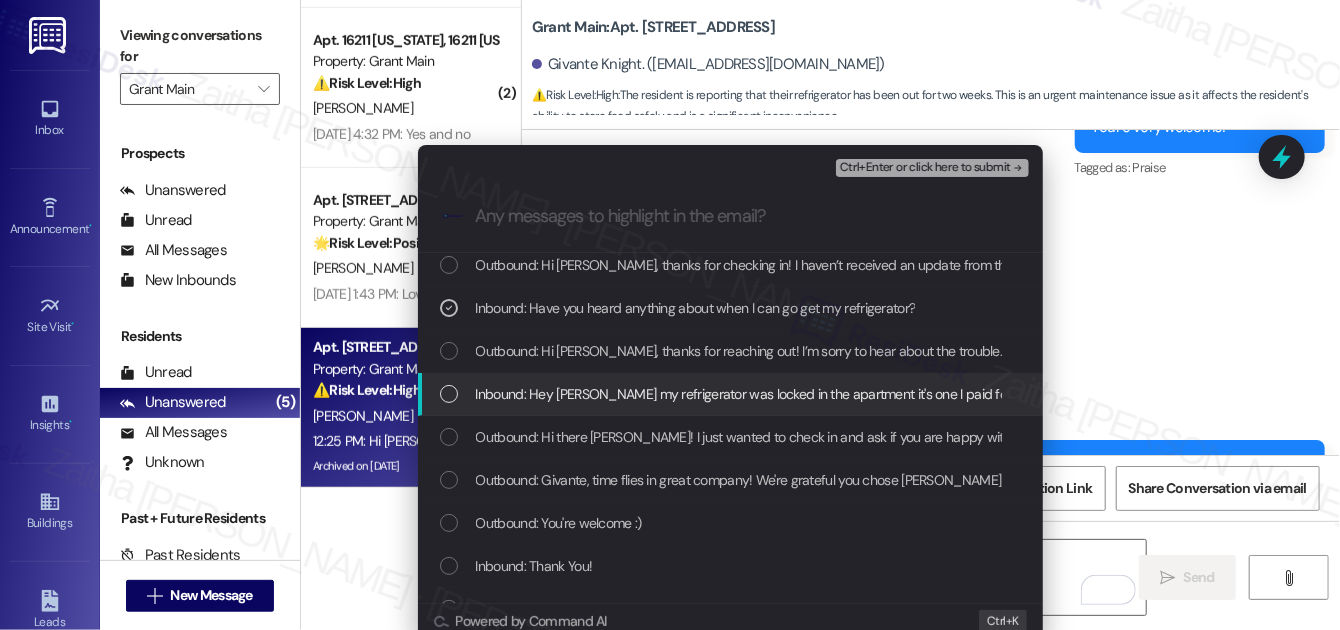 click at bounding box center [449, 394] 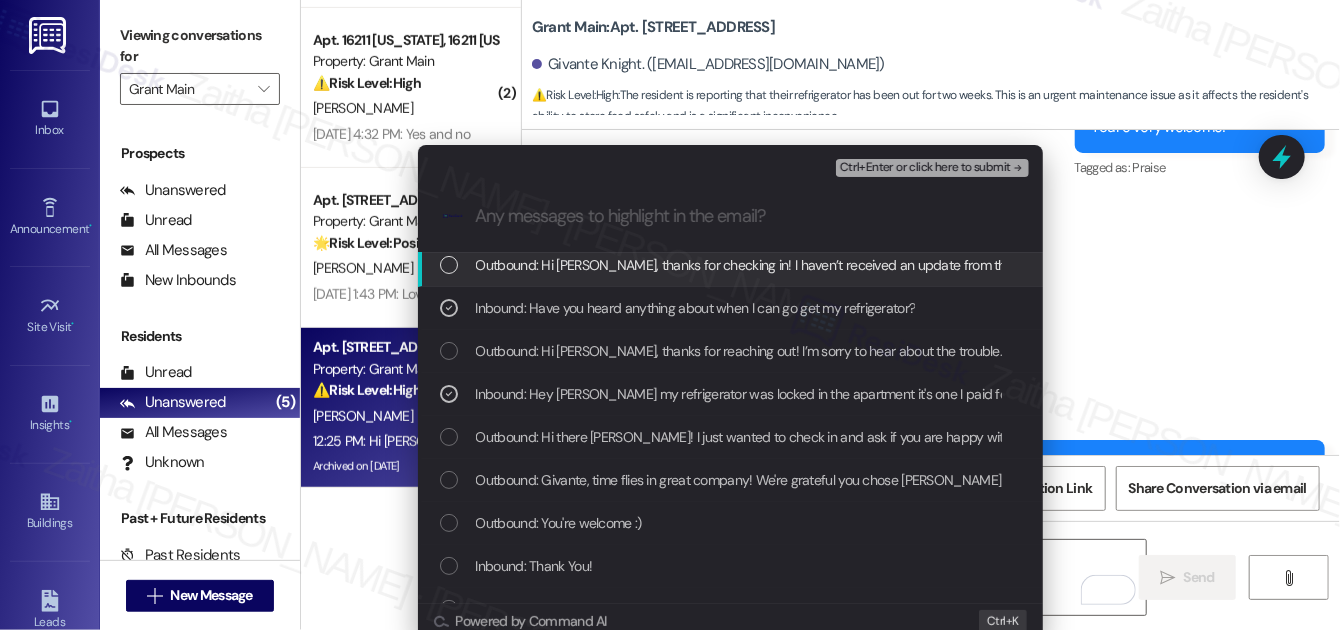 click on "Ctrl+Enter or click here to submit" at bounding box center (925, 168) 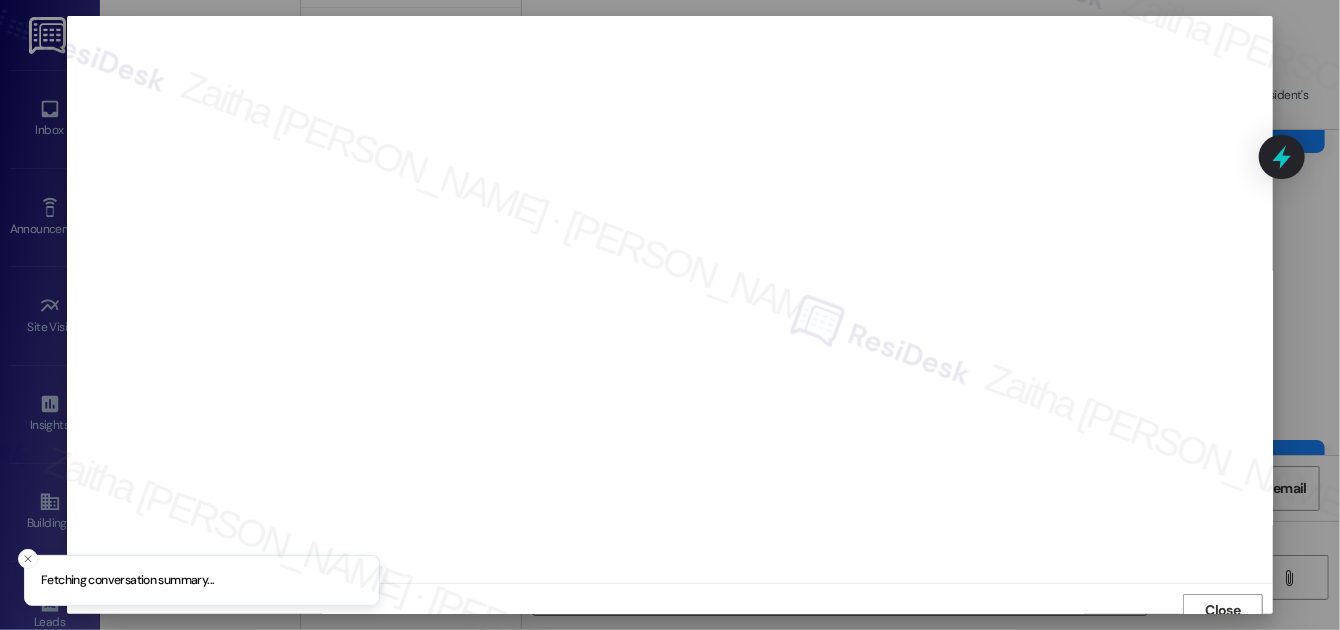 scroll, scrollTop: 11, scrollLeft: 0, axis: vertical 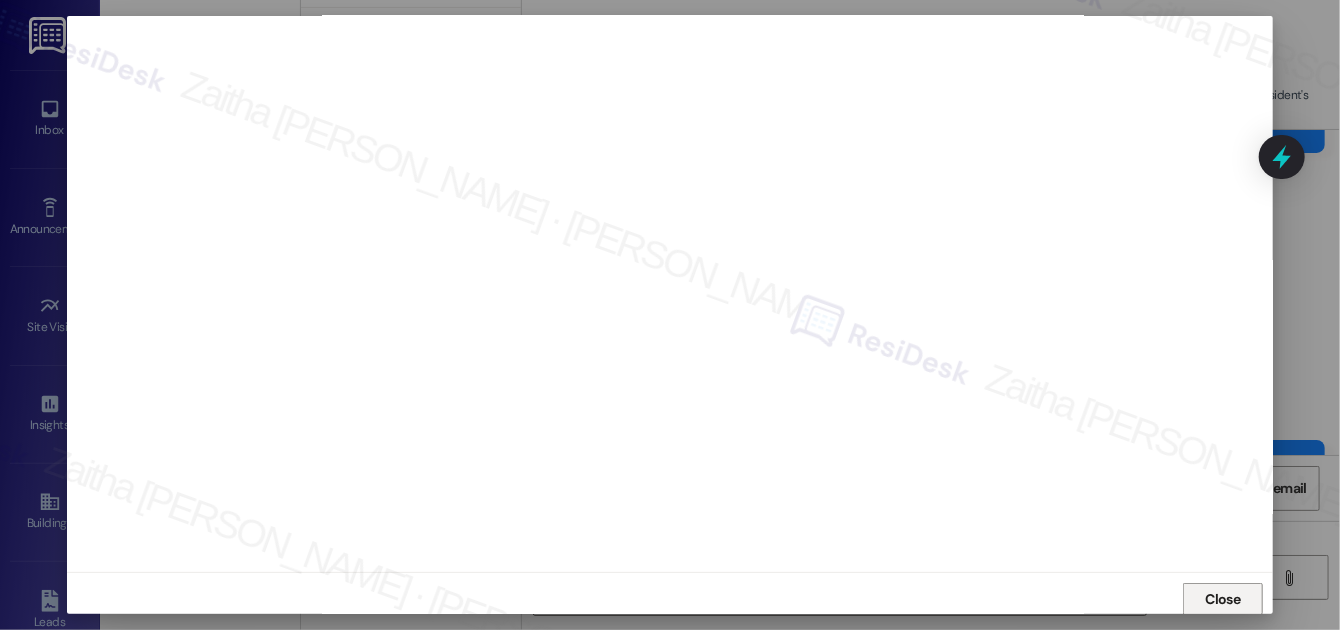 click on "Close" at bounding box center [1223, 599] 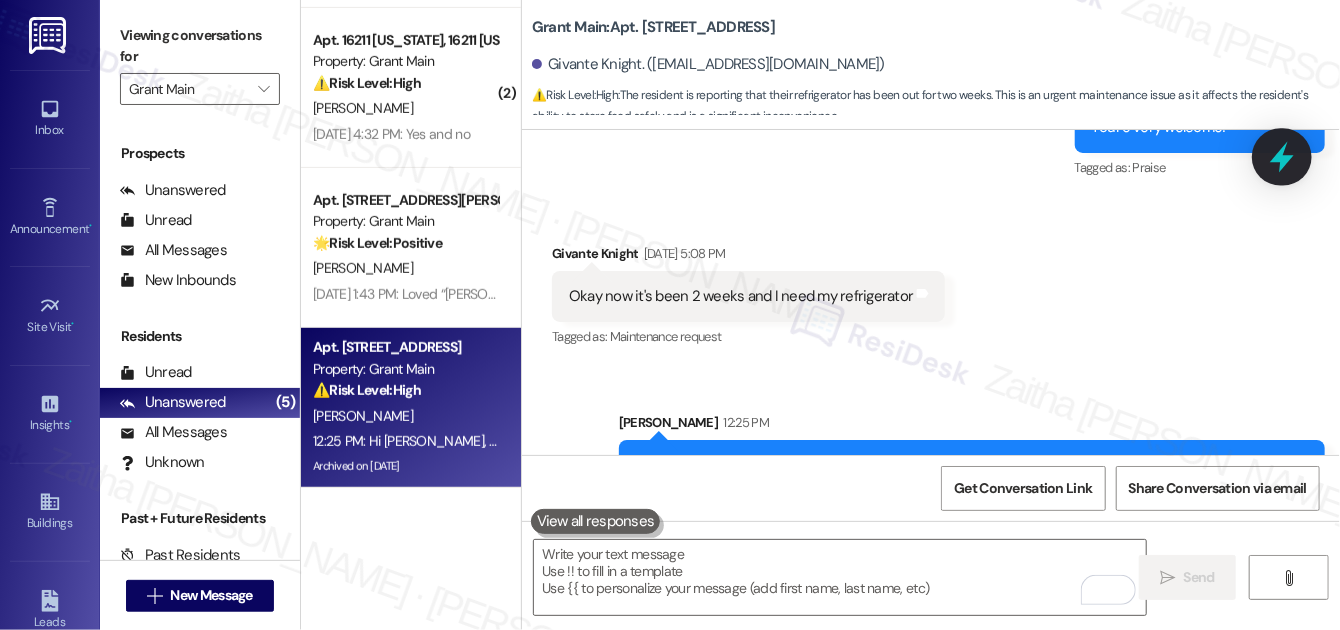 click 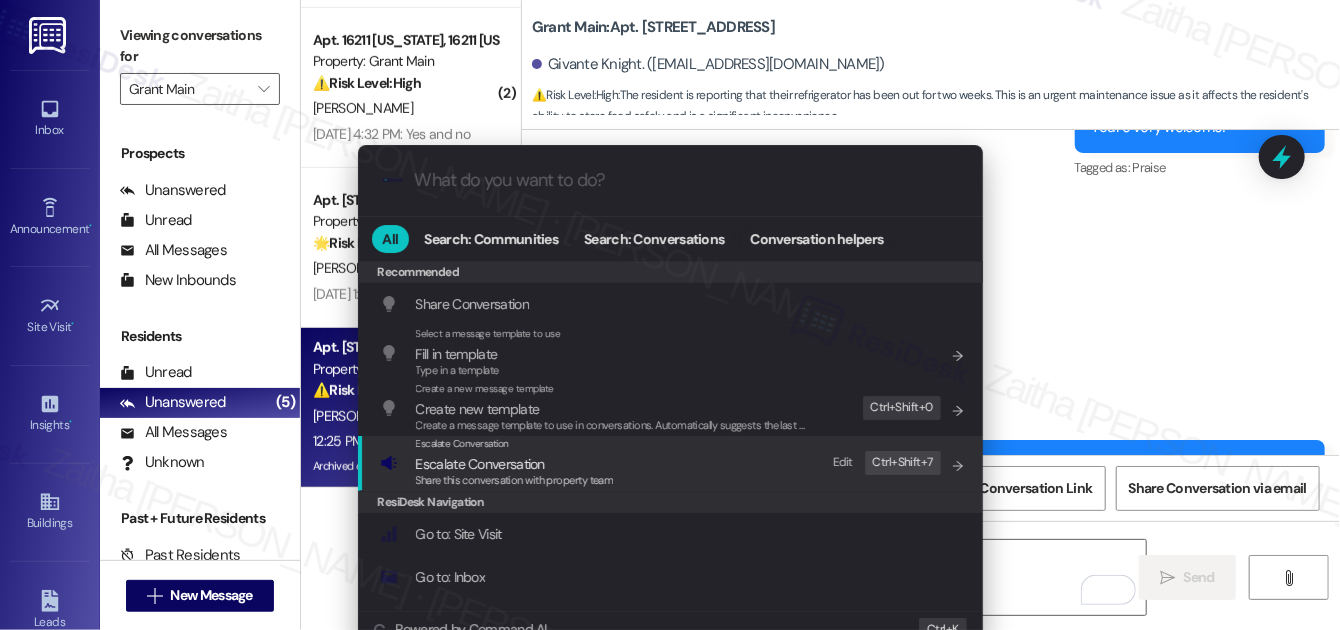 click on "Escalate Conversation" at bounding box center (480, 464) 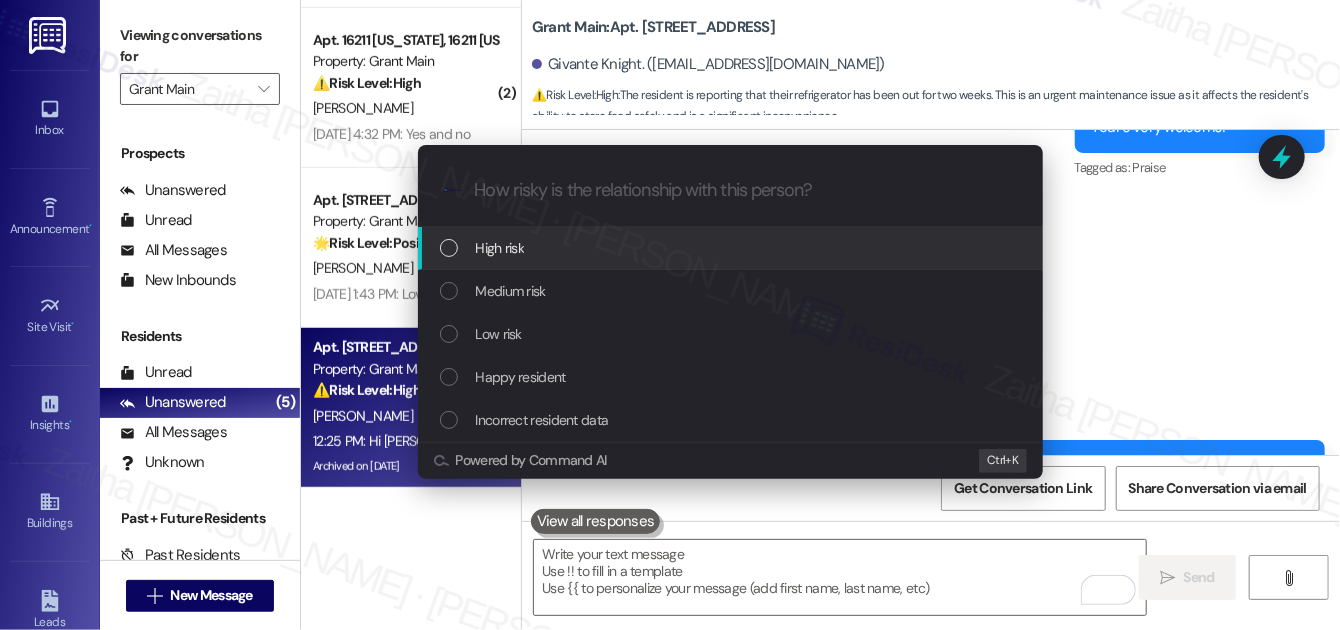 click on "High risk" at bounding box center [732, 248] 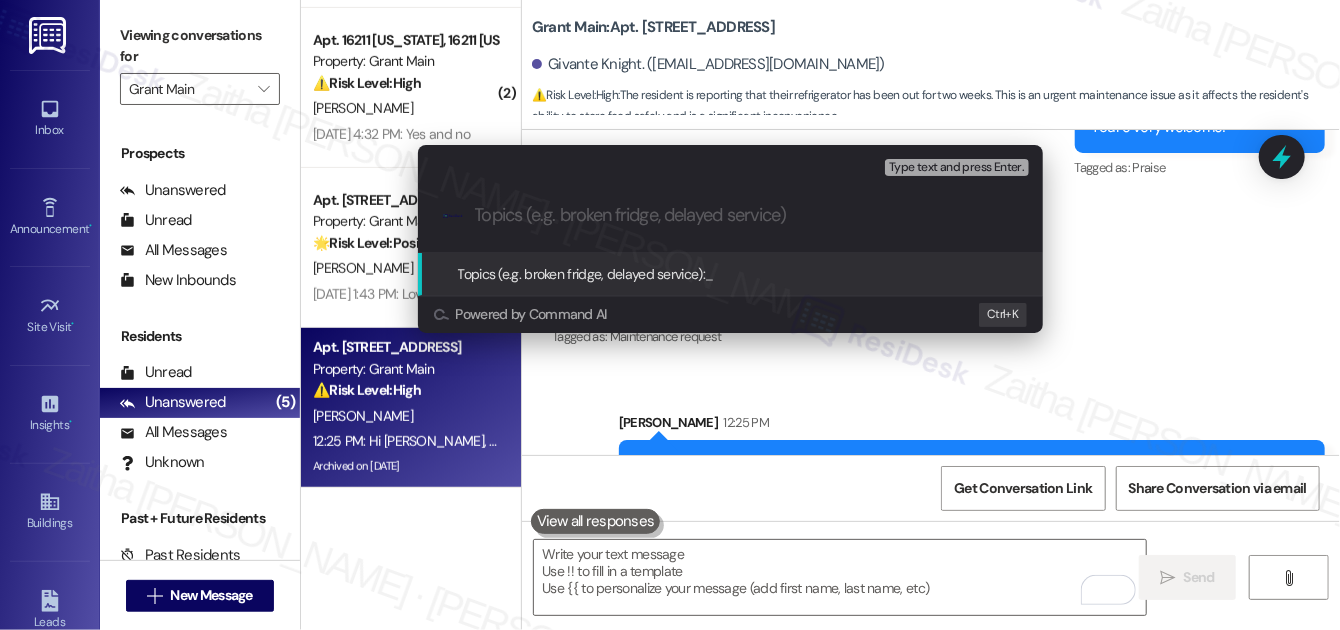 paste on "Follow Up: Locked Refrigerator Concern – Assistance Requested" 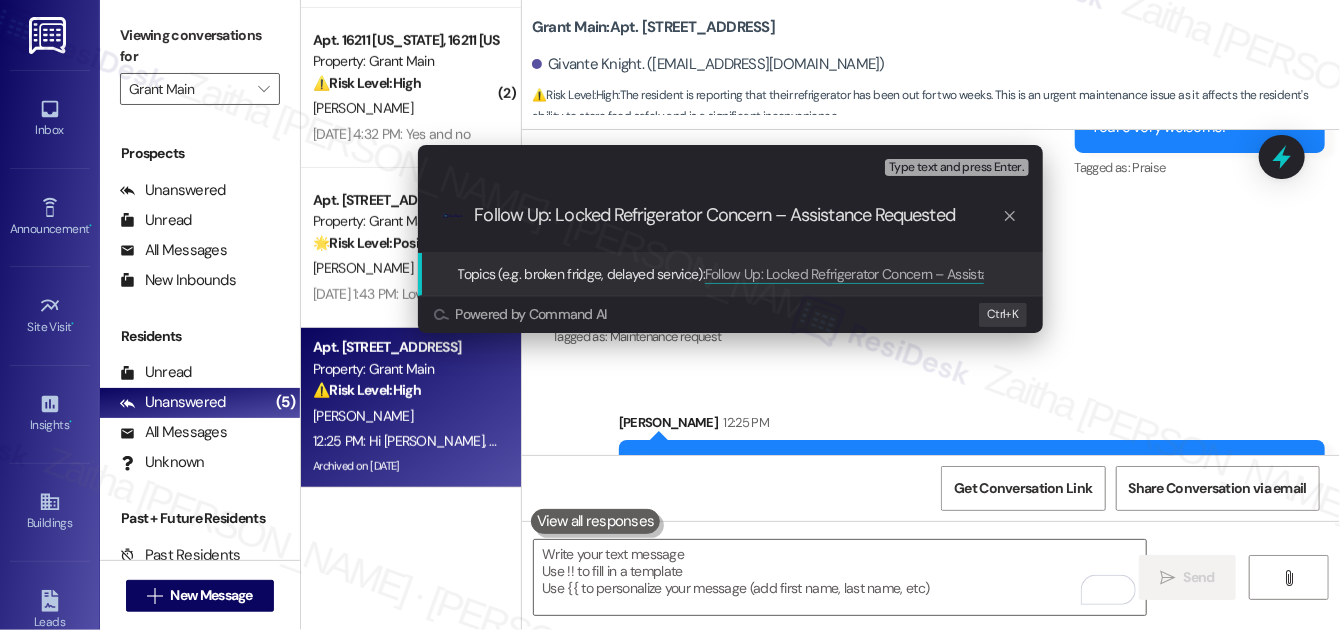type 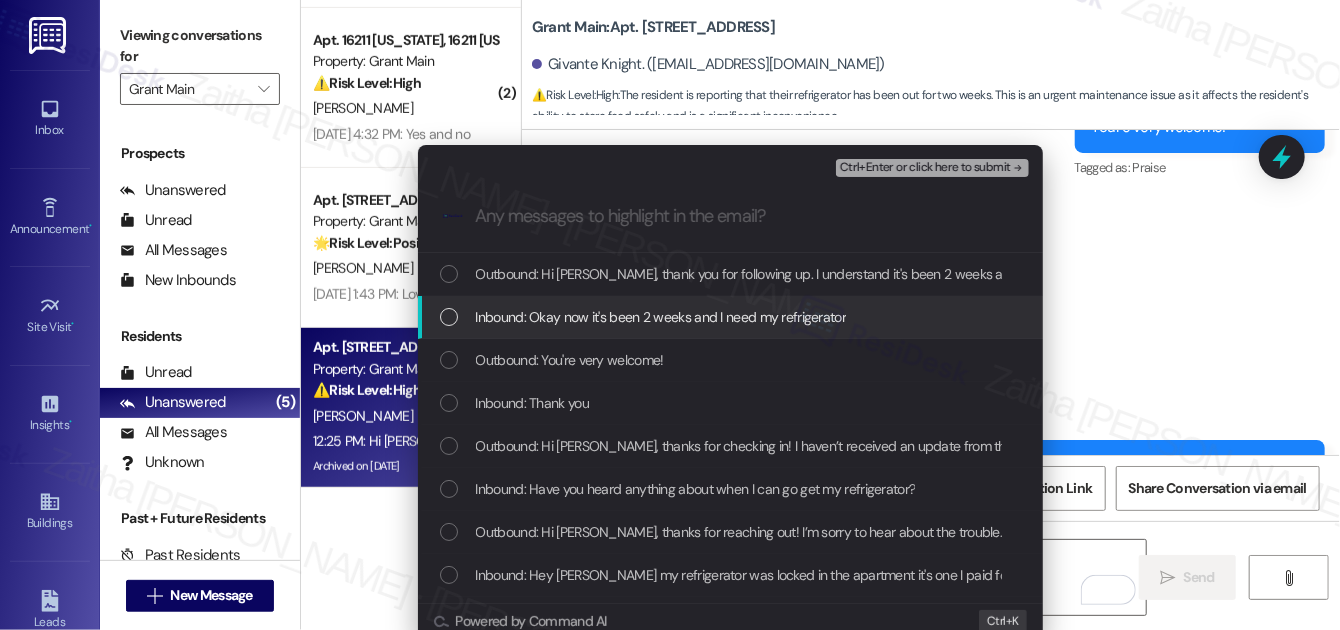click at bounding box center (449, 317) 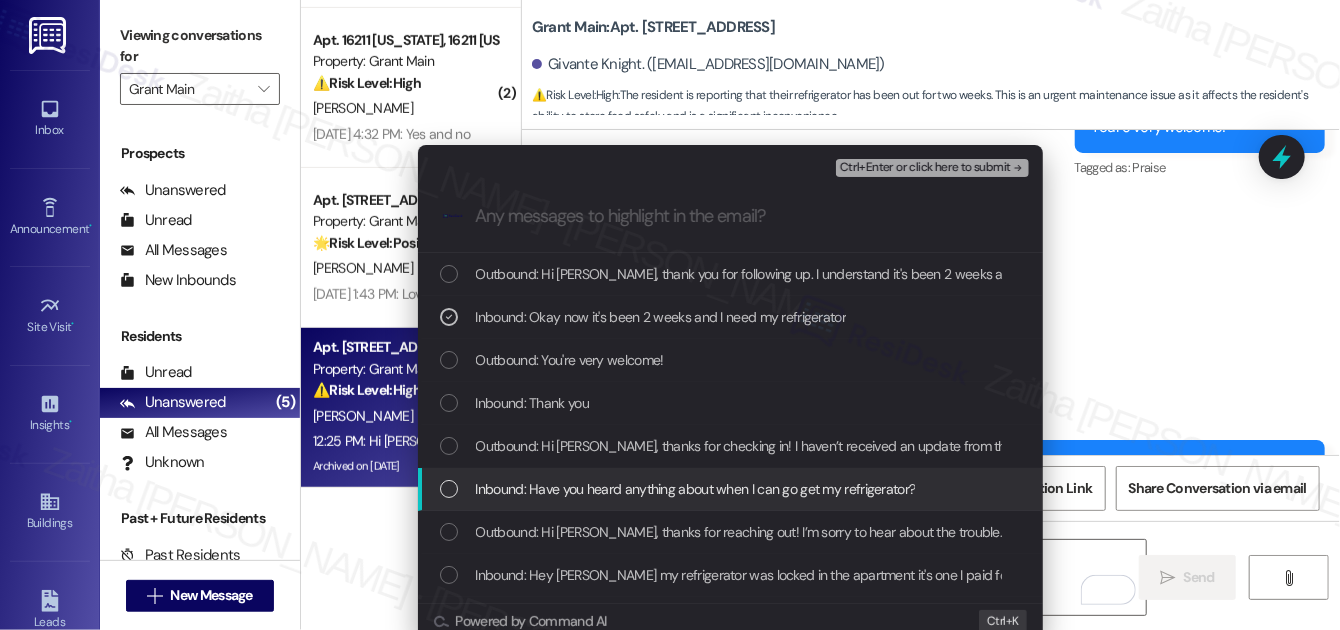 click at bounding box center (449, 489) 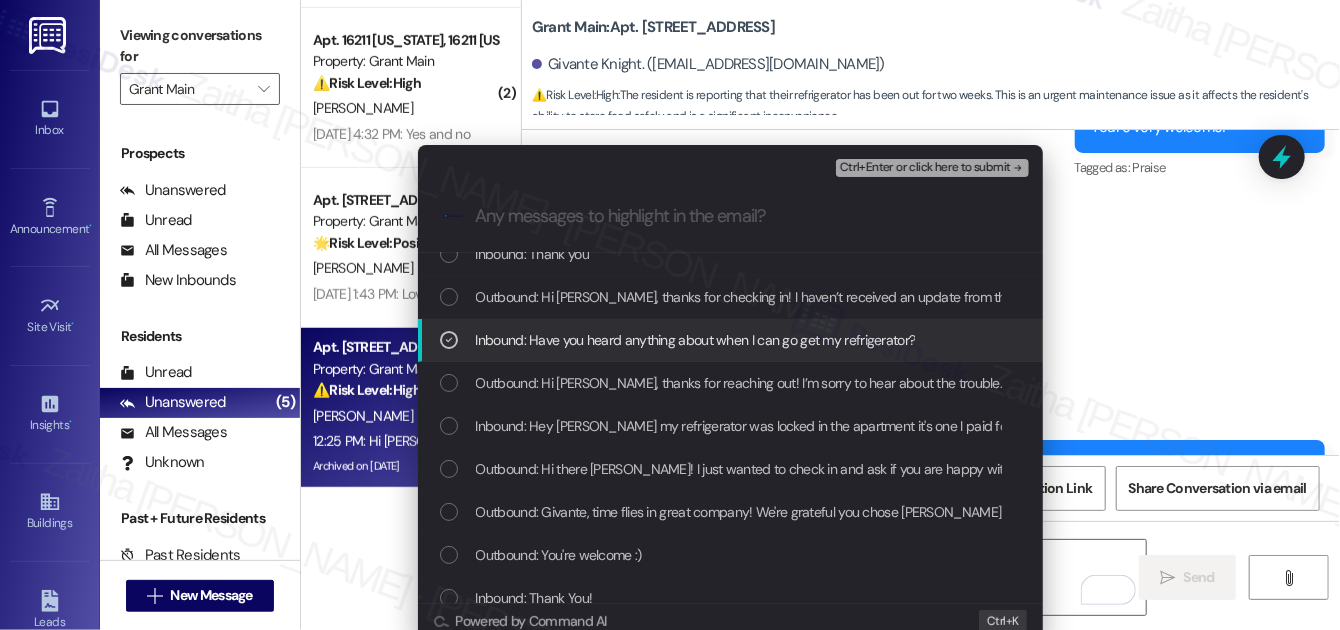 scroll, scrollTop: 181, scrollLeft: 0, axis: vertical 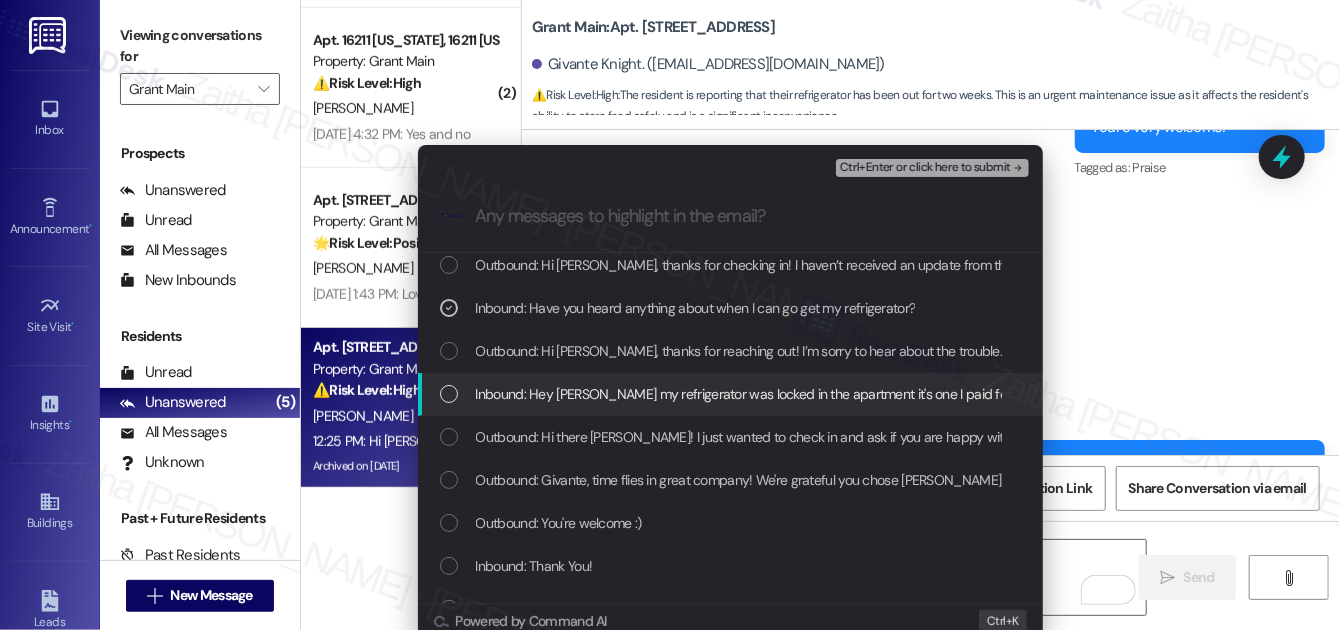 click on "Inbound: Hey [PERSON_NAME] my refrigerator was locked in the apartment it's one I paid for. I would like to get it but maintenance isn't answering the phone." at bounding box center [730, 394] 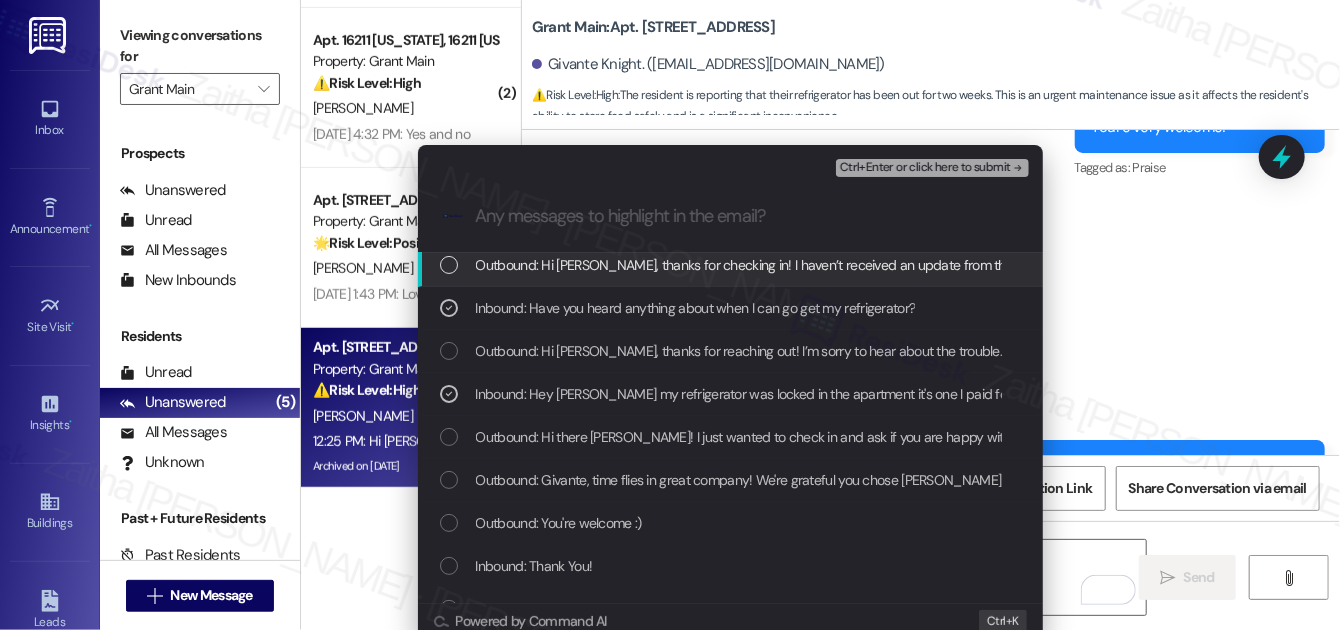 click on "Ctrl+Enter or click here to submit" at bounding box center [925, 168] 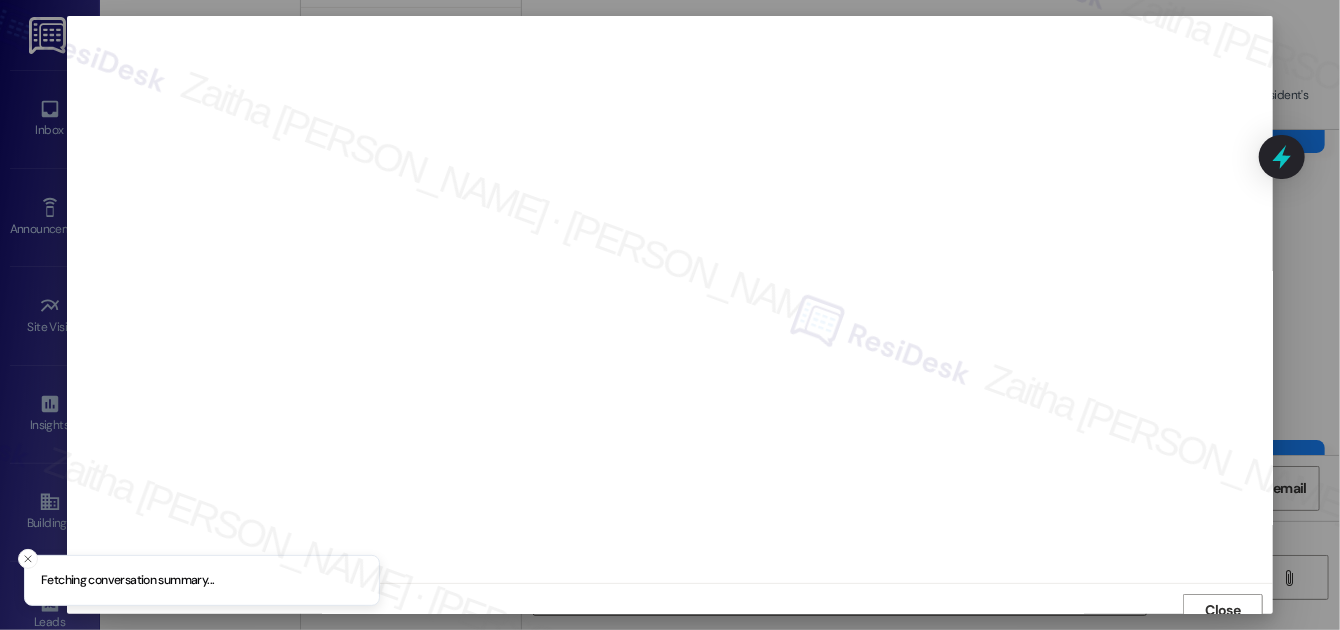 scroll, scrollTop: 11, scrollLeft: 0, axis: vertical 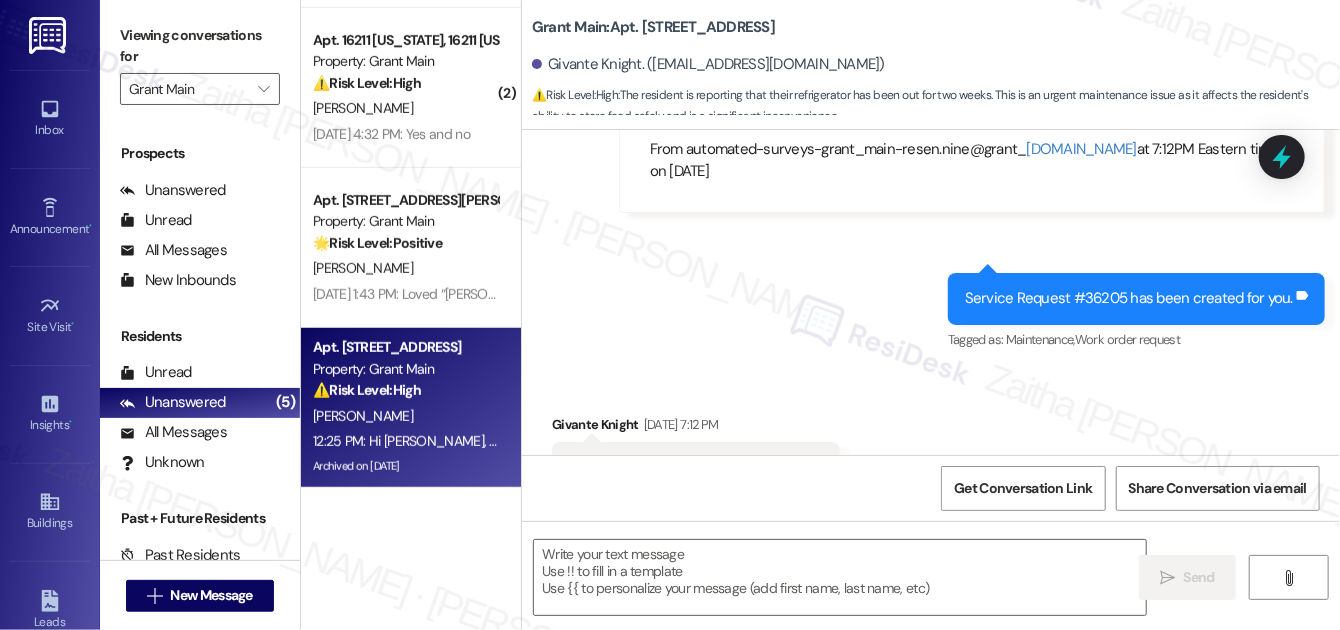 type on "Fetching suggested responses. Please feel free to read through the conversation in the meantime." 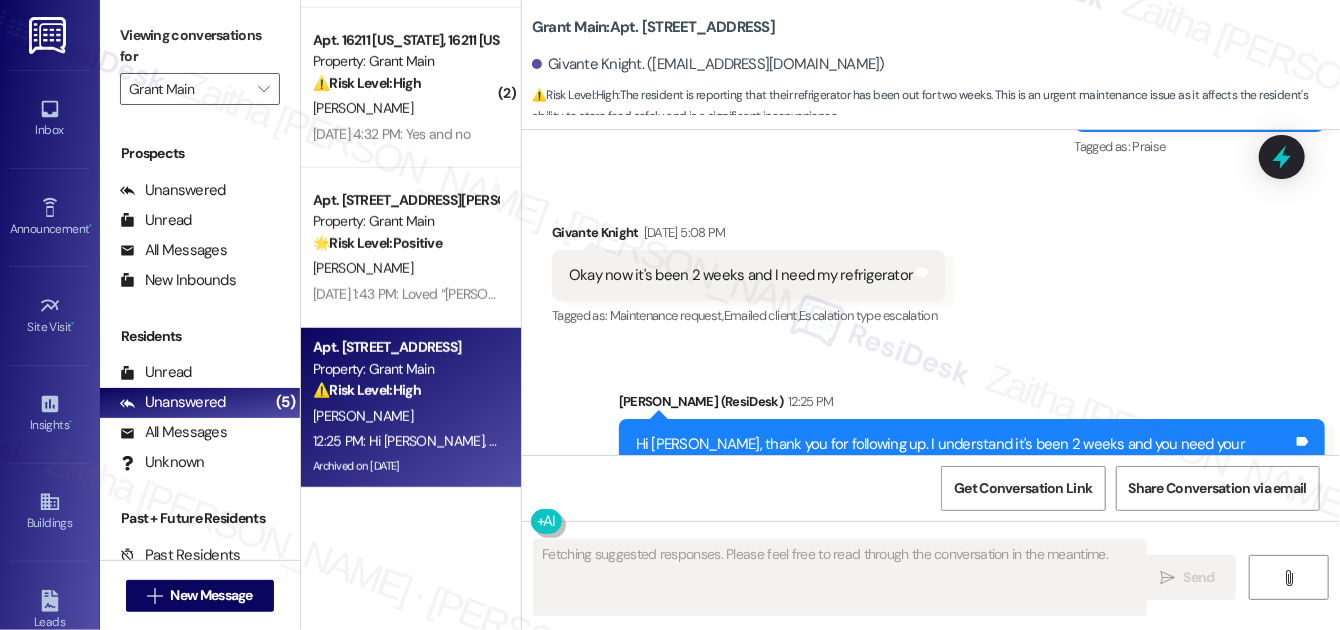 scroll, scrollTop: 12606, scrollLeft: 0, axis: vertical 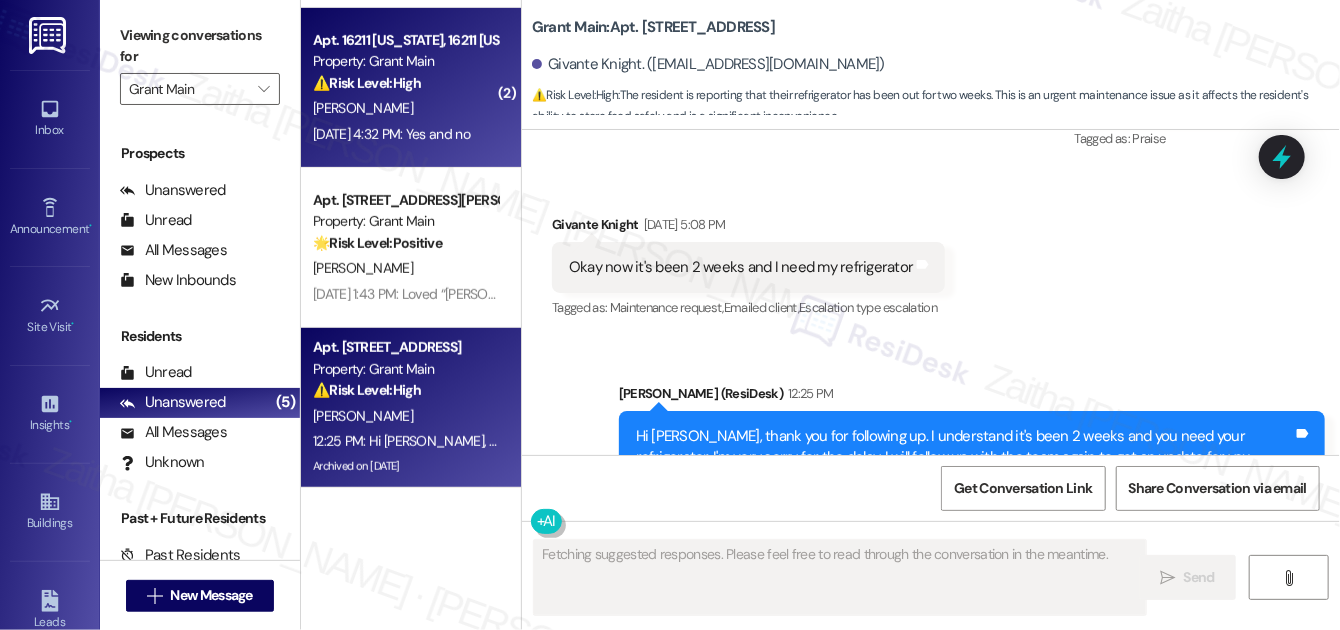 click on "Apt. 16211 [US_STATE], 16211 [US_STATE] Property: Grant Main ⚠️  Risk Level:  High The resident reports mold in the bathroom, which requires urgent attention to prevent further damage and health concerns. The conversation confirms the location and grants permission to enter, but the presence of mold necessitates a Tier 2 classification due to potential health and safety risks." at bounding box center (405, 62) 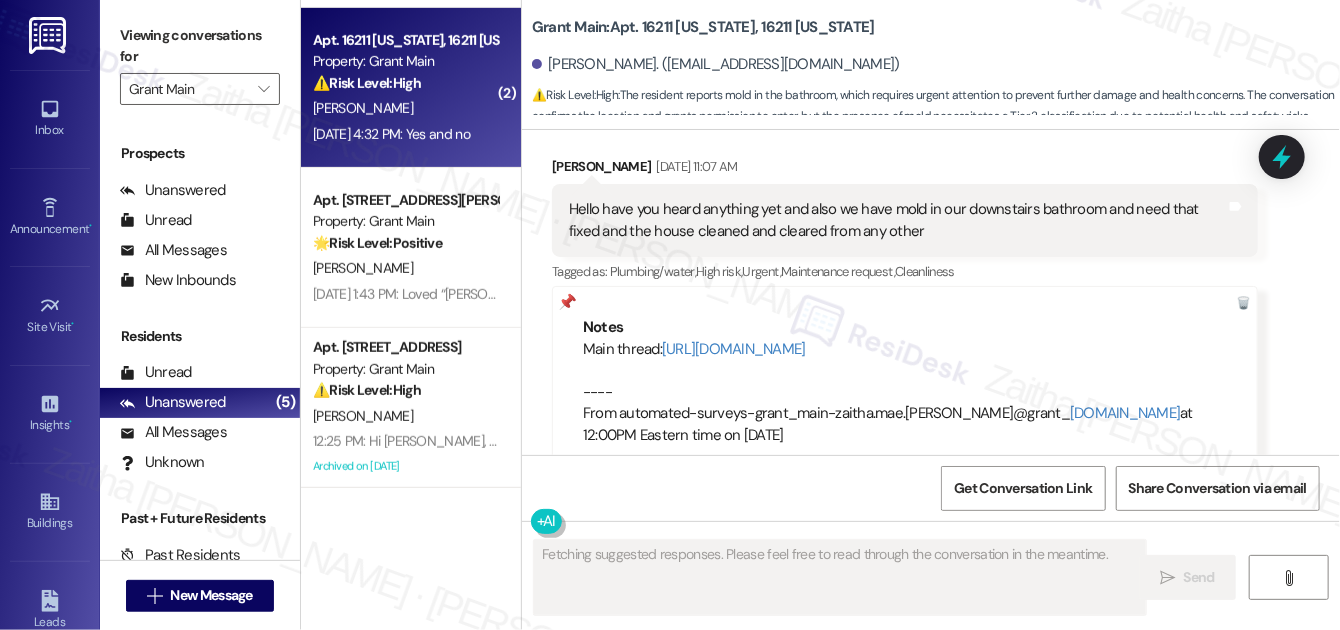 scroll, scrollTop: 4401, scrollLeft: 0, axis: vertical 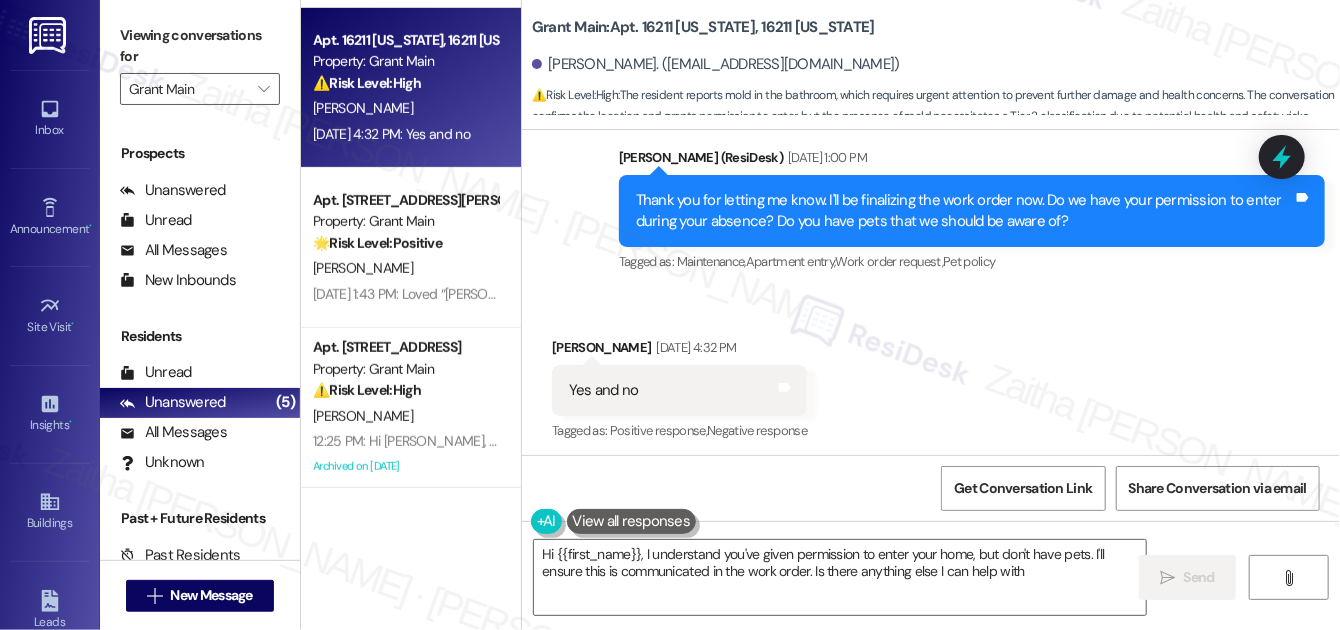 type on "Hi {{first_name}}, I understand you've given permission to enter your home, but don't have pets. I'll ensure this is communicated in the work order. Is there anything else I can help with?" 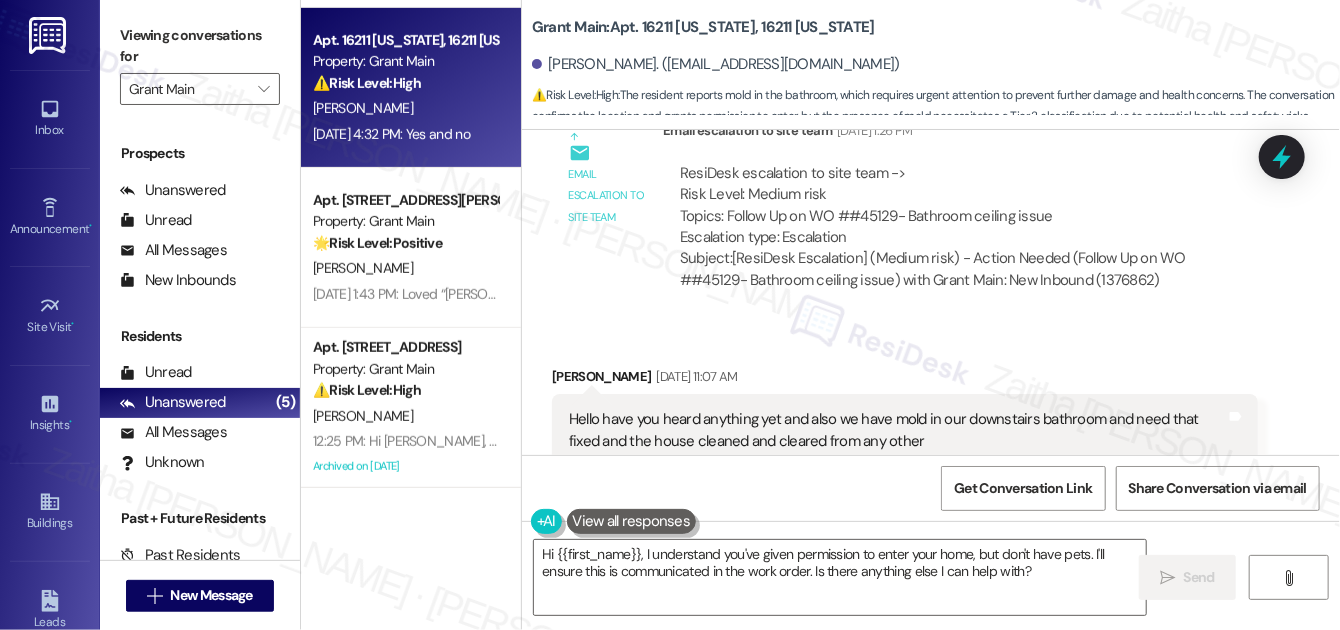 scroll, scrollTop: 3402, scrollLeft: 0, axis: vertical 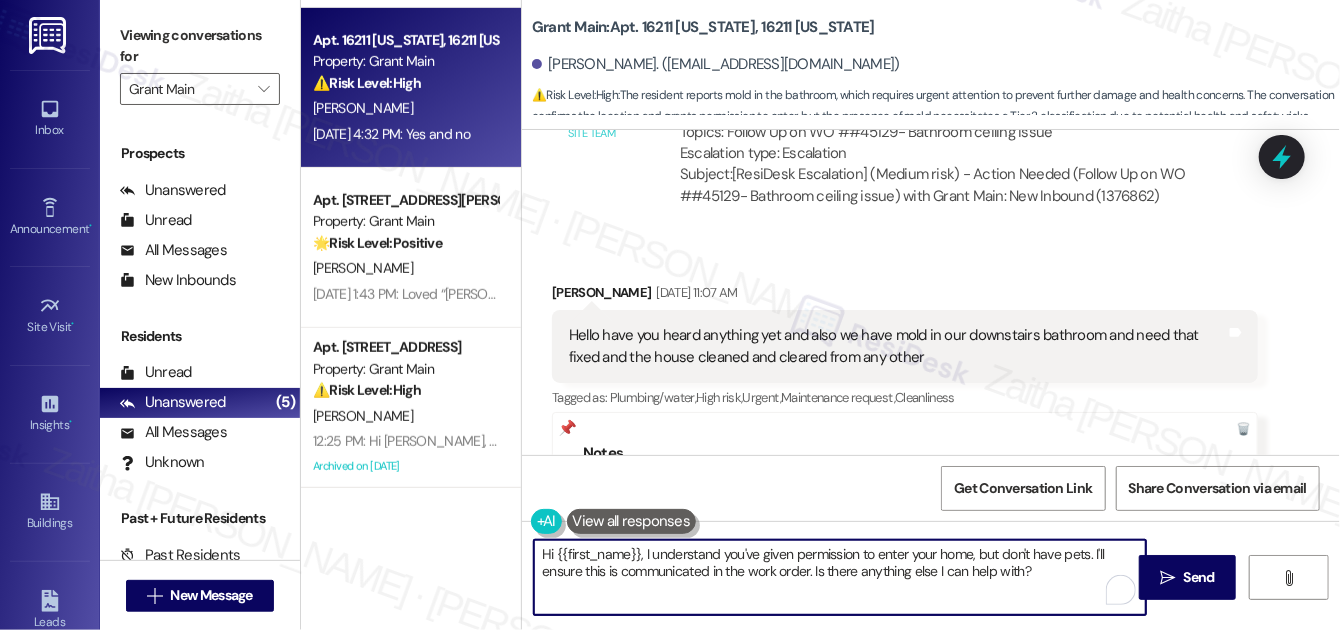 drag, startPoint x: 813, startPoint y: 570, endPoint x: 1034, endPoint y: 565, distance: 221.05655 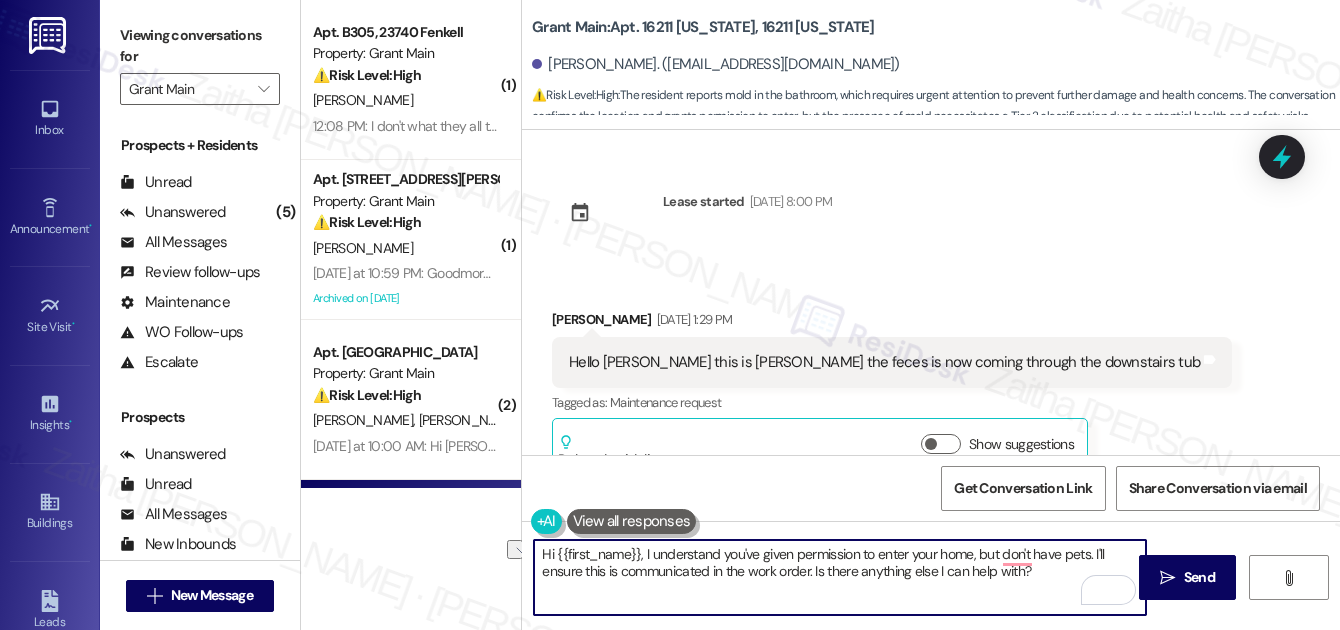 scroll, scrollTop: 0, scrollLeft: 0, axis: both 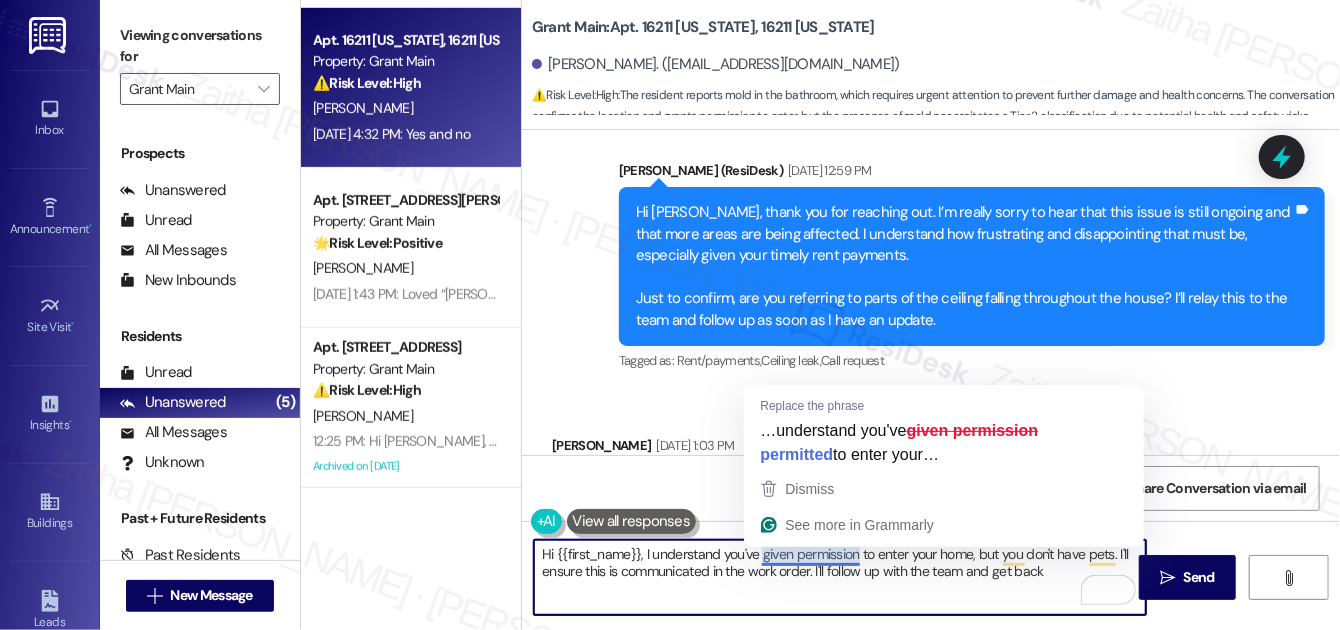 click on "Hi {{first_name}}, I understand you've given permission to enter your home, but you don't have pets. I'll ensure this is communicated in the work order. I'll follow up with the team and get back" at bounding box center [840, 577] 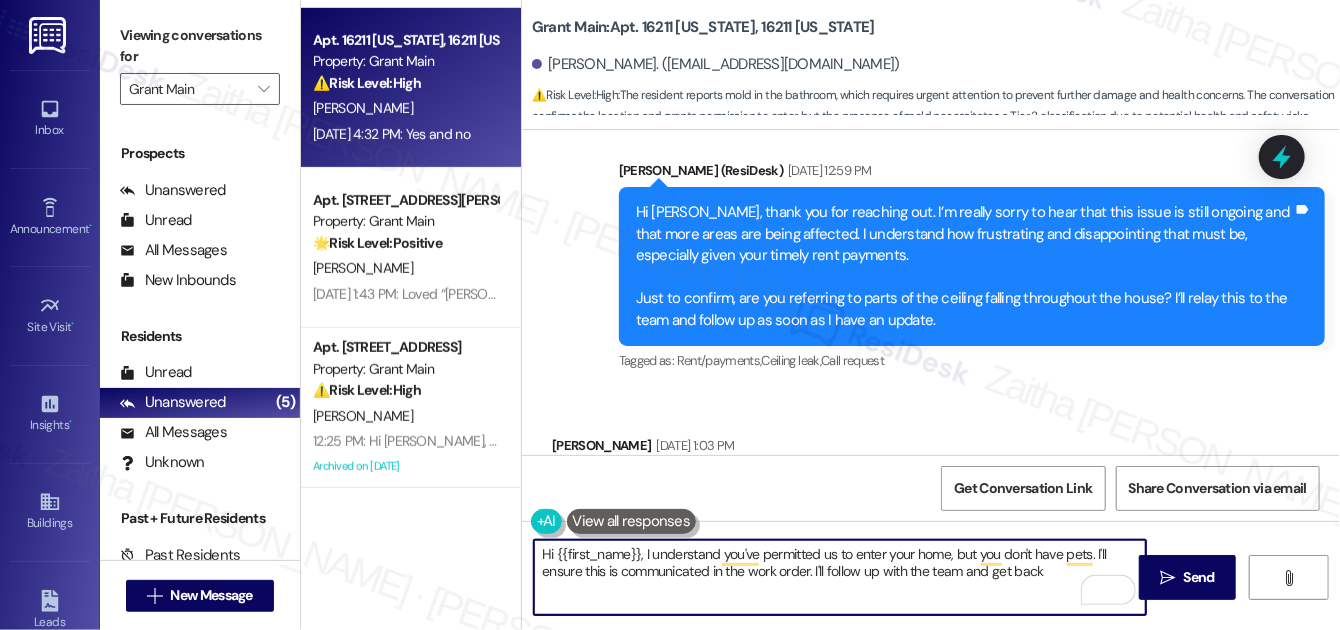click on "Hi {{first_name}}, I understand you've permitted us to enter your home, but you don't have pets. I'll ensure this is communicated in the work order. I'll follow up with the team and get back" at bounding box center (840, 577) 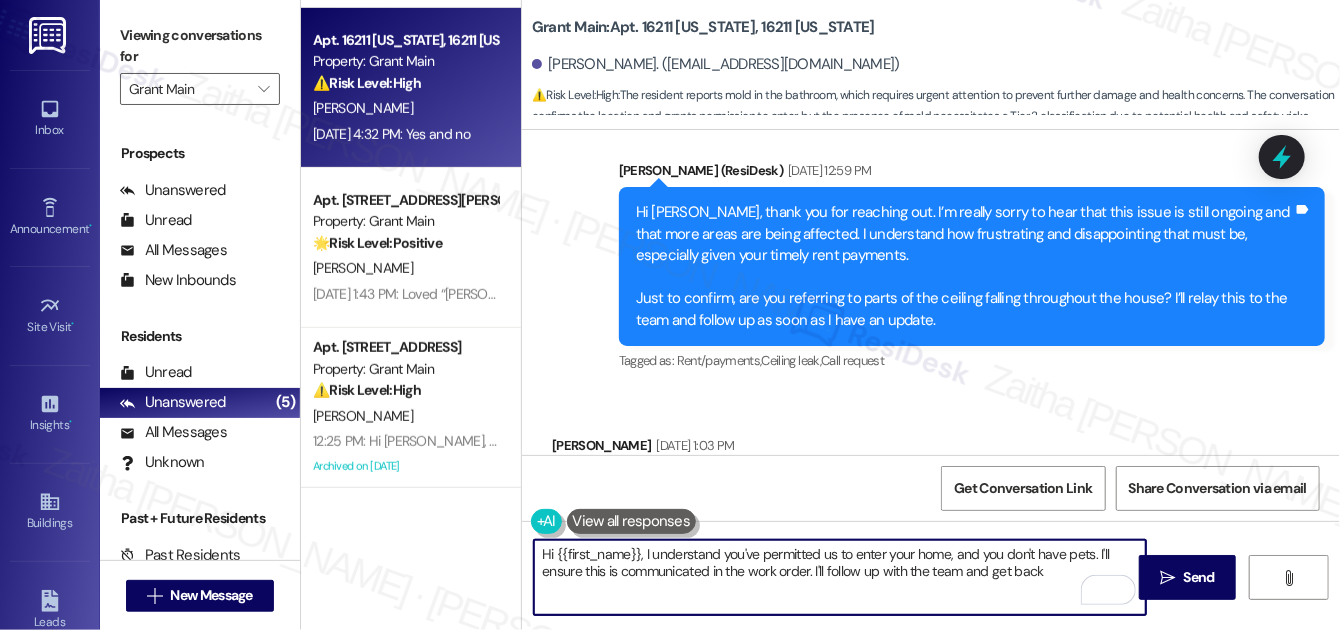 click on "Hi {{first_name}}, I understand you've permitted us to enter your home, and you don't have pets. I'll ensure this is communicated in the work order. I'll follow up with the team and get back" at bounding box center (840, 577) 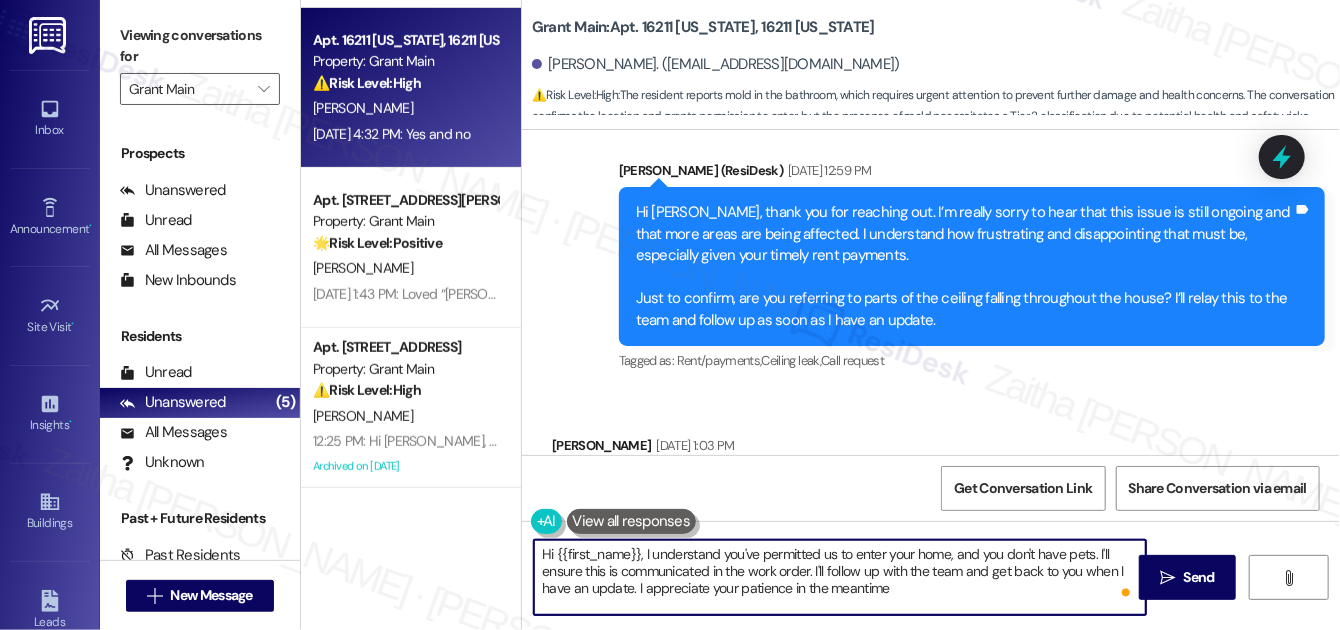 click on "Hi {{first_name}}, I understand you've permitted us to enter your home, and you don't have pets. I'll ensure this is communicated in the work order. I'll follow up with the team and get back to you when I have an update. I appreciate your patience in the meantime" at bounding box center [840, 577] 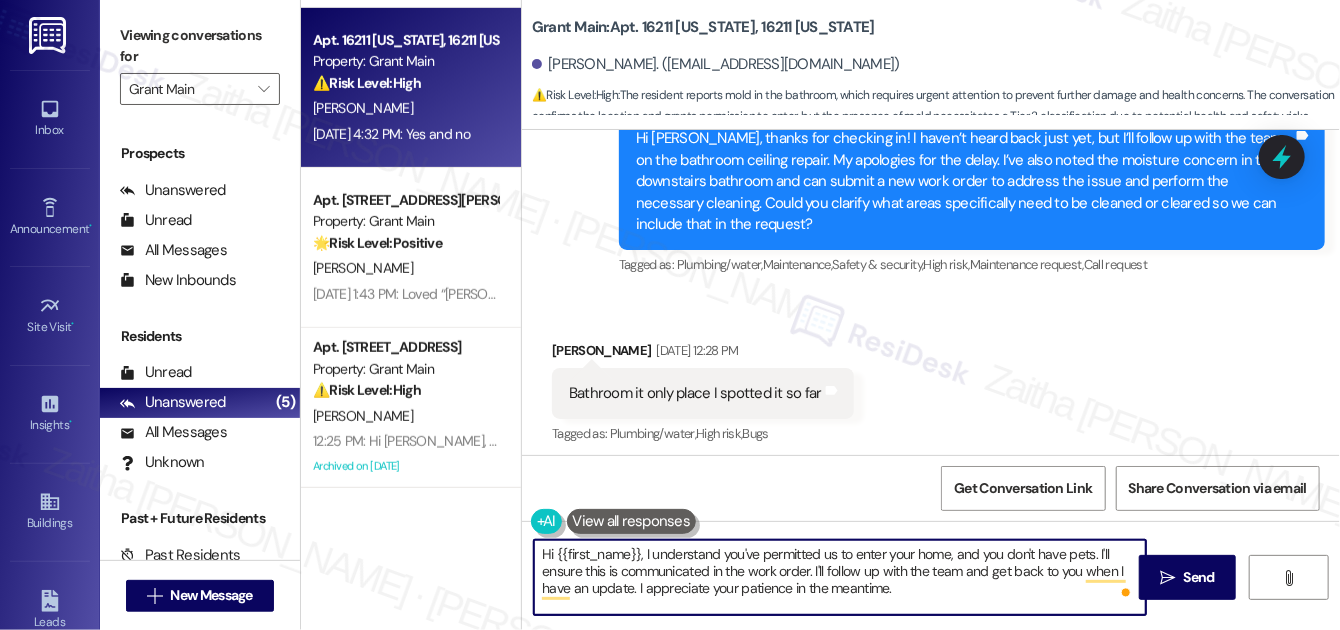 scroll, scrollTop: 4402, scrollLeft: 0, axis: vertical 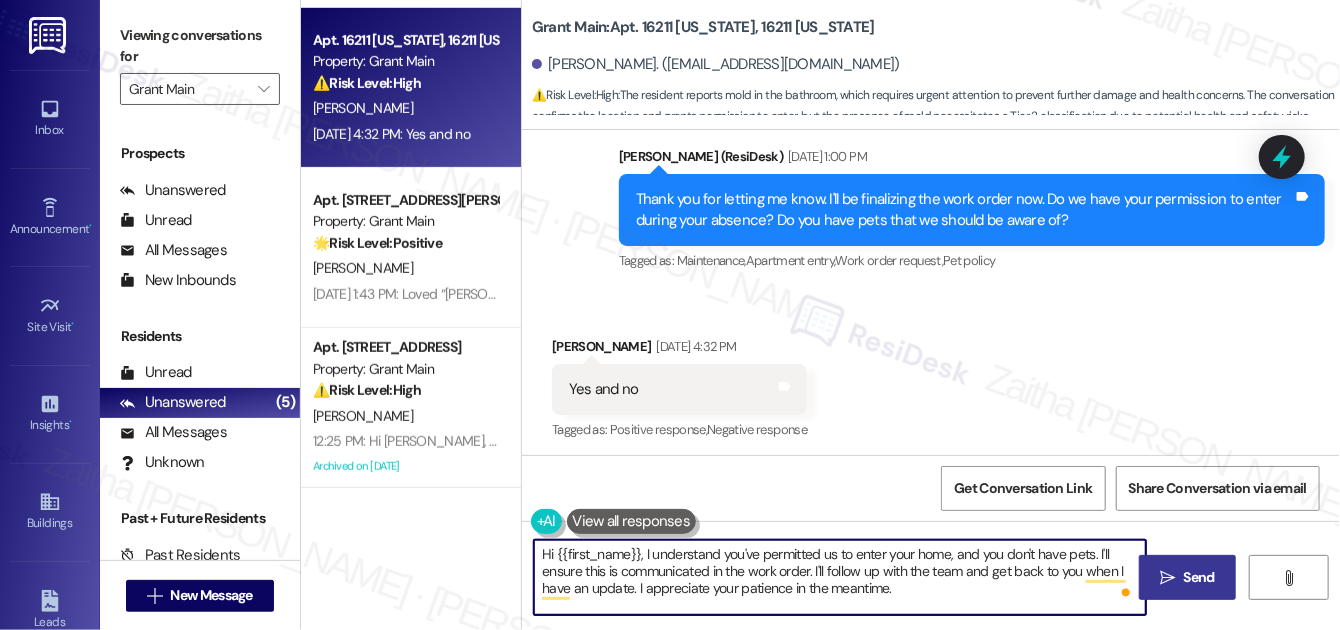 type on "Hi {{first_name}}, I understand you've permitted us to enter your home, and you don't have pets. I'll ensure this is communicated in the work order. I'll follow up with the team and get back to you when I have an update. I appreciate your patience in the meantime." 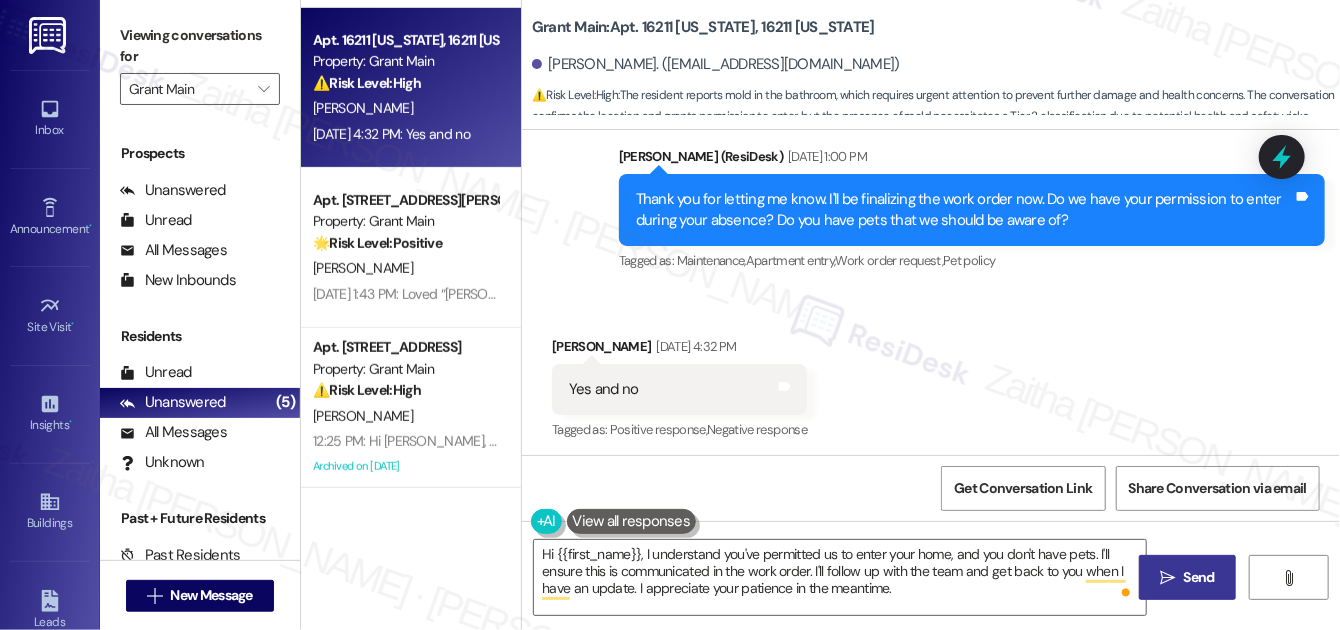 click on "Send" at bounding box center (1199, 577) 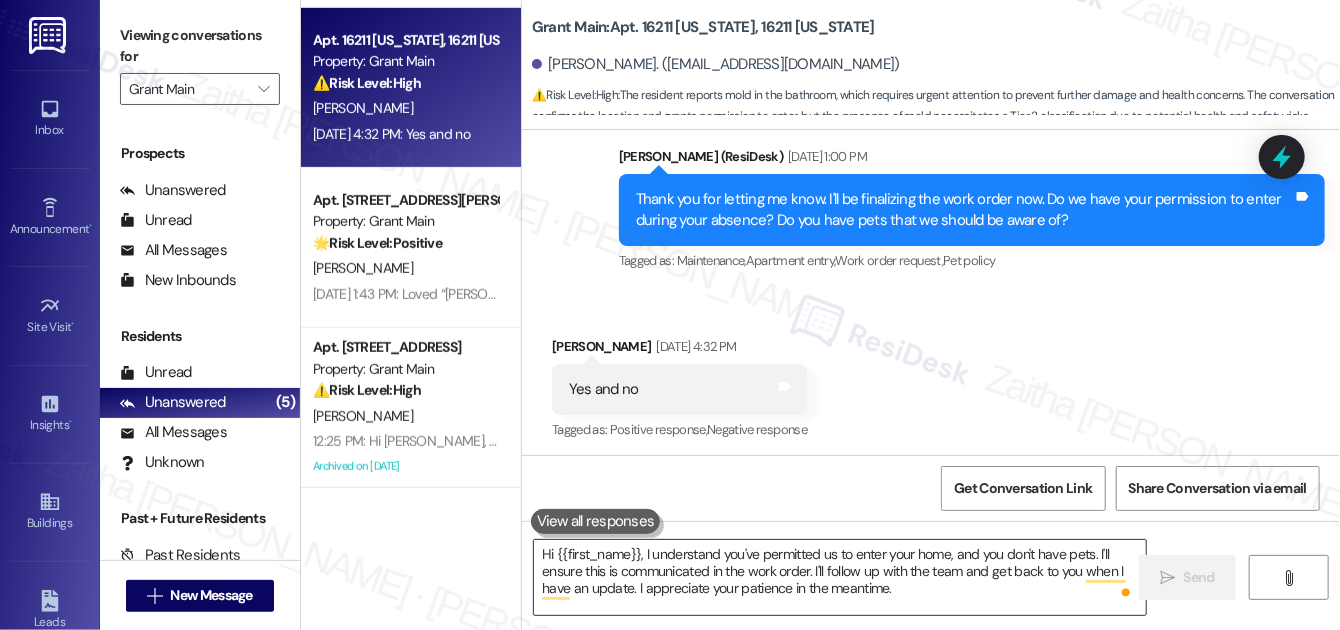 scroll, scrollTop: 4401, scrollLeft: 0, axis: vertical 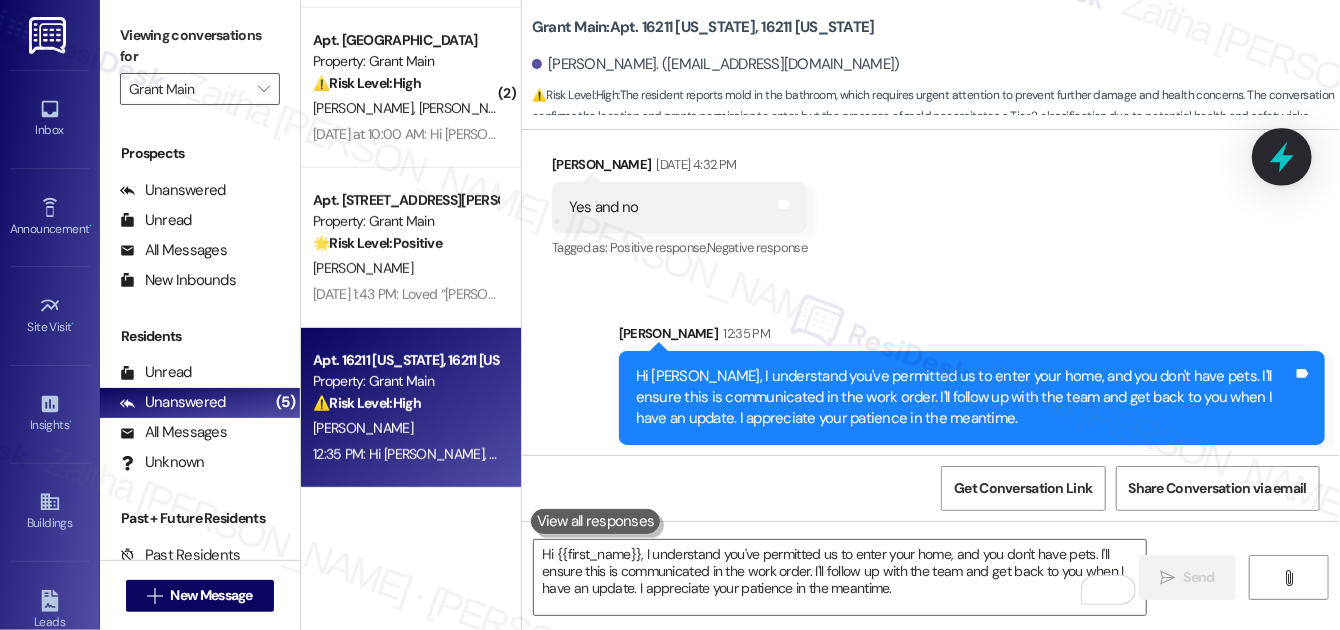 click 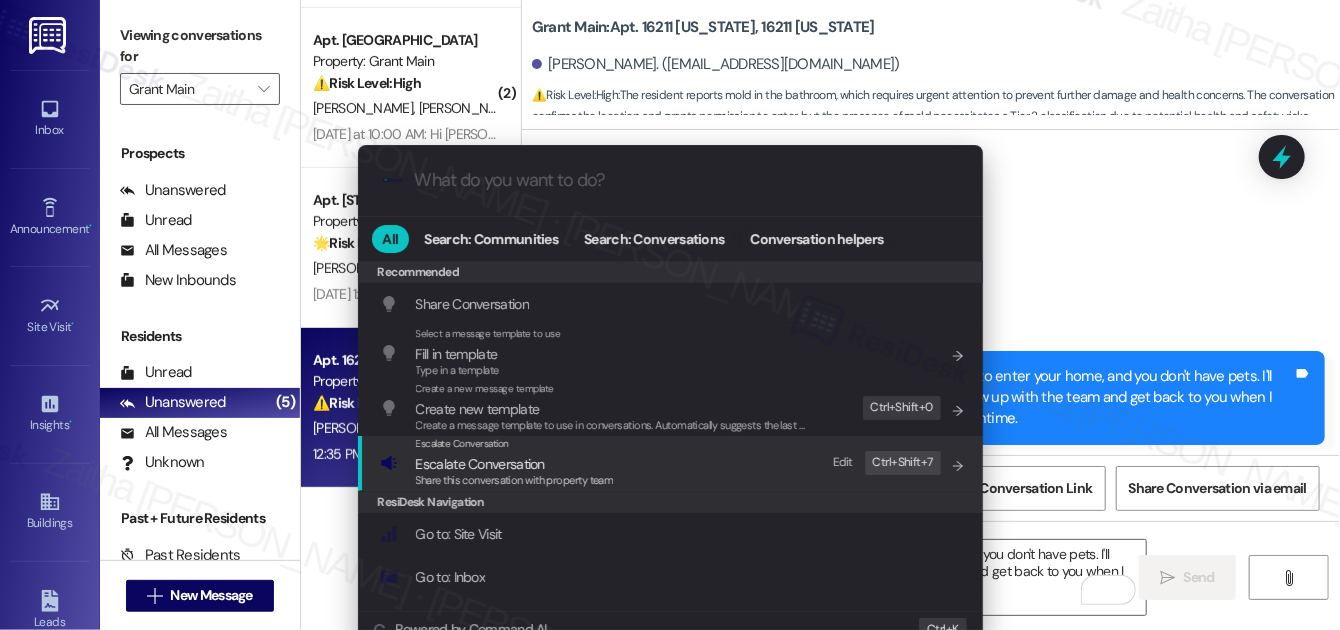click on "Escalate Conversation" at bounding box center [480, 464] 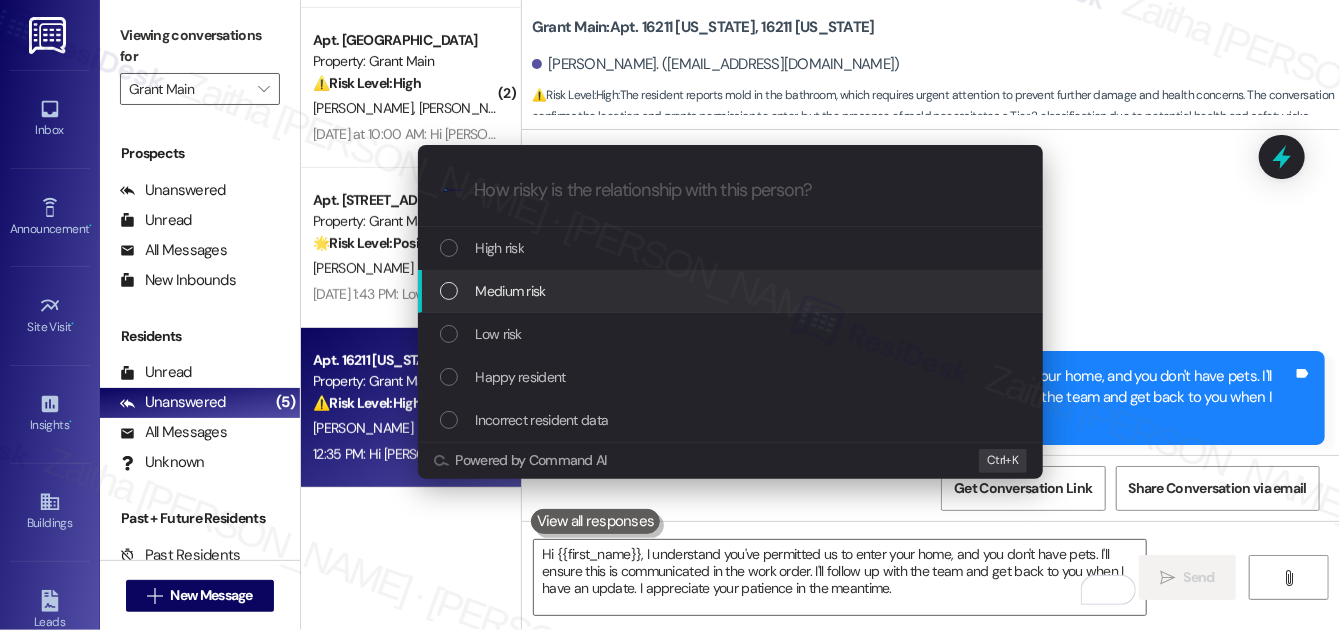 click on "Medium risk" at bounding box center (732, 291) 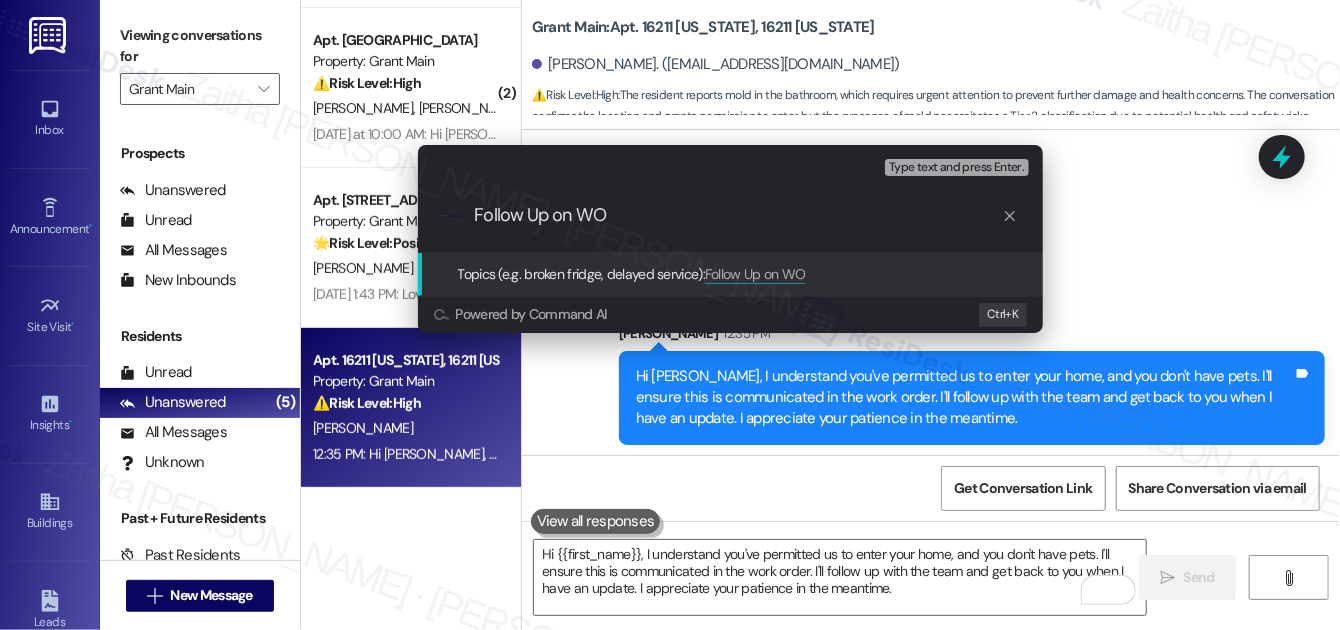 paste on "#47765" 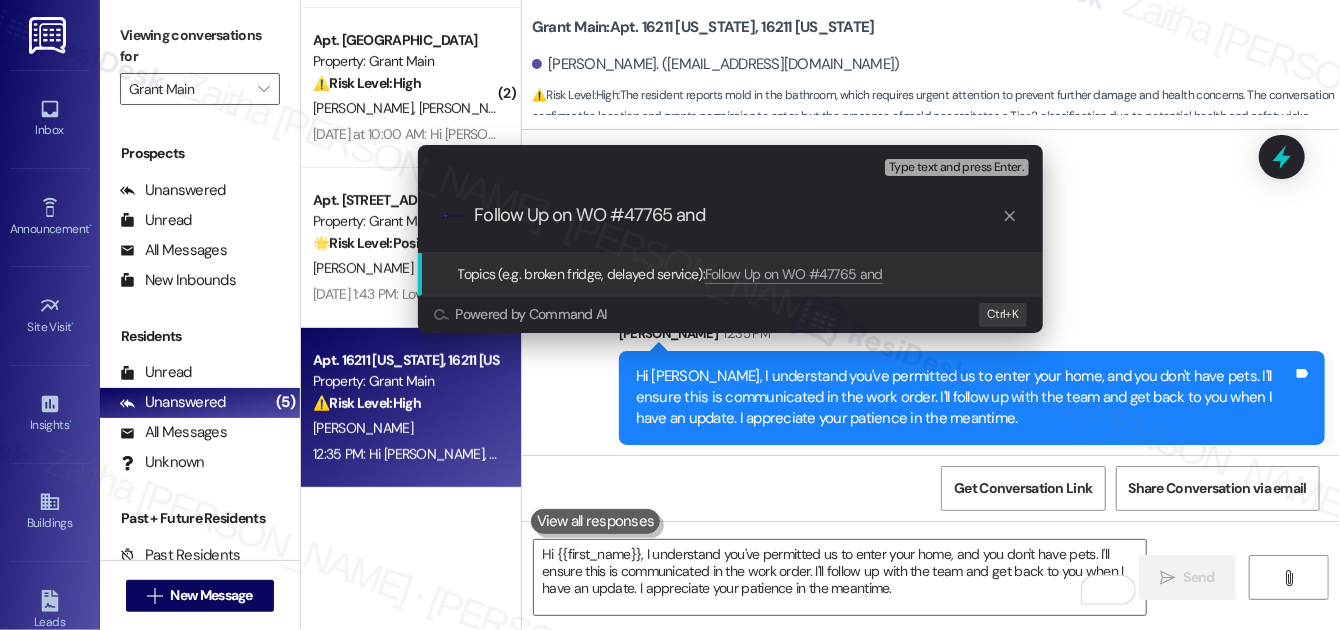 click on "Follow Up on WO #47765 and" at bounding box center (738, 215) 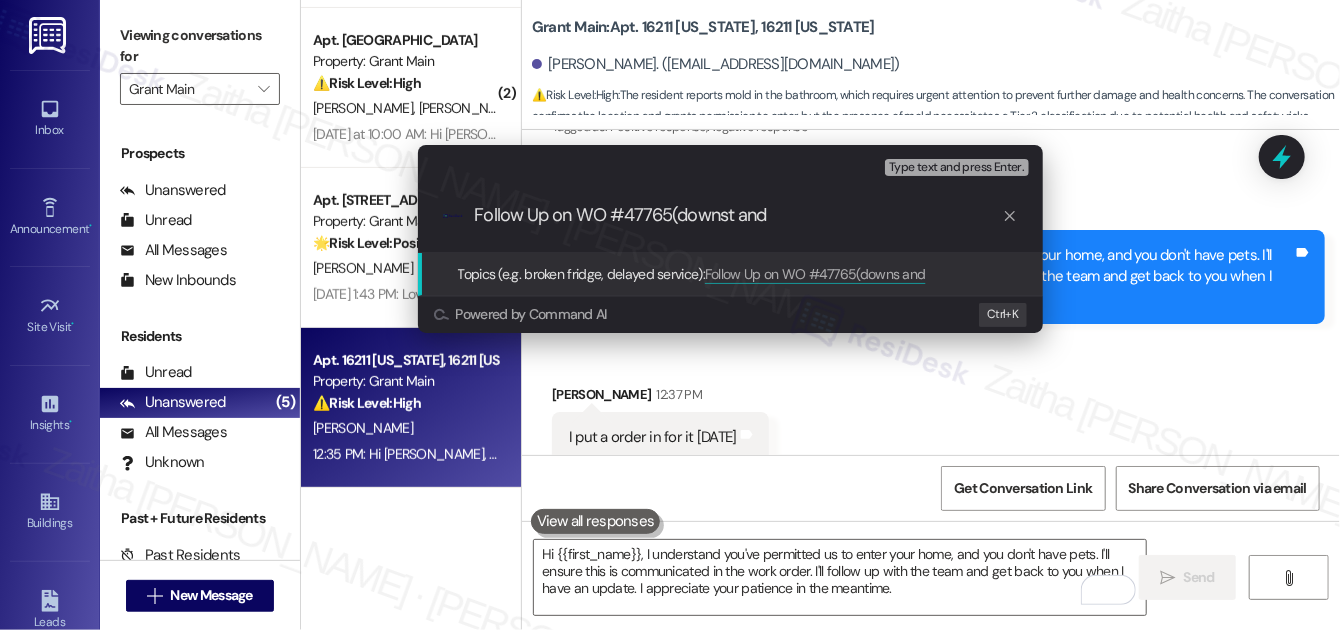scroll, scrollTop: 4722, scrollLeft: 0, axis: vertical 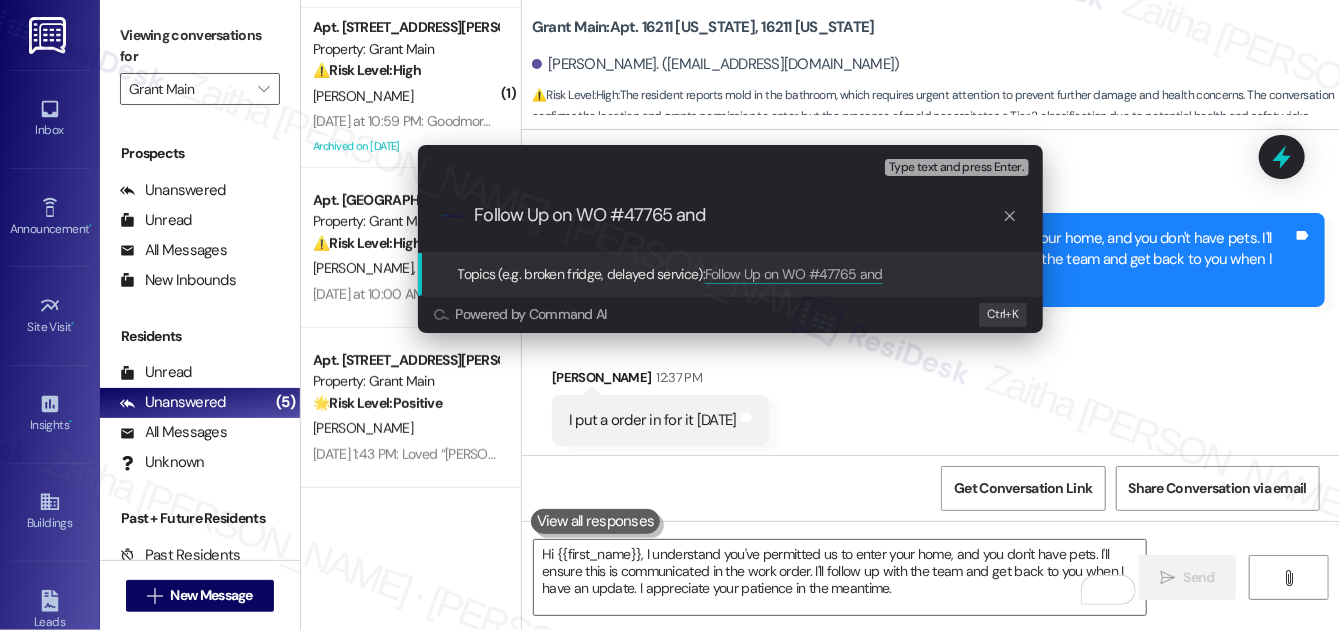 click on "Follow Up on WO #47765 and" at bounding box center (738, 215) 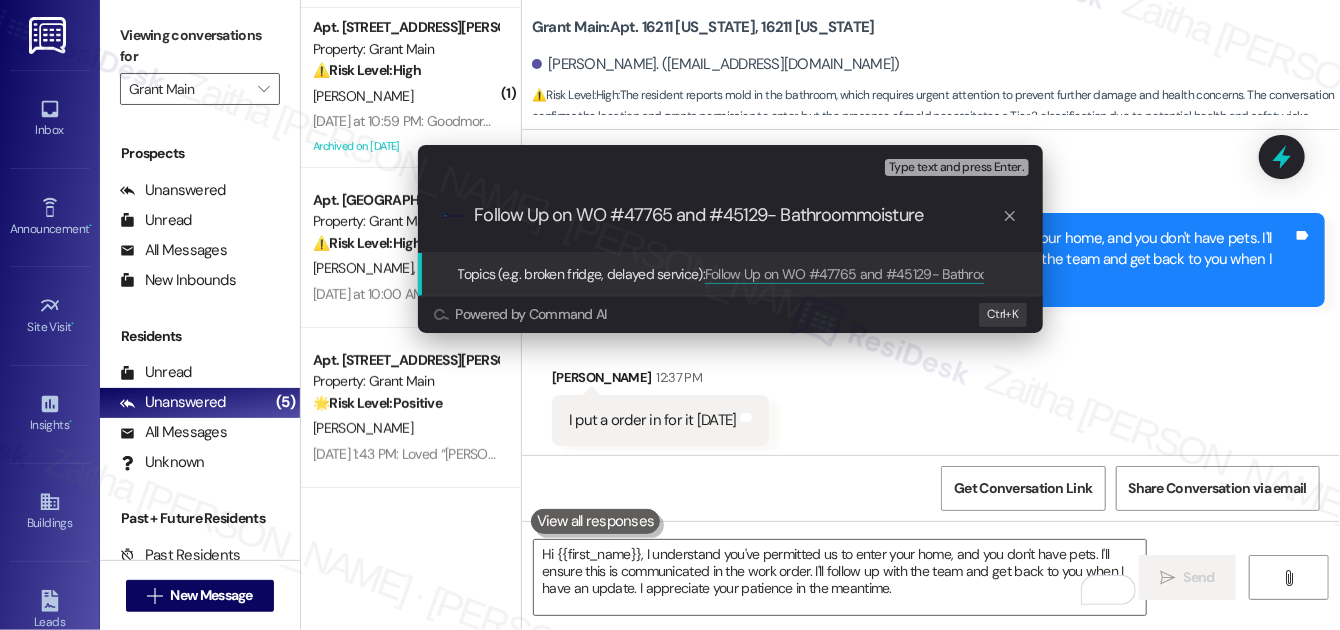click on "Follow Up on WO #47765 and #45129- Bathroommoisture" at bounding box center (738, 215) 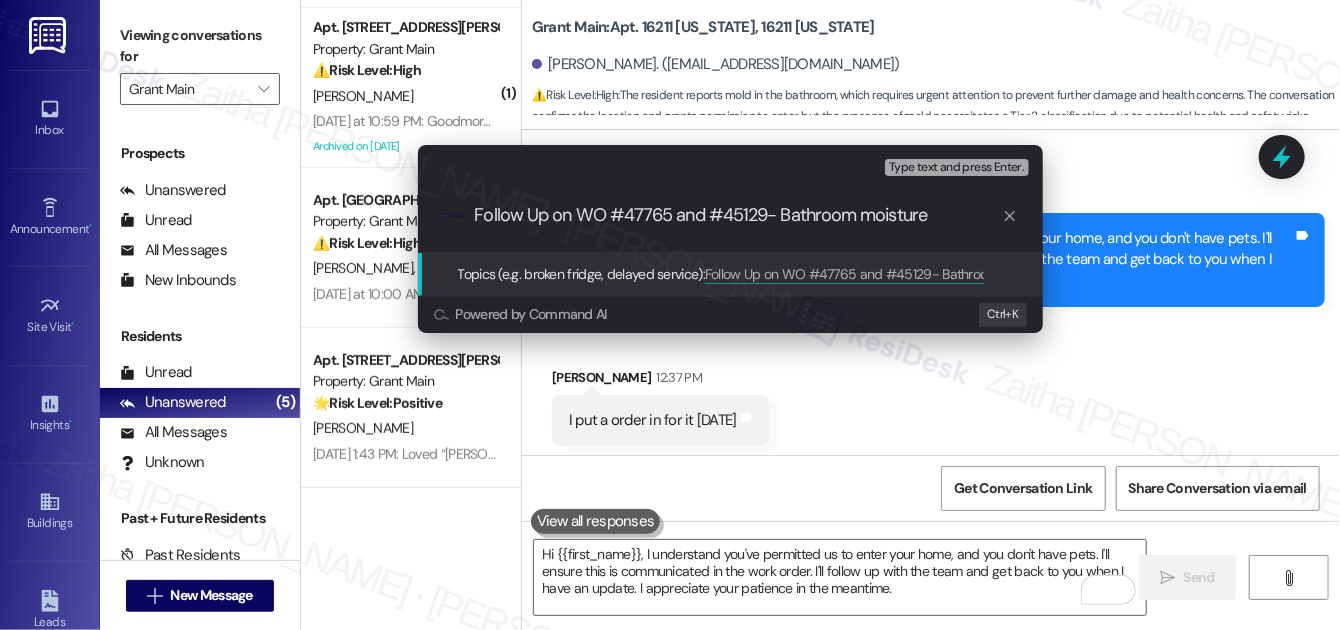 click on "Follow Up on WO #47765 and #45129- Bathroom moisture" at bounding box center [738, 215] 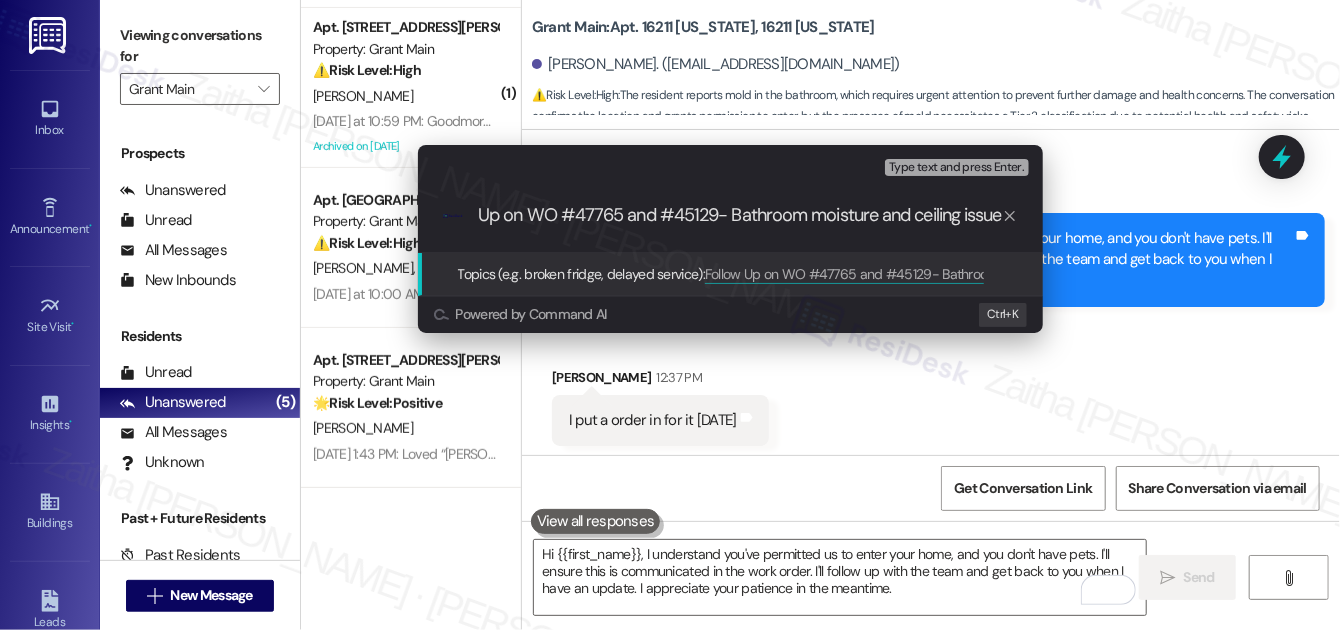 scroll, scrollTop: 0, scrollLeft: 57, axis: horizontal 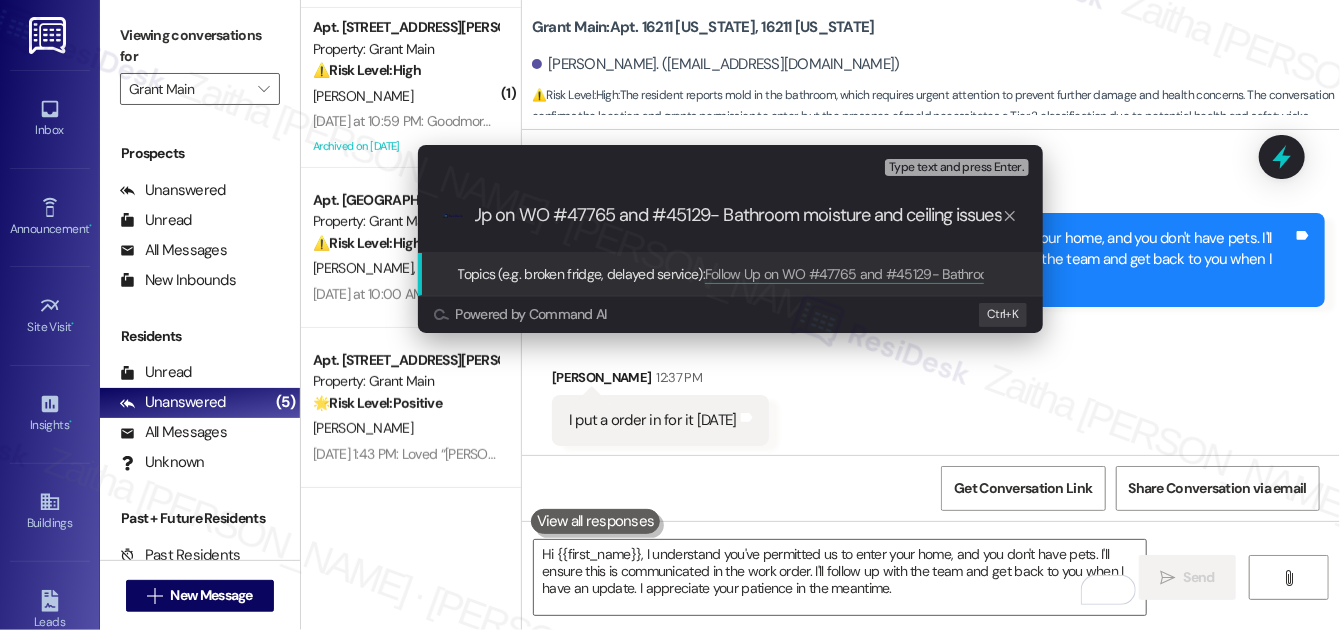 type on "Follow Up on WO #47765 and #45129- Bathroom moisture and ceiling issue" 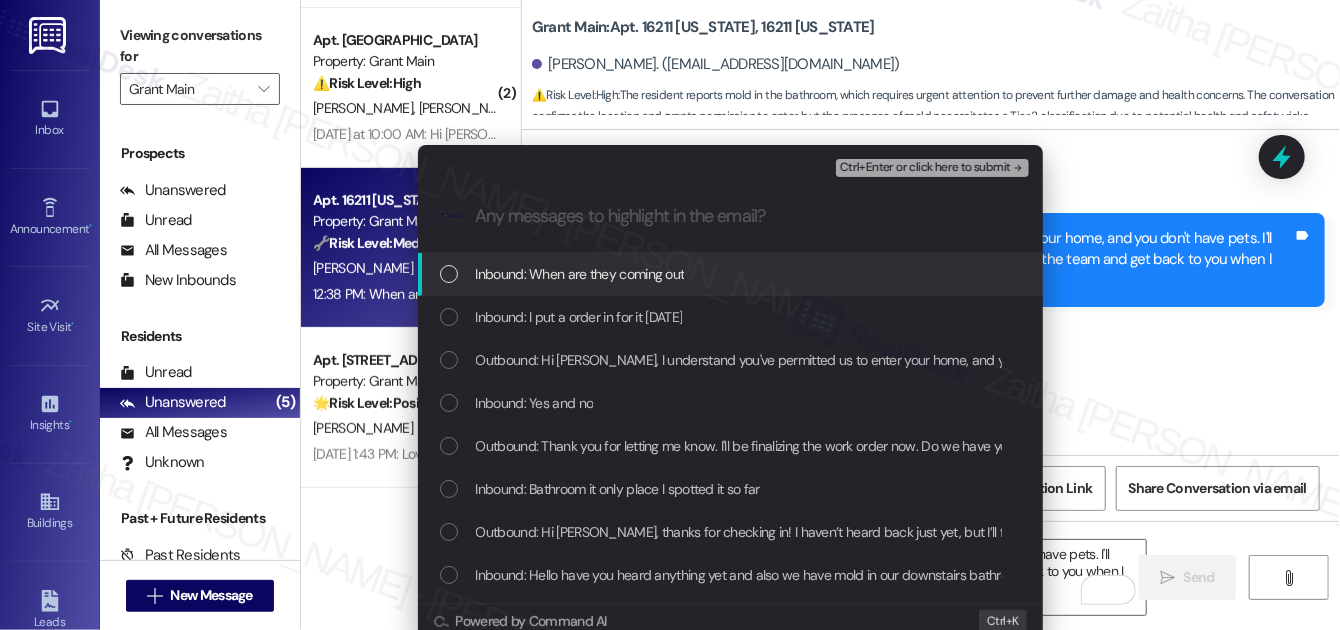 scroll, scrollTop: 0, scrollLeft: 0, axis: both 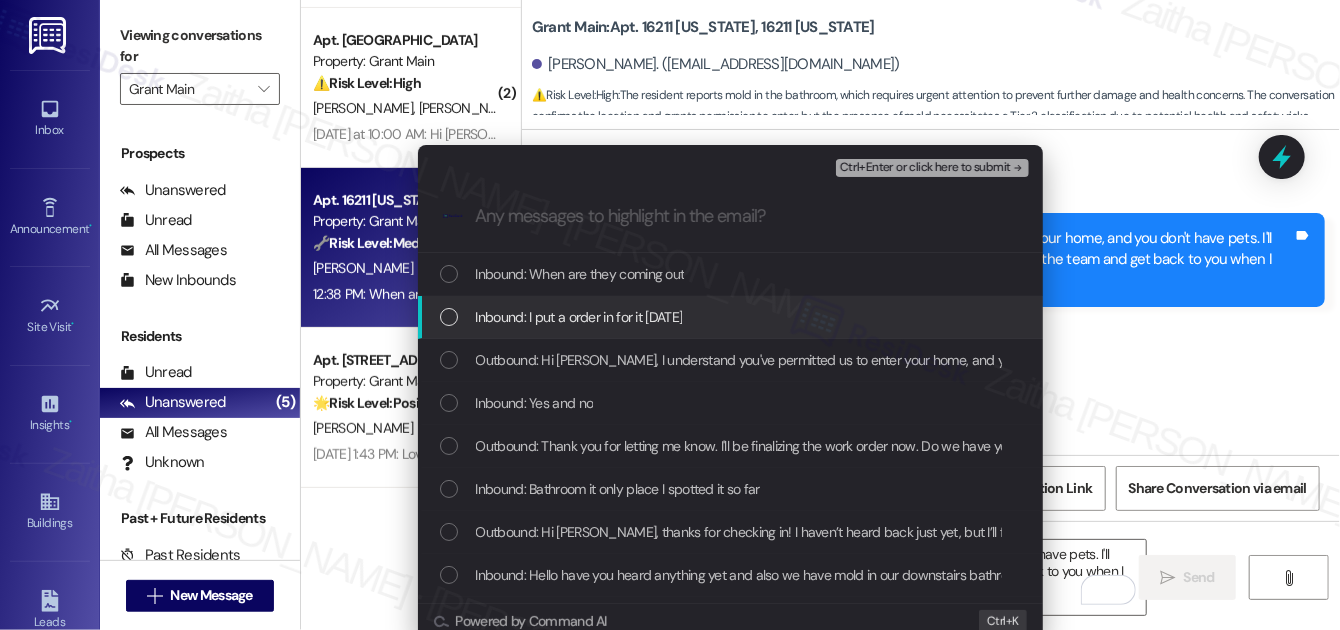 type 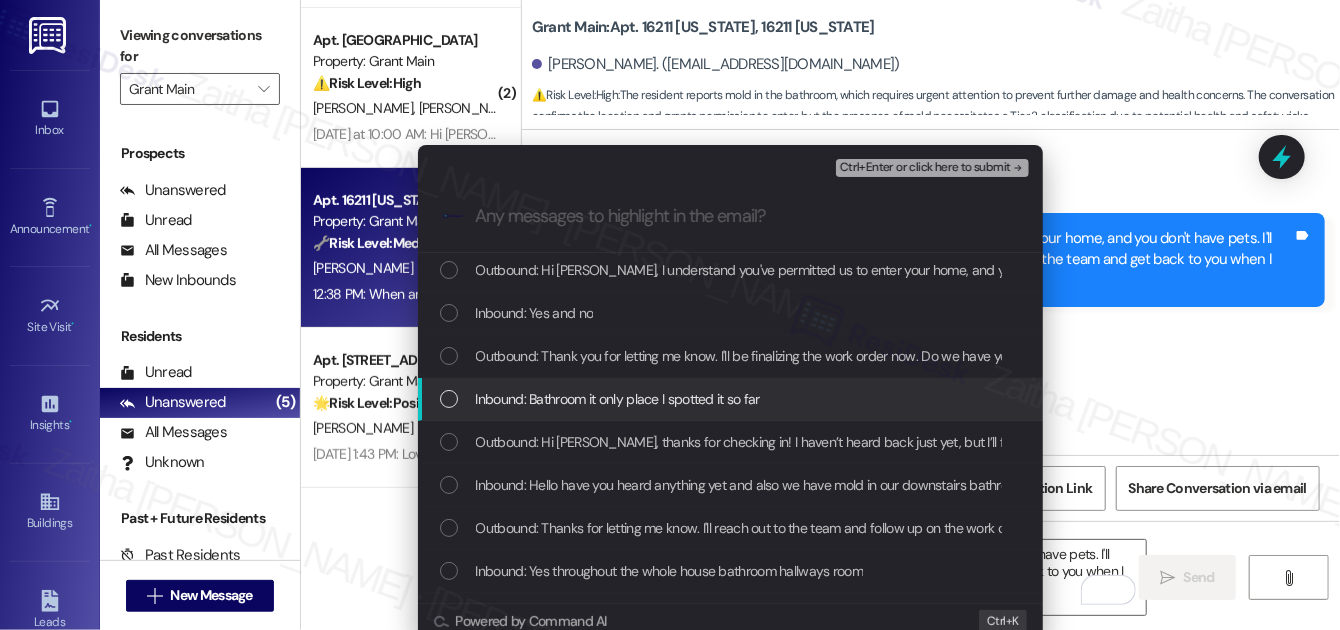 click at bounding box center [449, 399] 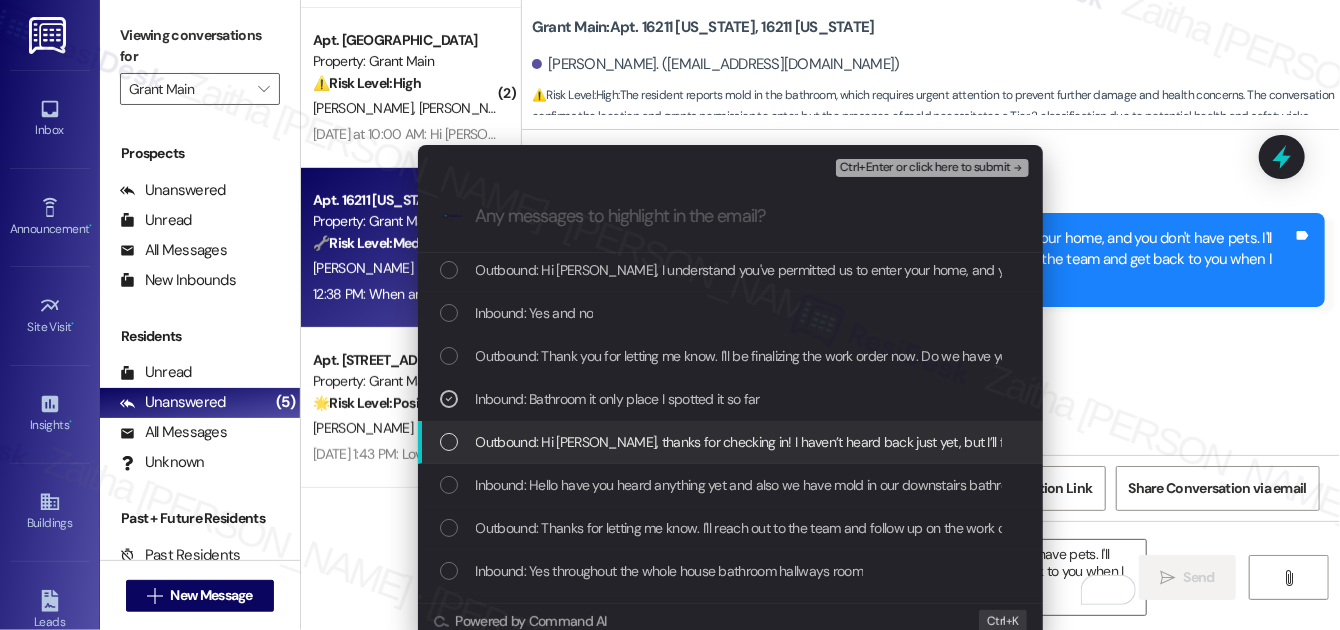 scroll, scrollTop: 181, scrollLeft: 0, axis: vertical 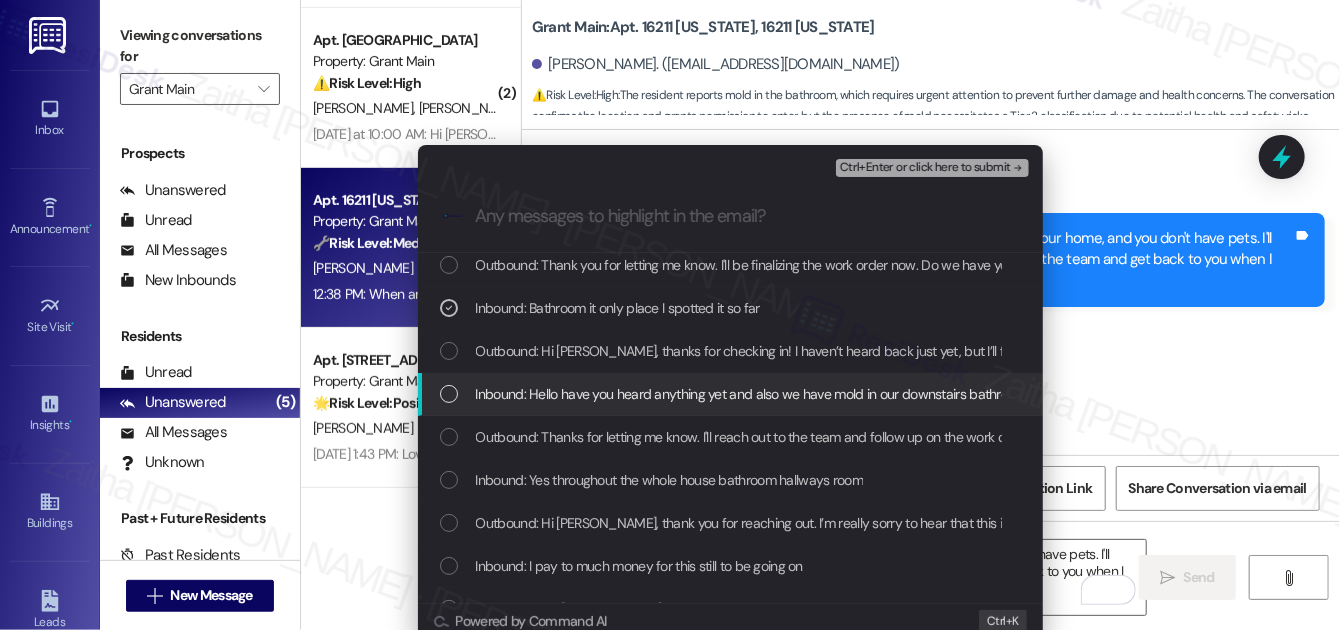 click at bounding box center (449, 394) 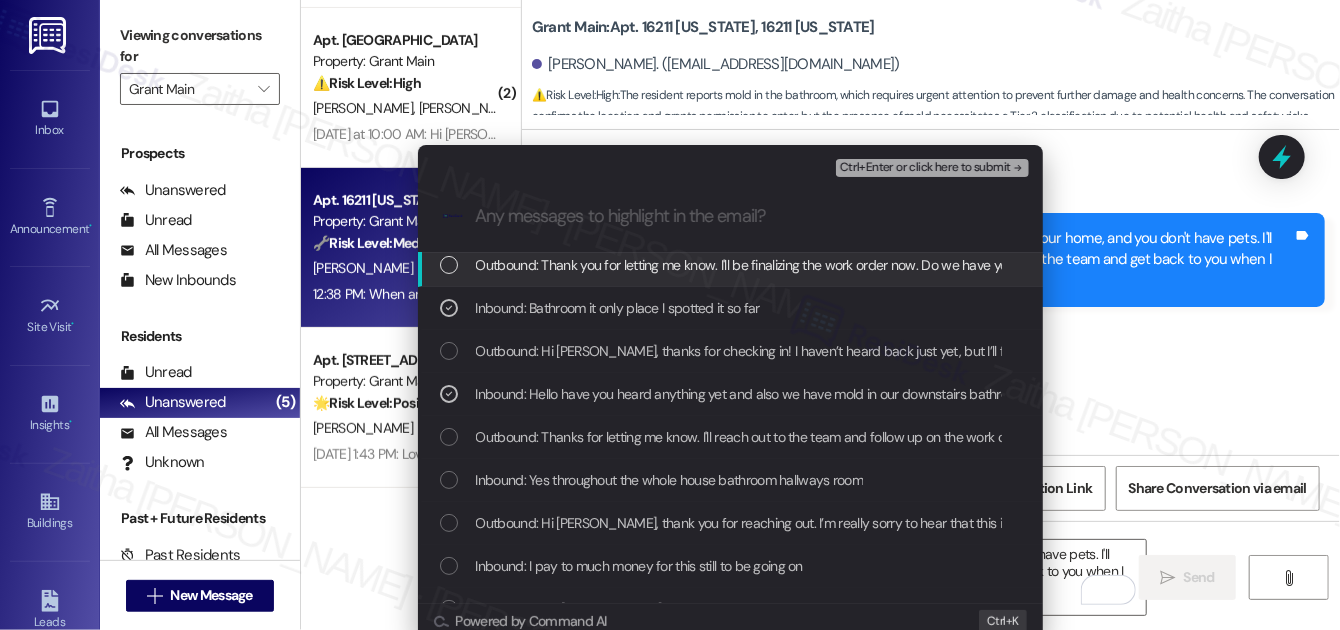 click on "Ctrl+Enter or click here to submit" at bounding box center (925, 168) 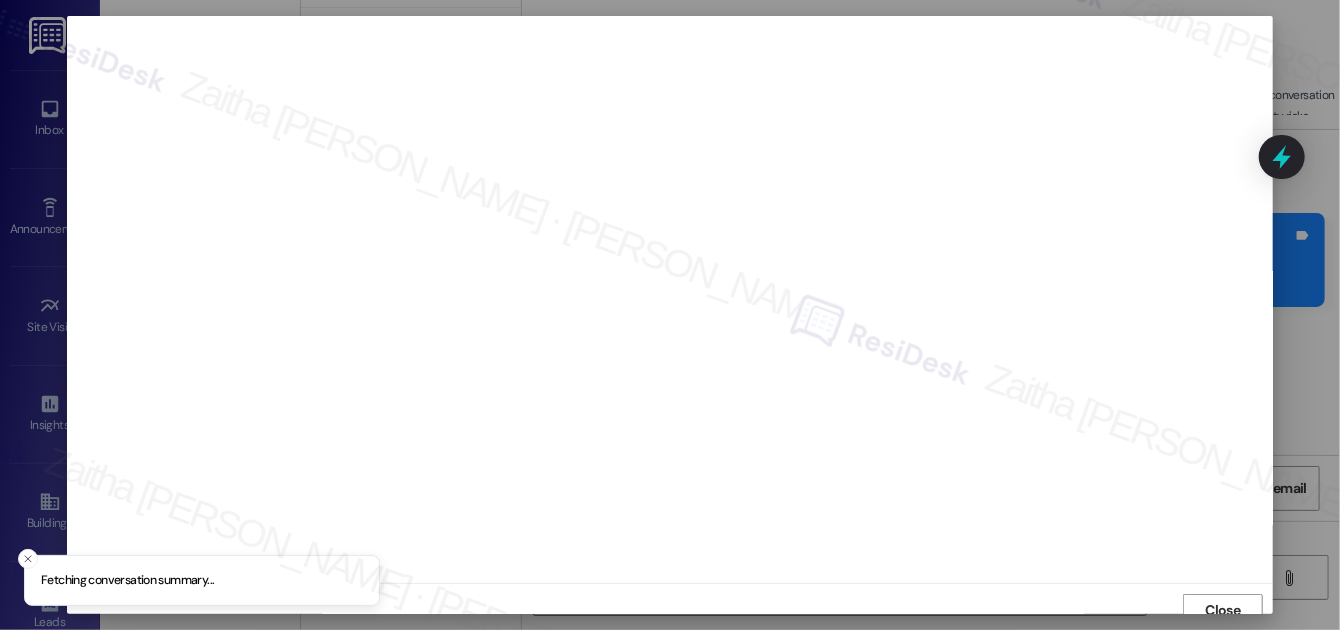 scroll, scrollTop: 11, scrollLeft: 0, axis: vertical 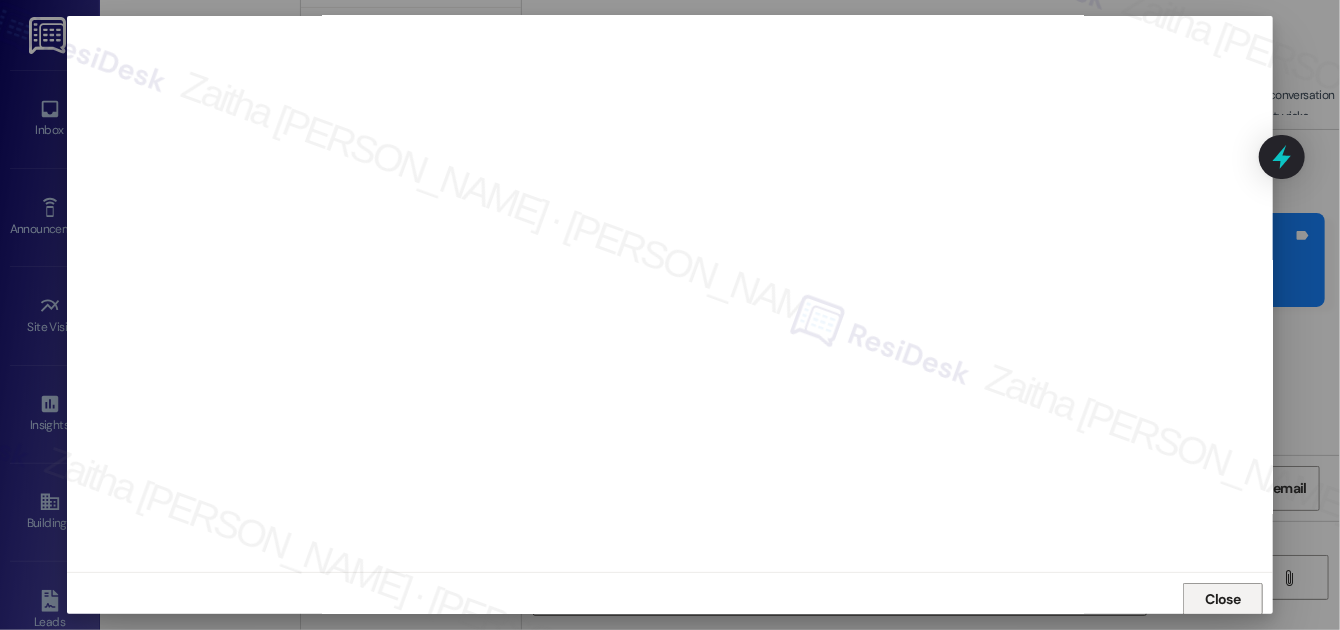 click on "Close" at bounding box center (1223, 599) 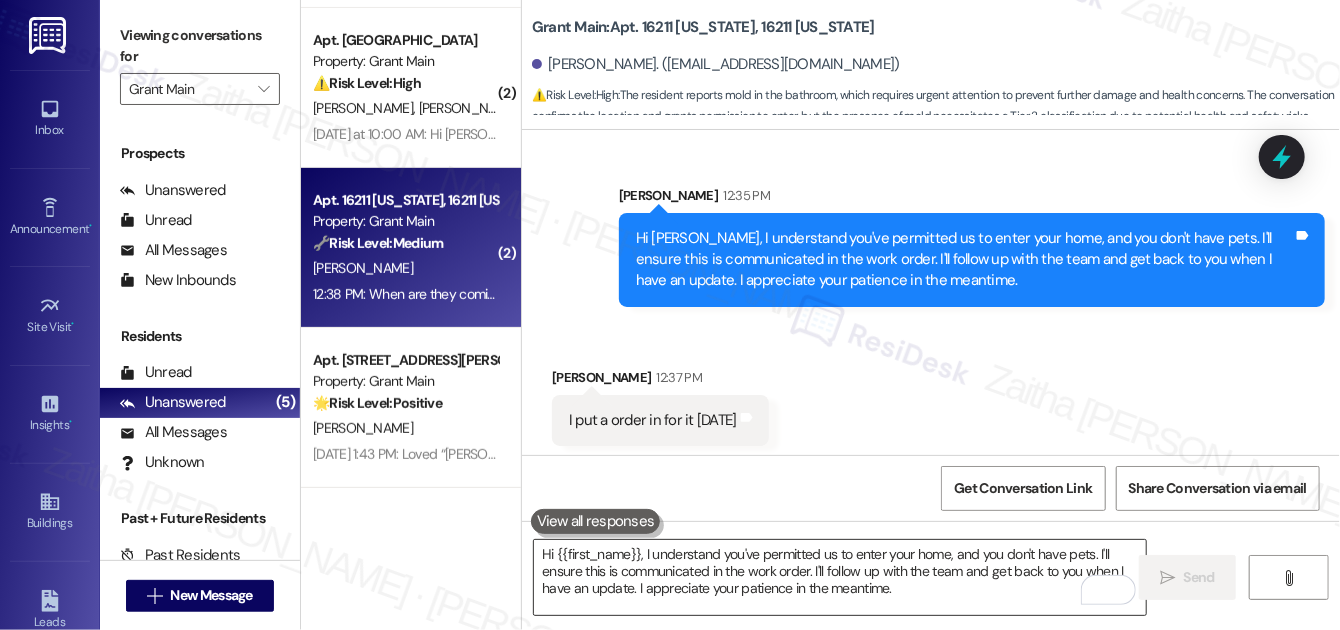 click on "Hi {{first_name}}, I understand you've permitted us to enter your home, and you don't have pets. I'll ensure this is communicated in the work order. I'll follow up with the team and get back to you when I have an update. I appreciate your patience in the meantime." at bounding box center [840, 577] 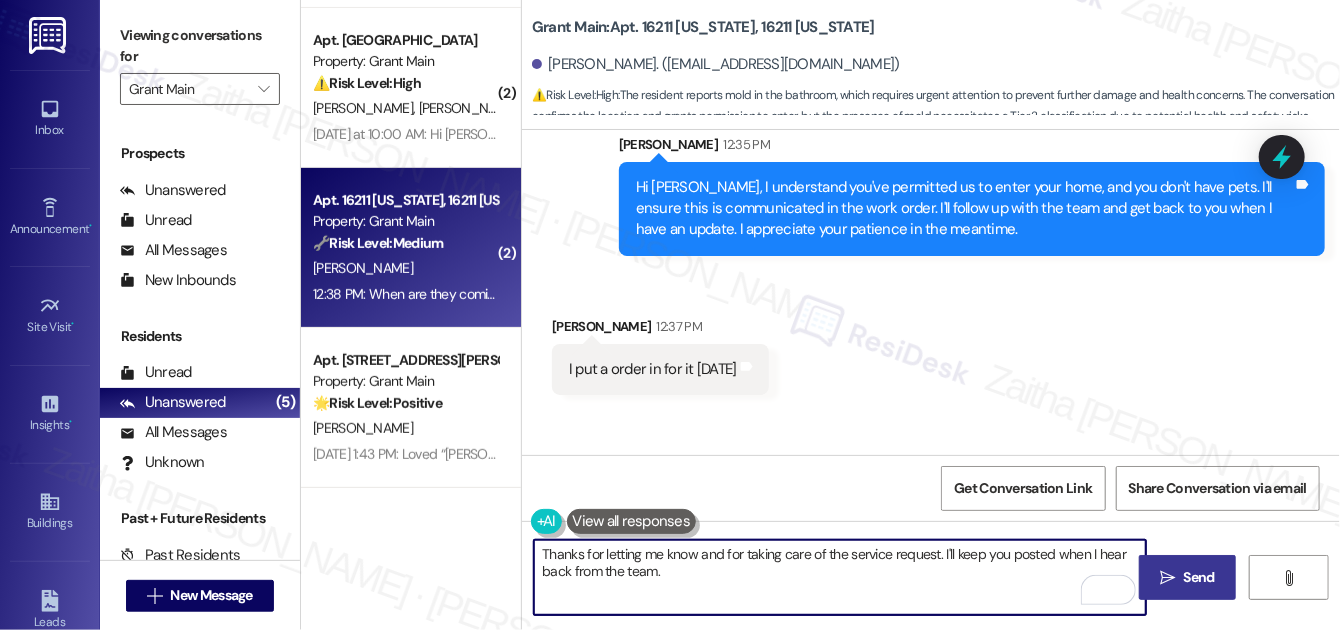 scroll, scrollTop: 4863, scrollLeft: 0, axis: vertical 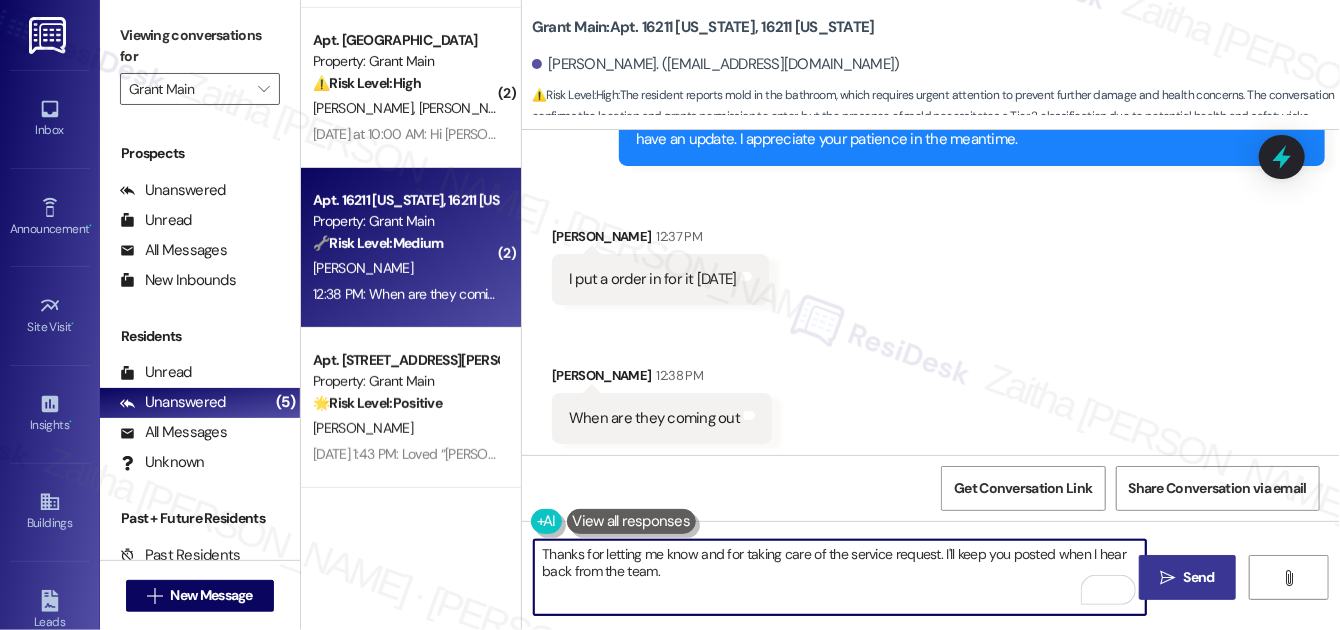 type on "Thanks for letting me know and for taking care of the service request. I'll keep you posted when I hear back from the team." 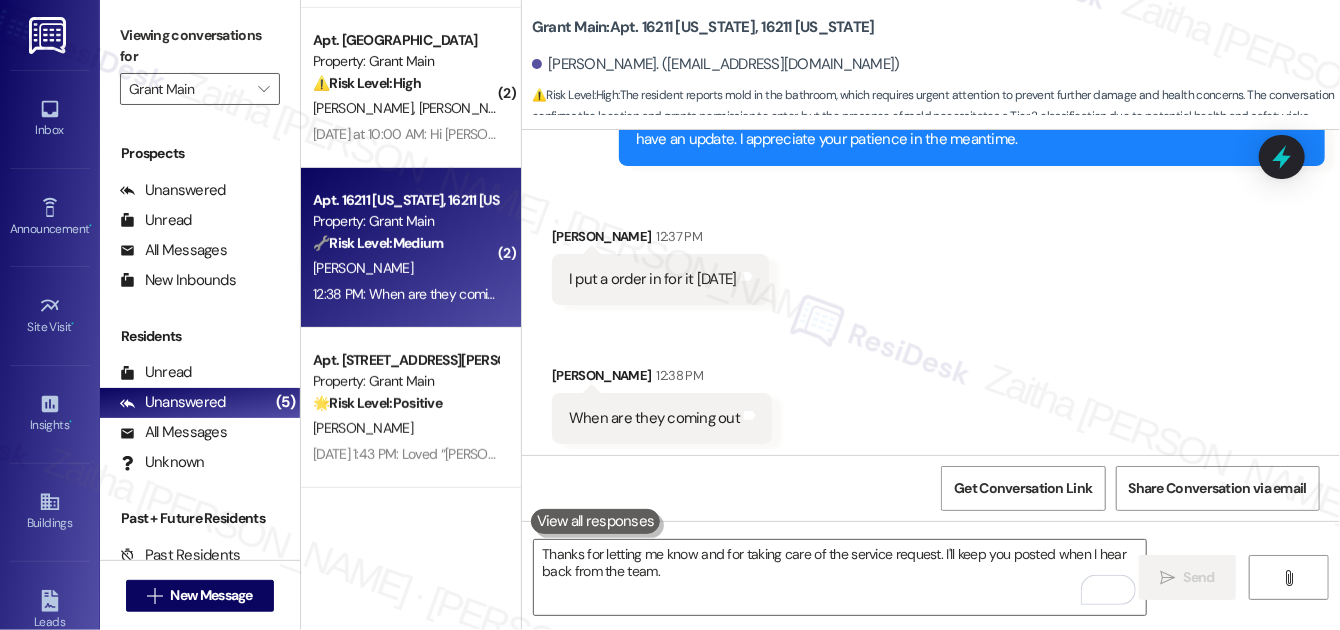 scroll, scrollTop: 4862, scrollLeft: 0, axis: vertical 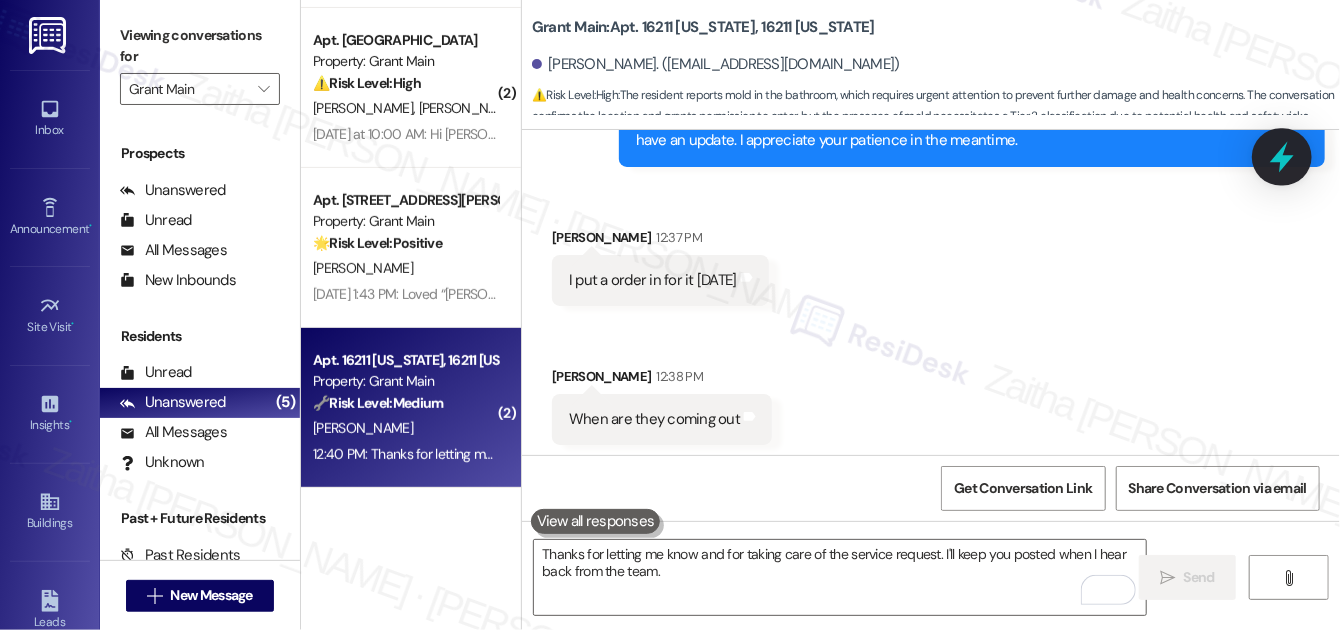 click 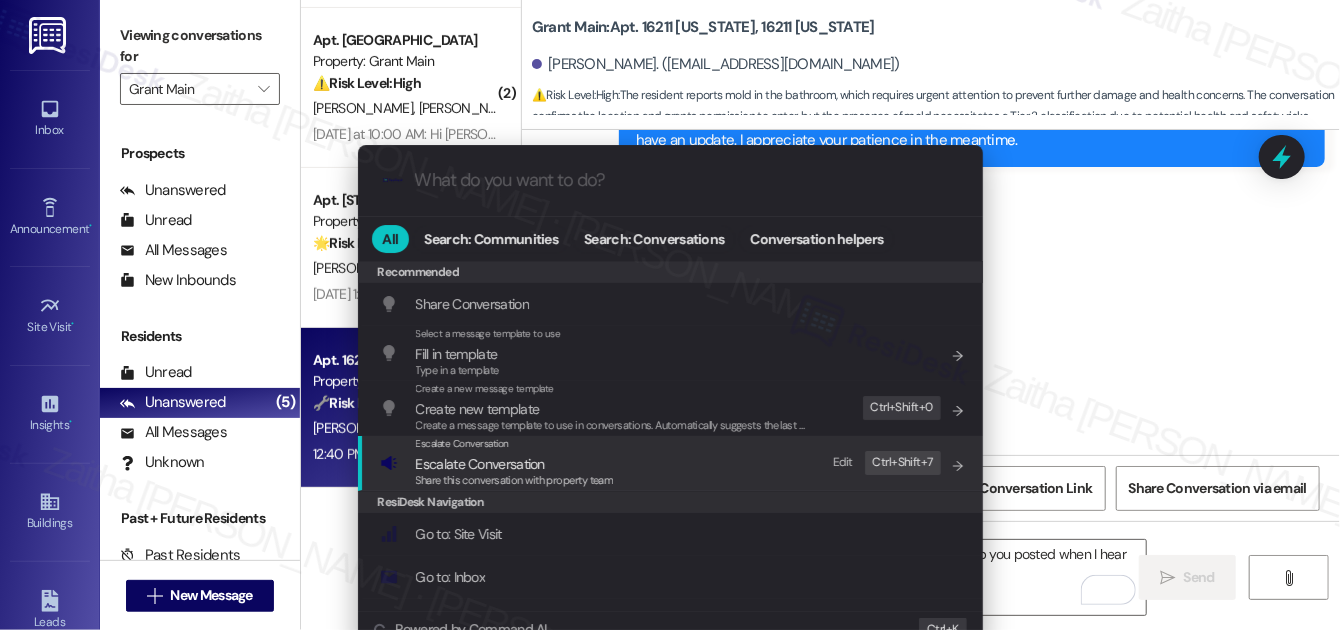 click on "Escalate Conversation" at bounding box center (480, 464) 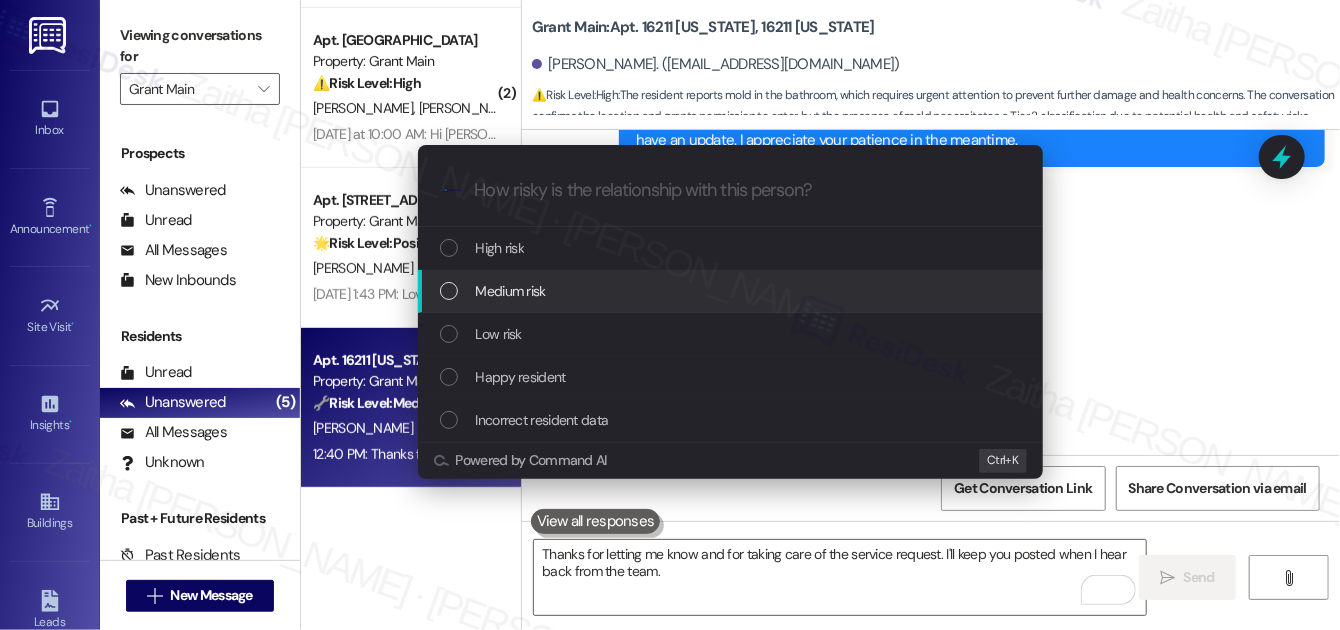 click on "Medium risk" at bounding box center [730, 291] 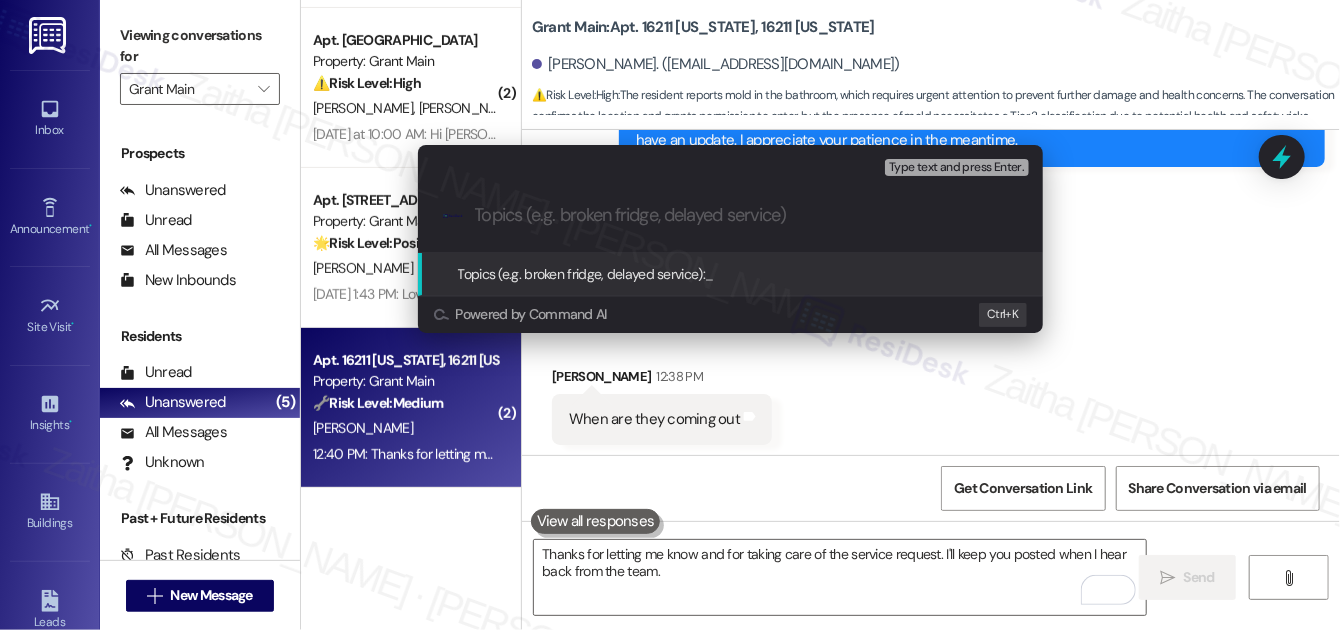 paste on "Follow Up on WO #47765 and #45129- Bathroom moisture and ceiling issue" 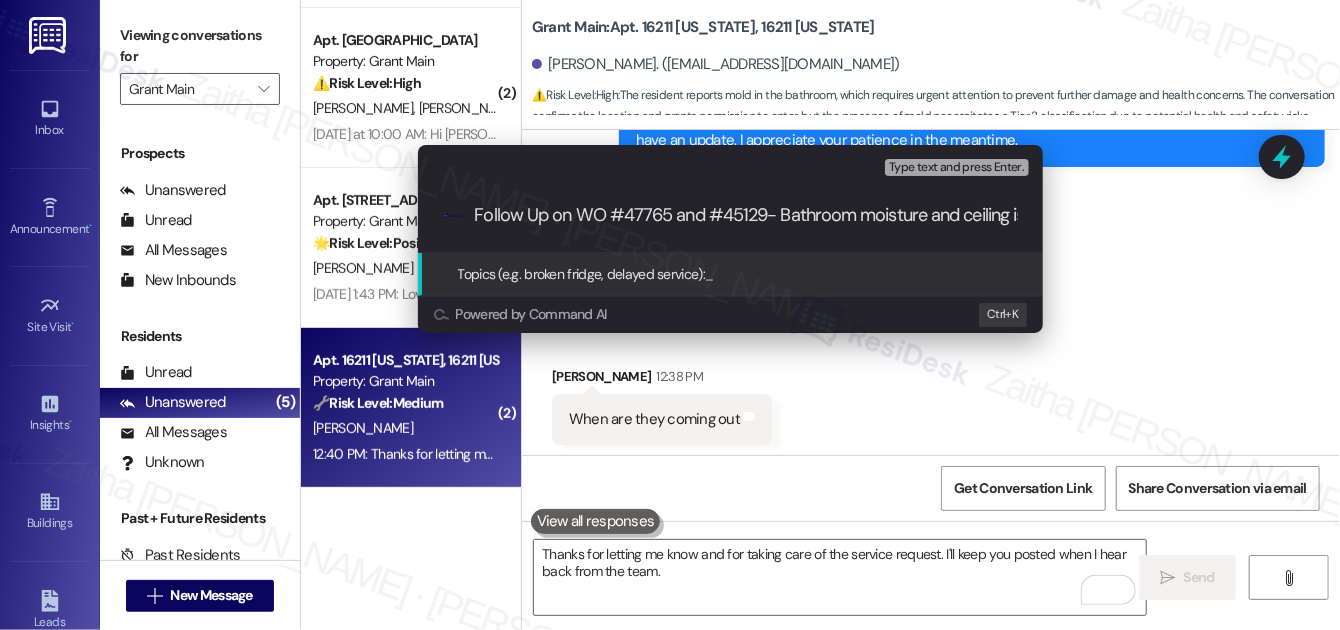 scroll, scrollTop: 0, scrollLeft: 49, axis: horizontal 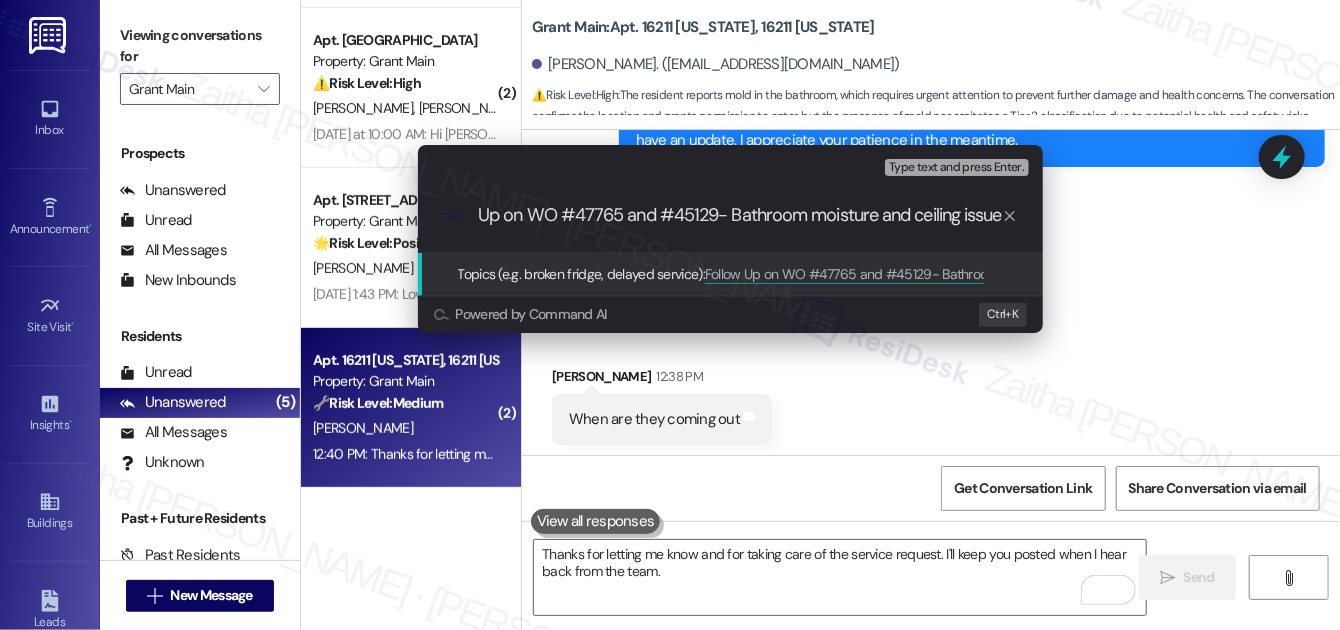 type 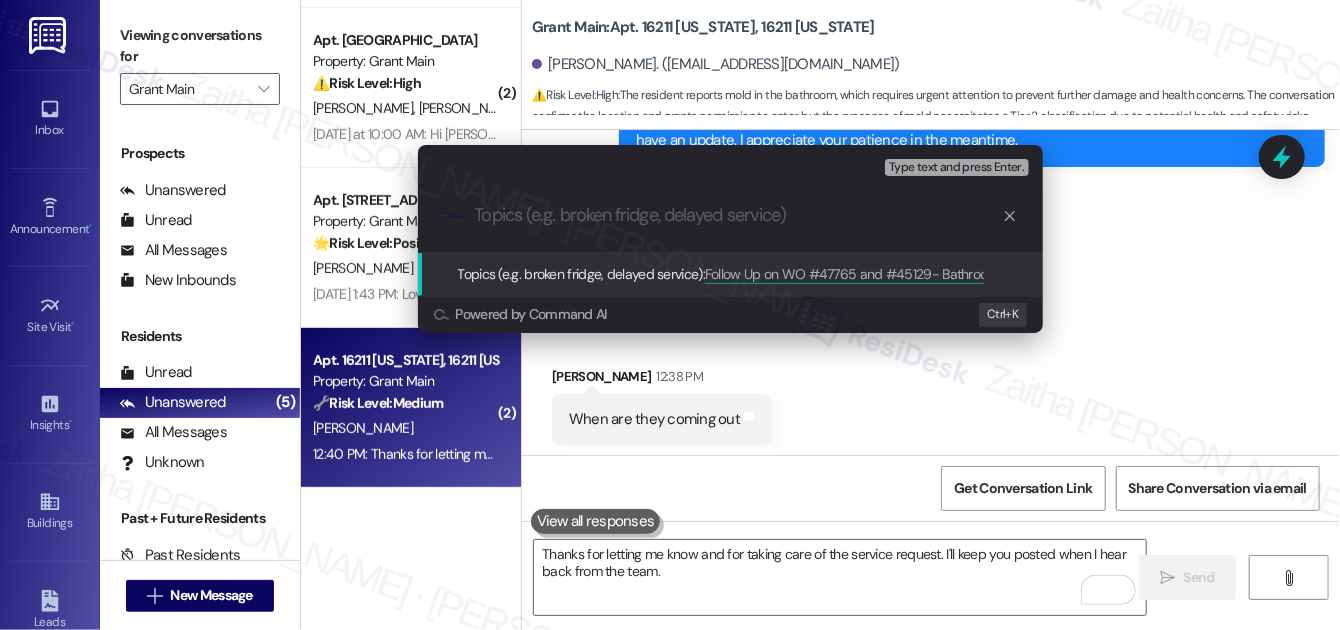 scroll, scrollTop: 0, scrollLeft: 0, axis: both 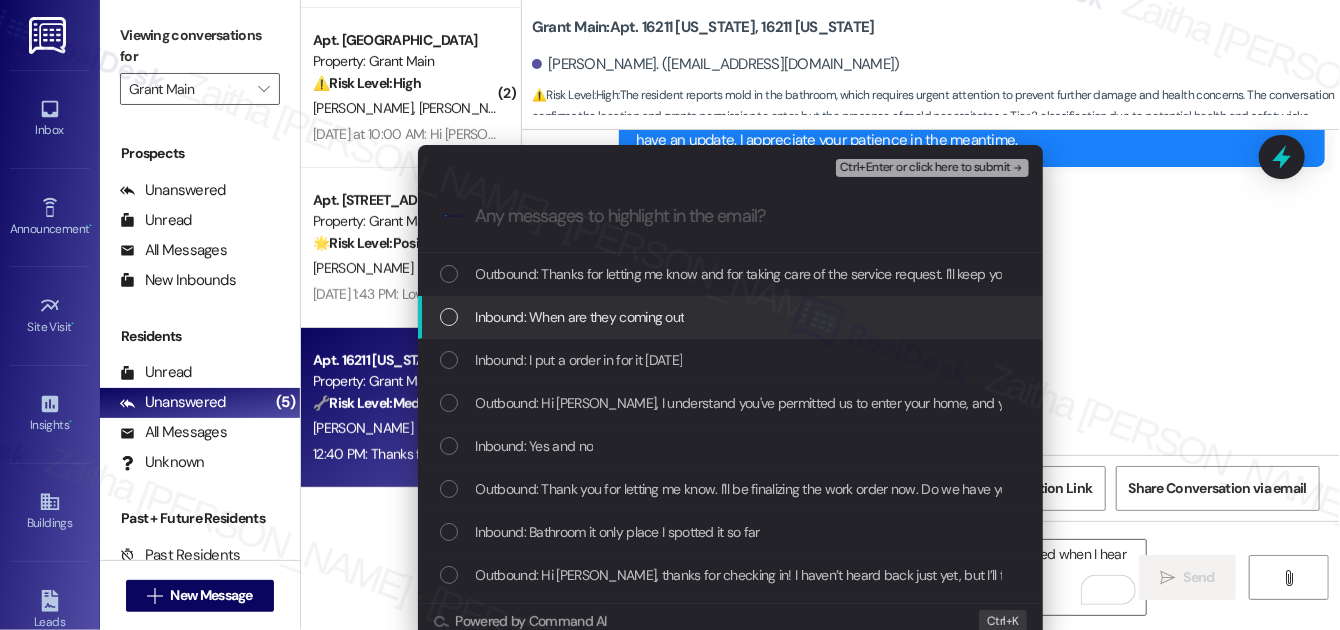 click at bounding box center [449, 317] 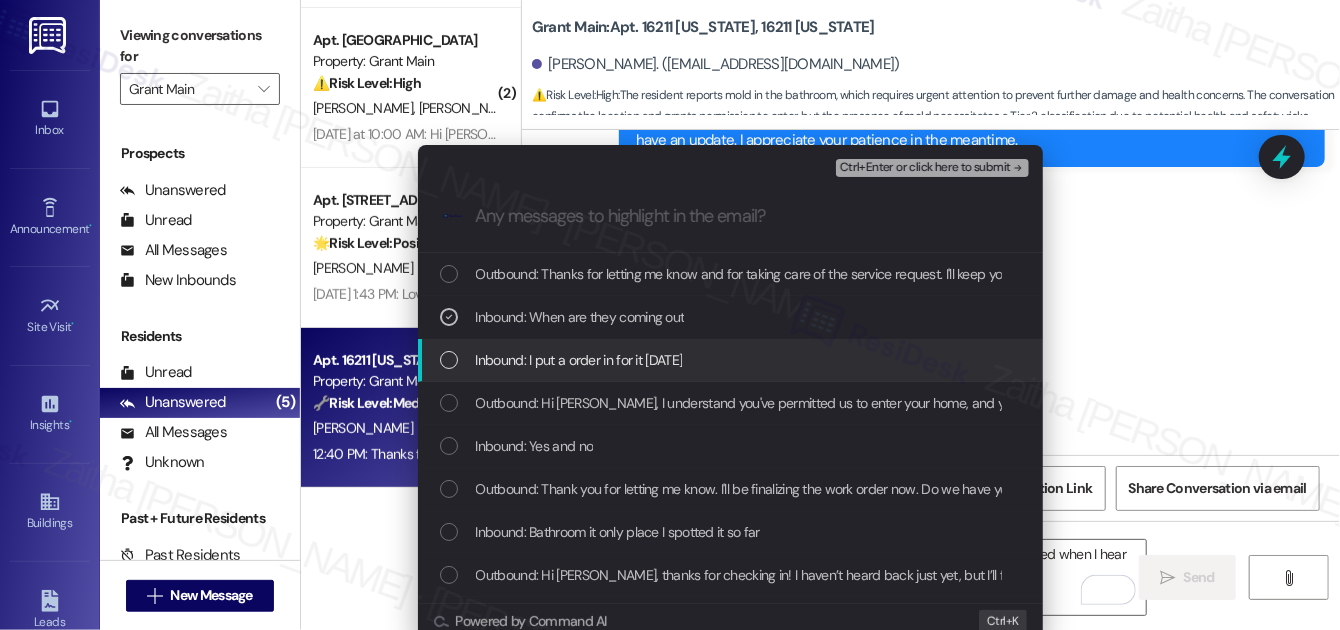 click at bounding box center (449, 360) 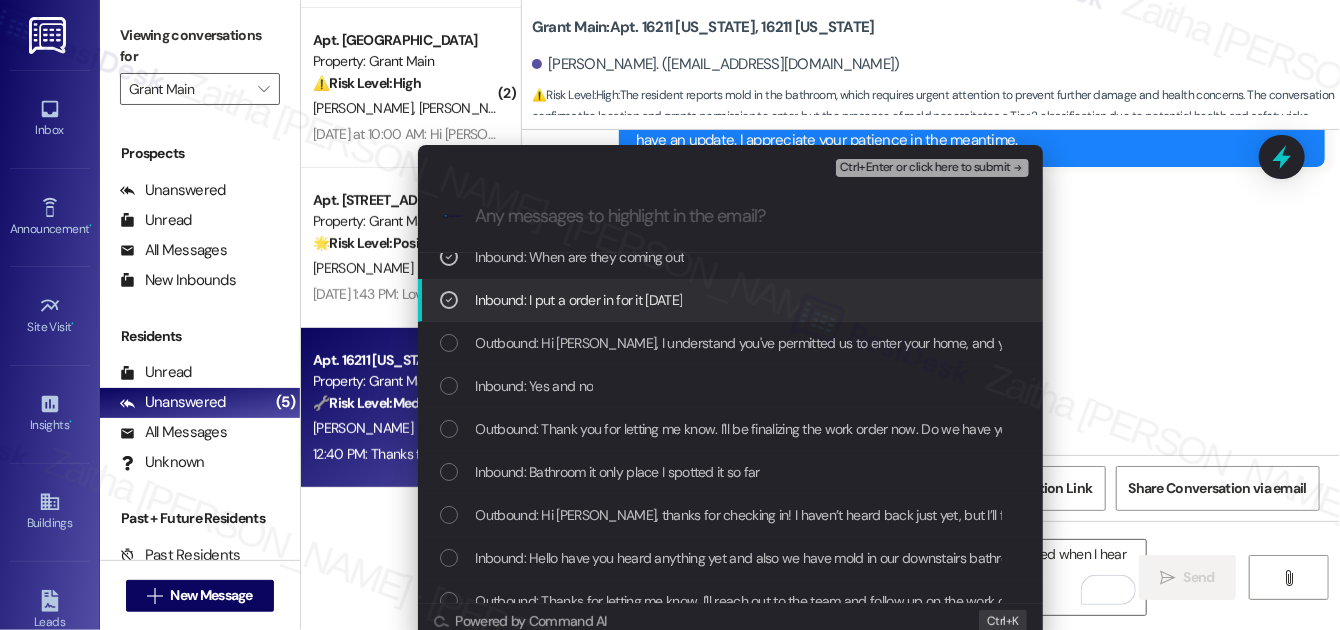 scroll, scrollTop: 90, scrollLeft: 0, axis: vertical 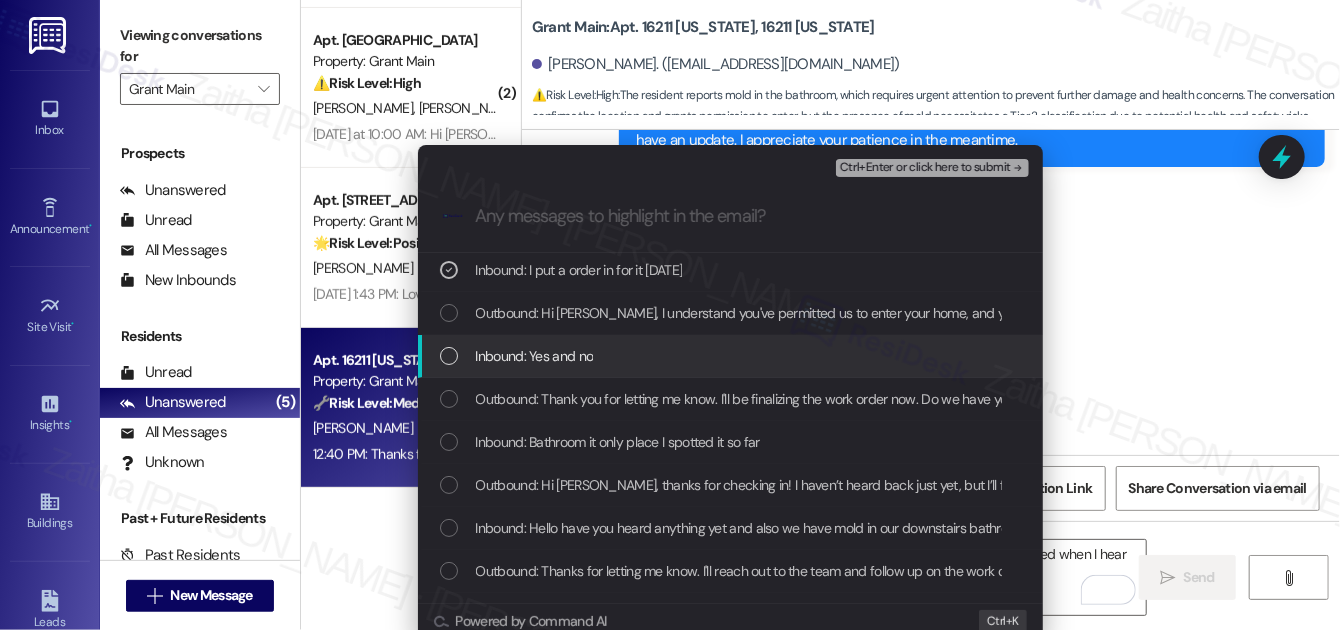 click on "Inbound: Yes and no" at bounding box center (730, 356) 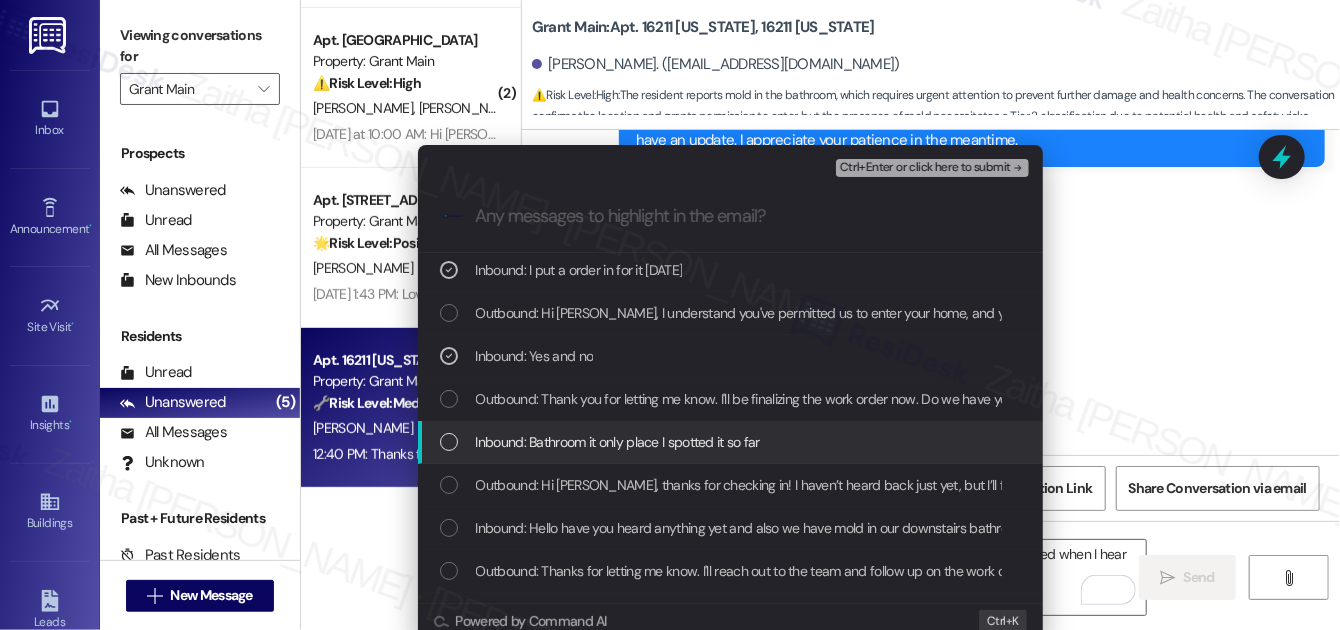 click at bounding box center (449, 442) 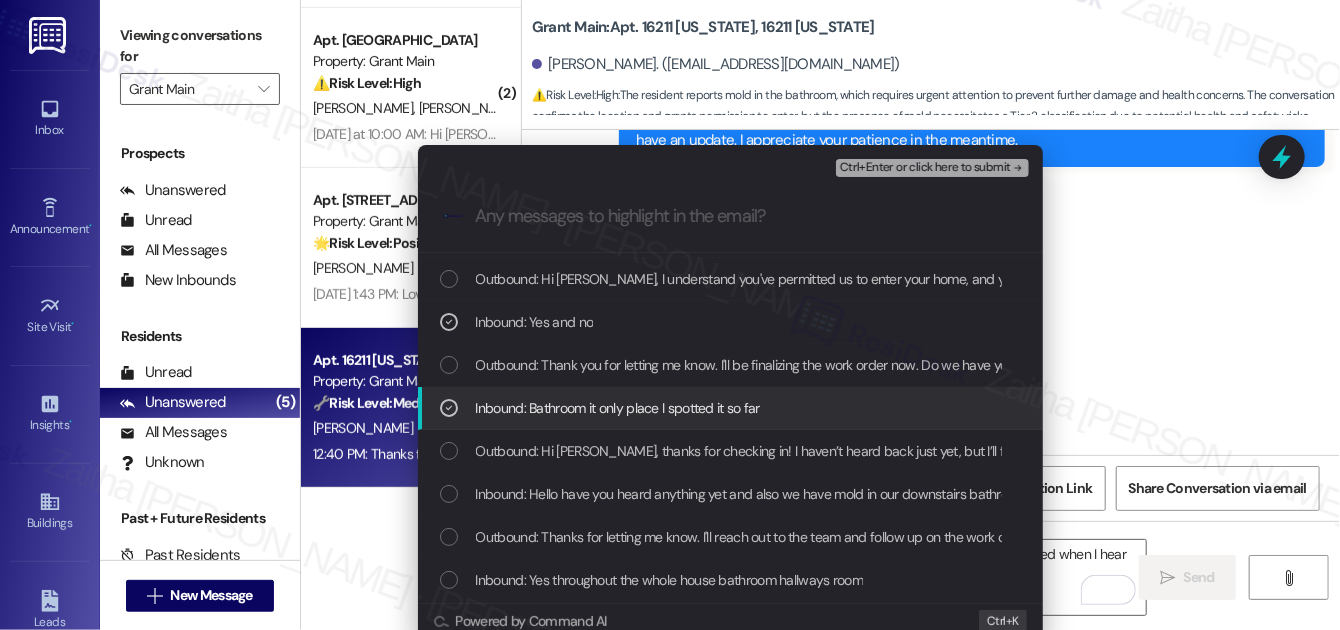 scroll, scrollTop: 181, scrollLeft: 0, axis: vertical 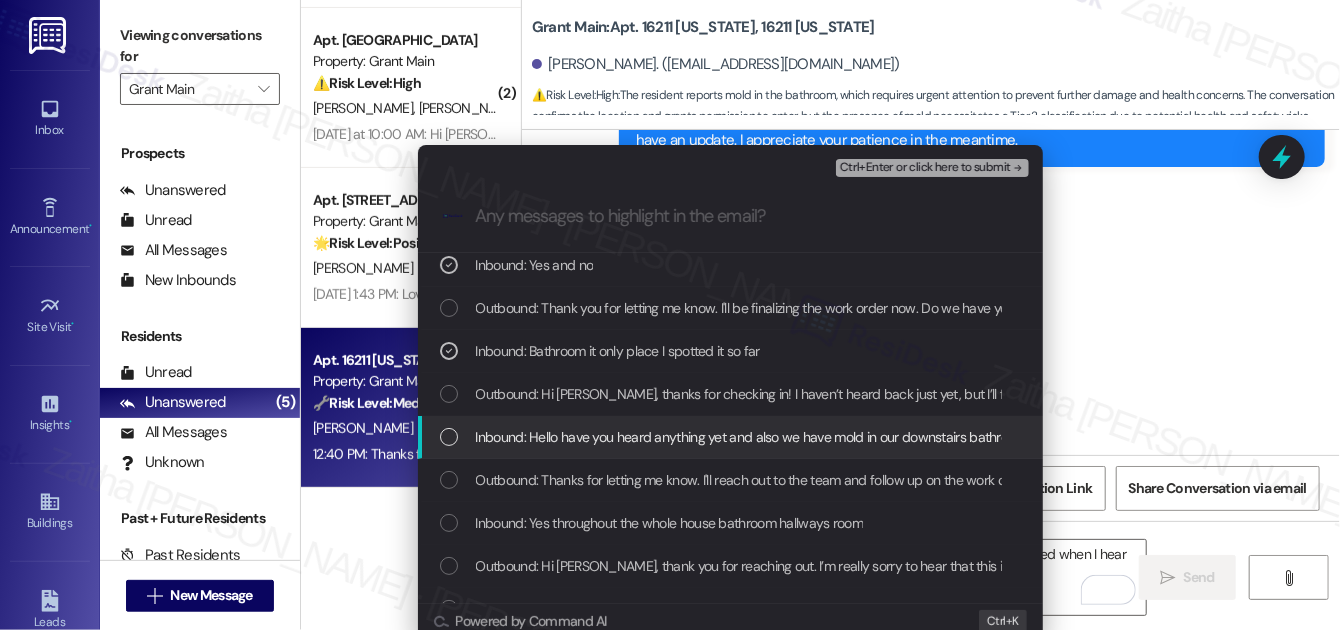 click at bounding box center (449, 437) 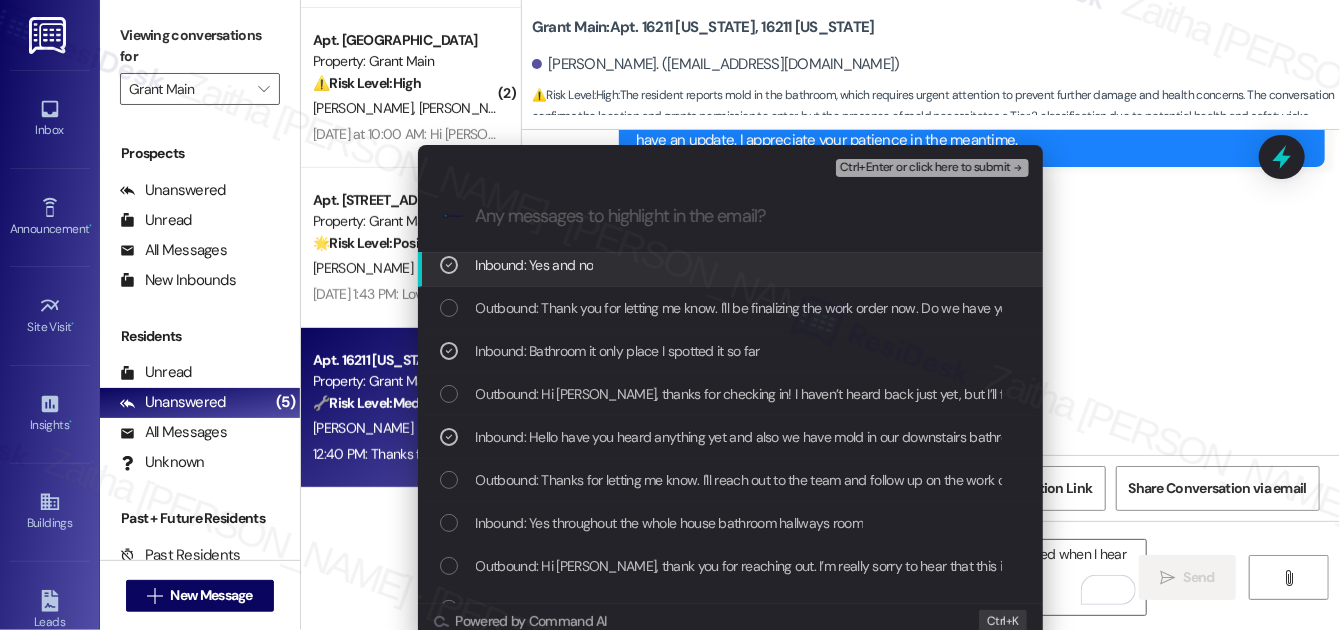 click on "Ctrl+Enter or click here to submit" at bounding box center [925, 168] 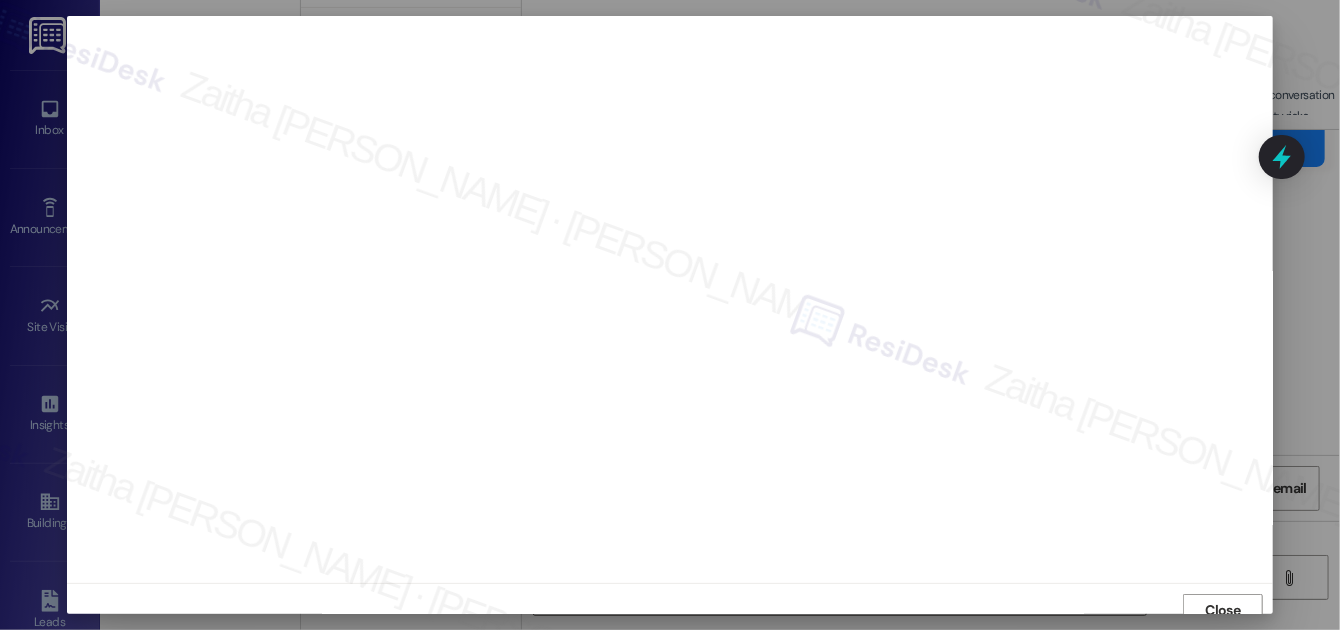 scroll, scrollTop: 11, scrollLeft: 0, axis: vertical 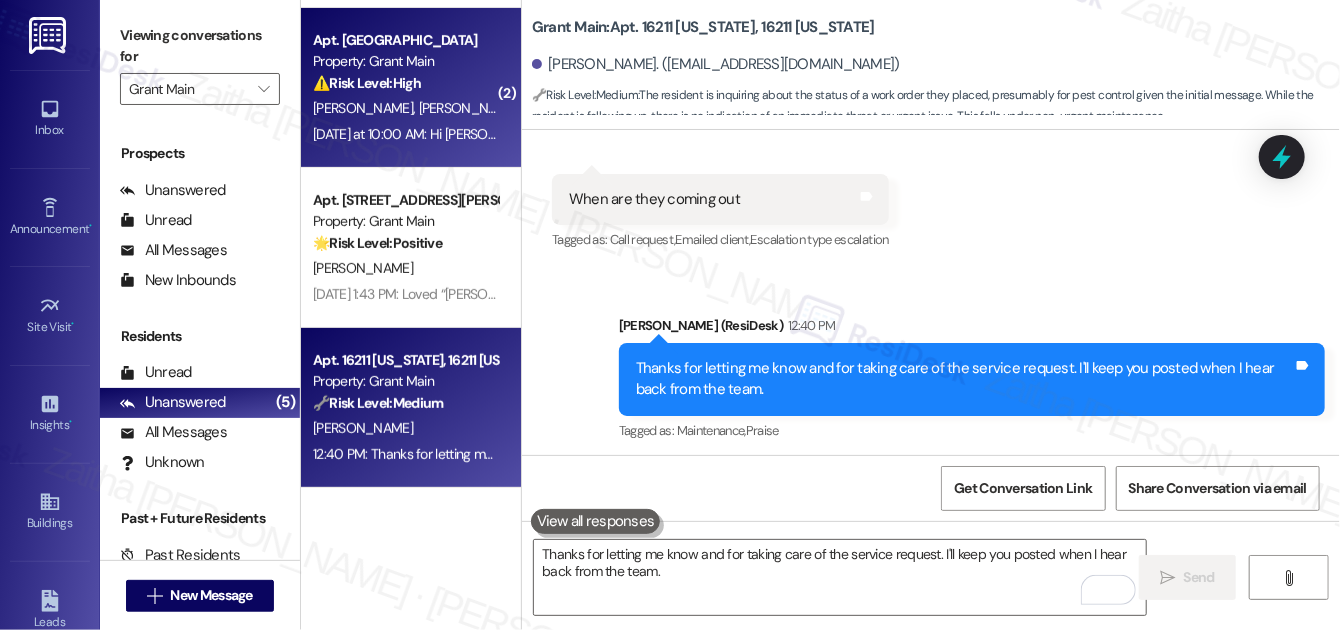 click on "⚠️  Risk Level:  High The resident is disputing the amount of the security deposit refund, indicating a financial concern that needs to be addressed. The resident is claiming a discrepancy between the refund received and the amount expected, based on their calculations." at bounding box center (405, 83) 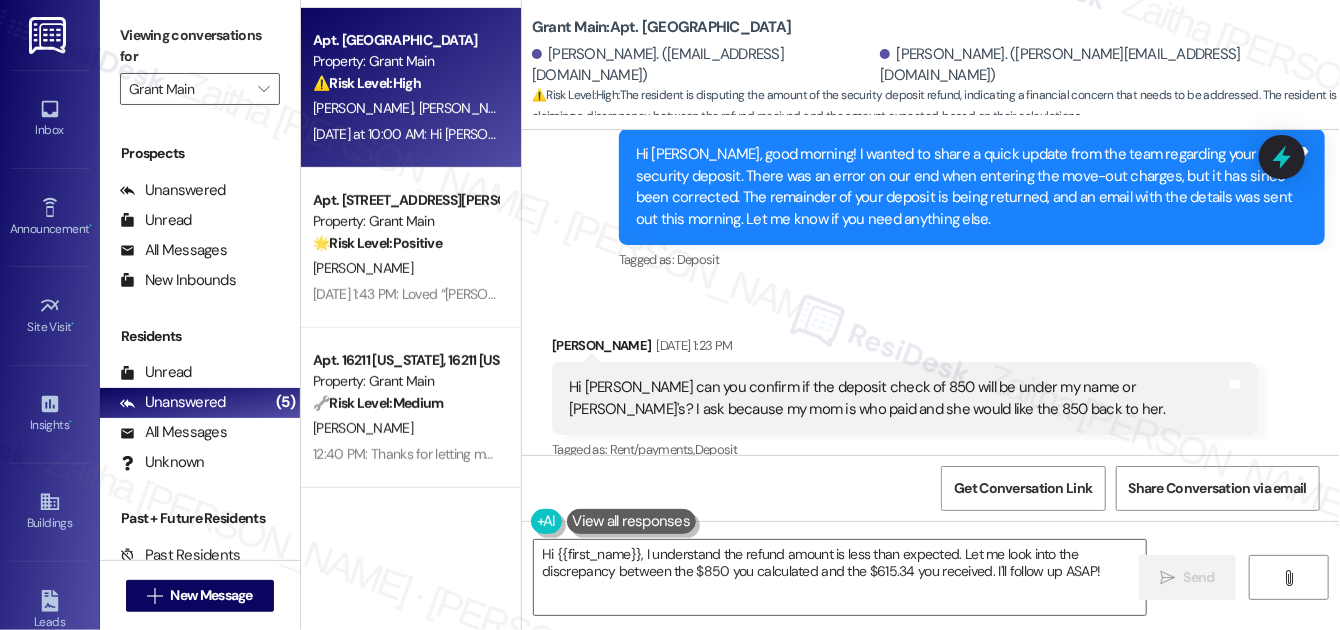 scroll, scrollTop: 10772, scrollLeft: 0, axis: vertical 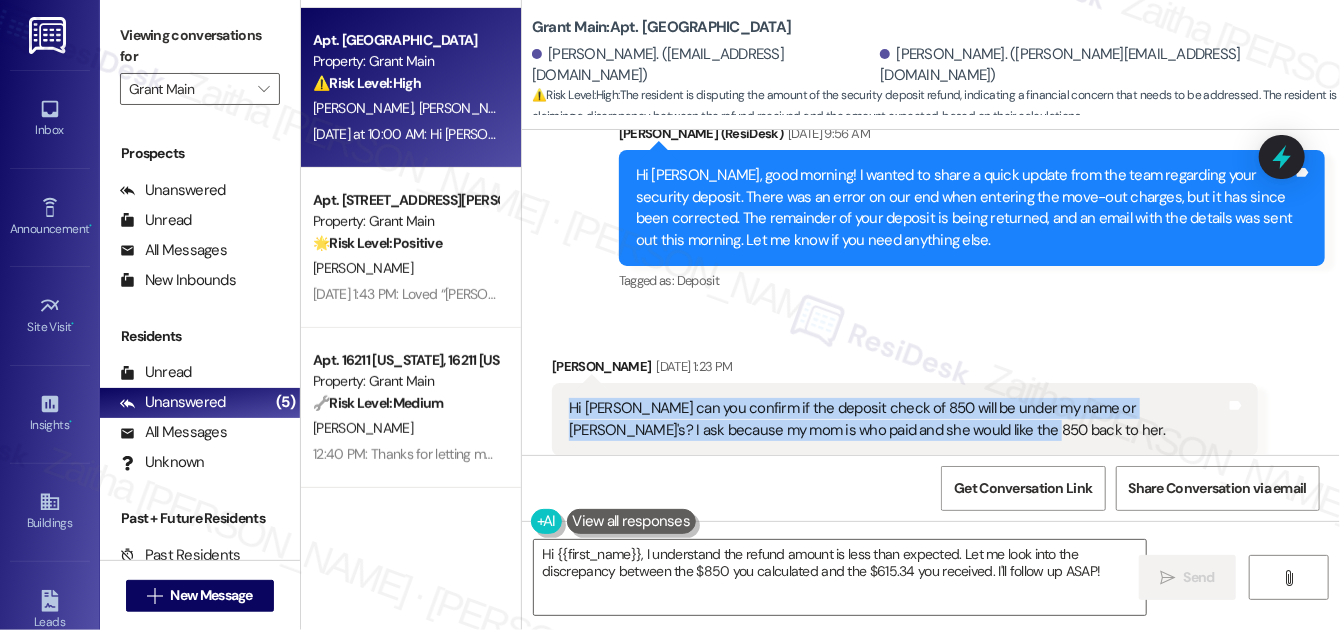 drag, startPoint x: 565, startPoint y: 317, endPoint x: 975, endPoint y: 336, distance: 410.44 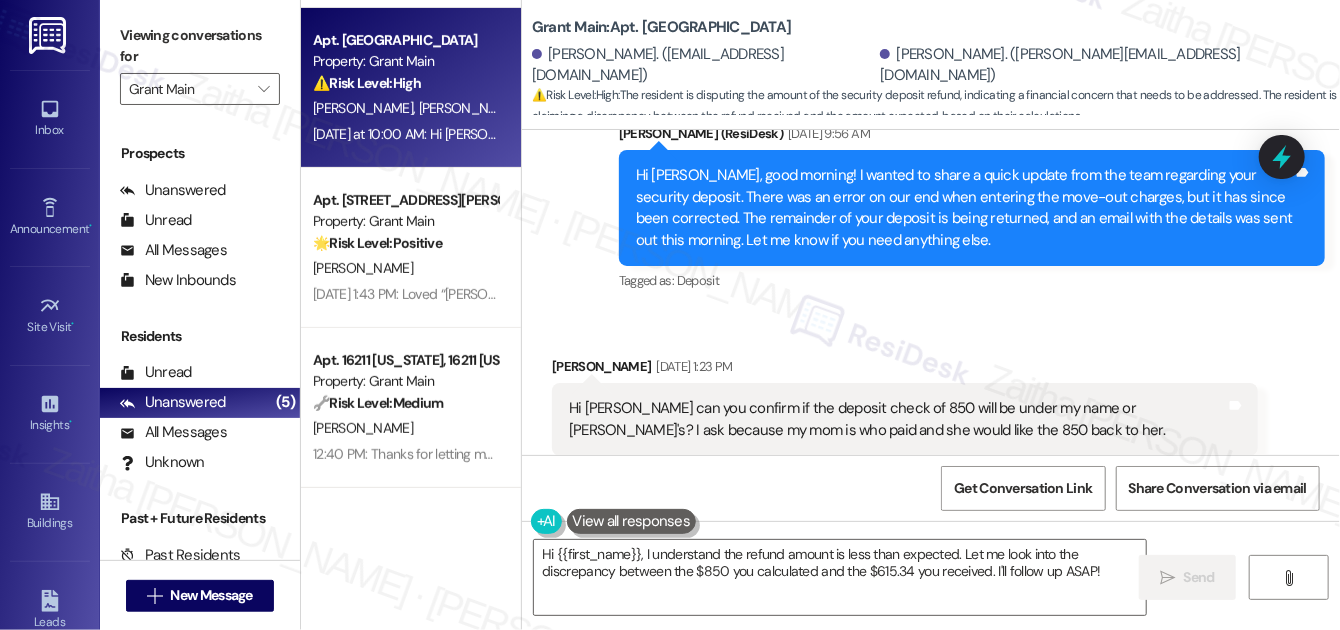 click on "Received via SMS Veronica Wieczerza Jul 19, 2025 at 1:23 PM Hi Sarah can you confirm if the deposit check of 850 will be under my name or David's? I ask because my mom is who paid and she would like the 850 back to her.   Tags and notes Tagged as:   Rent/payments ,  Click to highlight conversations about Rent/payments Deposit Click to highlight conversations about Deposit  Related guidelines Show suggestions" at bounding box center [905, 451] 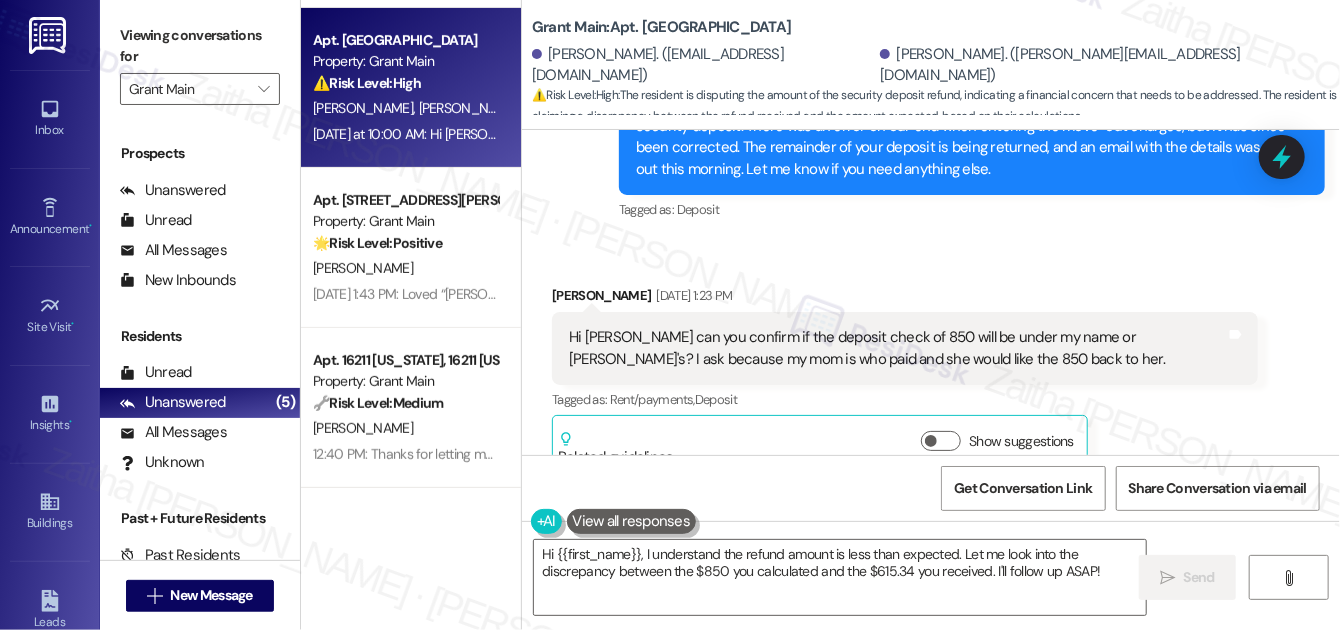 scroll, scrollTop: 10954, scrollLeft: 0, axis: vertical 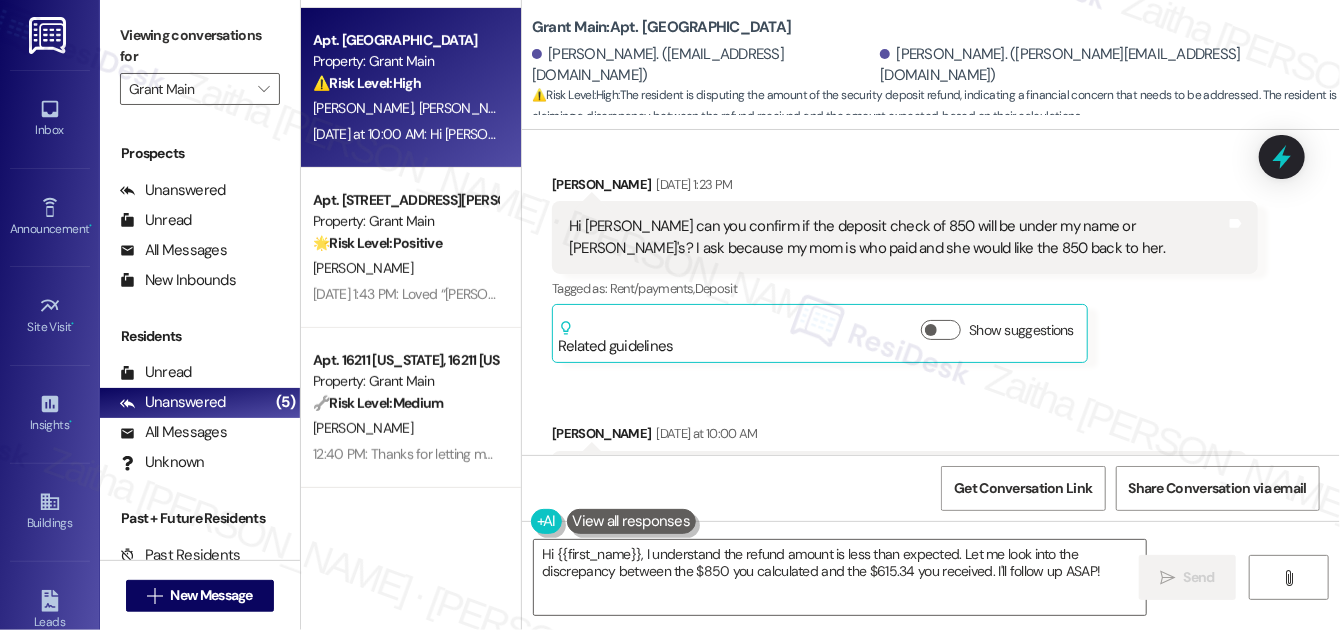 drag, startPoint x: 571, startPoint y: 382, endPoint x: 1115, endPoint y: 391, distance: 544.07446 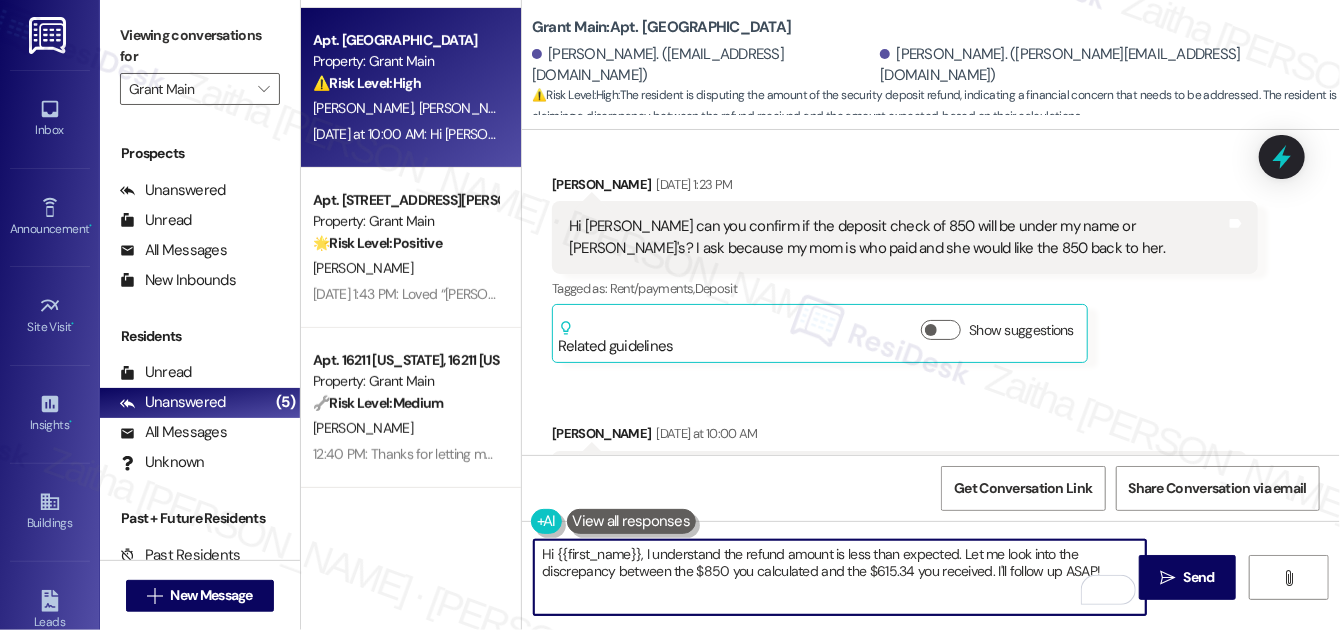 drag, startPoint x: 644, startPoint y: 553, endPoint x: 1101, endPoint y: 575, distance: 457.52924 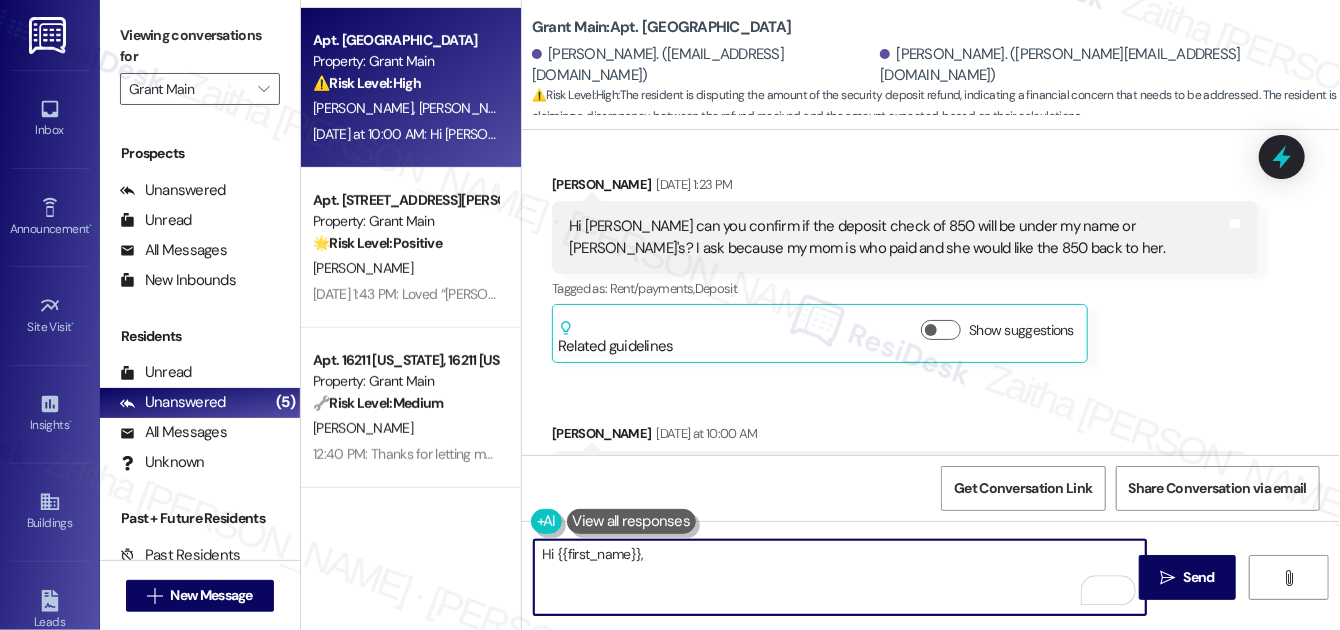 paste on "I understand your concern regarding the refund. I see your note that the total cost was $950 and that the expected refund would be $850 from the original $1,800 payment." 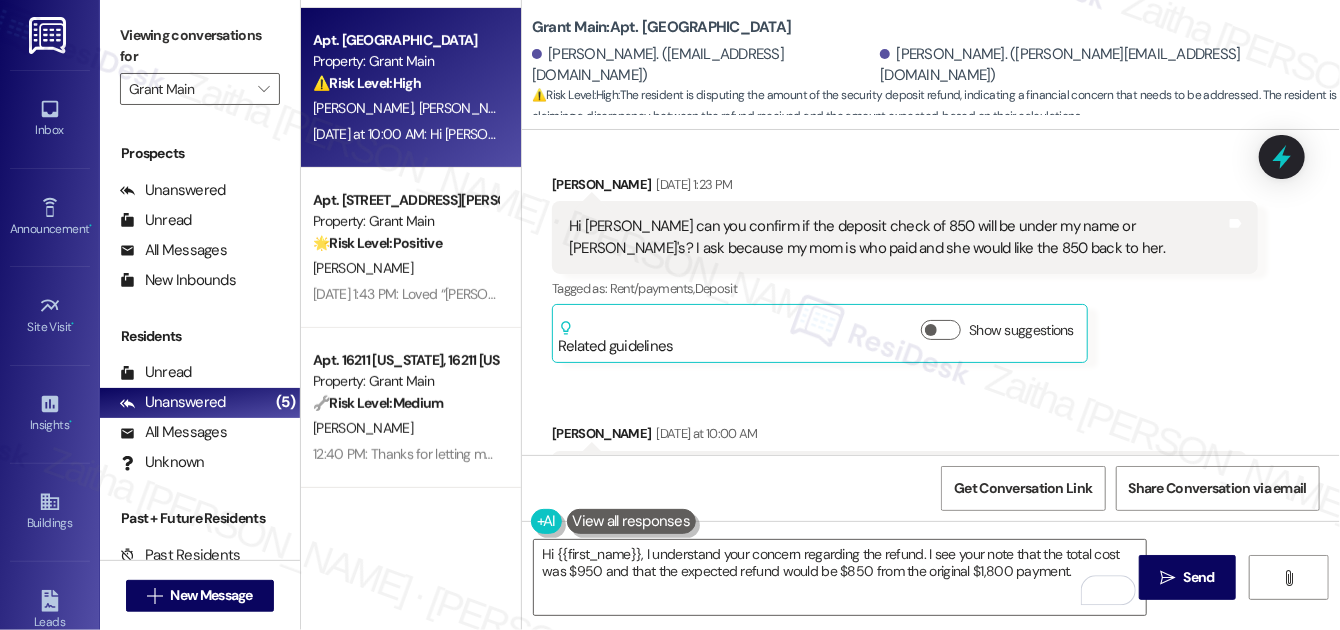 click on "Veronica Wieczerza Yesterday at 10:00 AM" at bounding box center (899, 437) 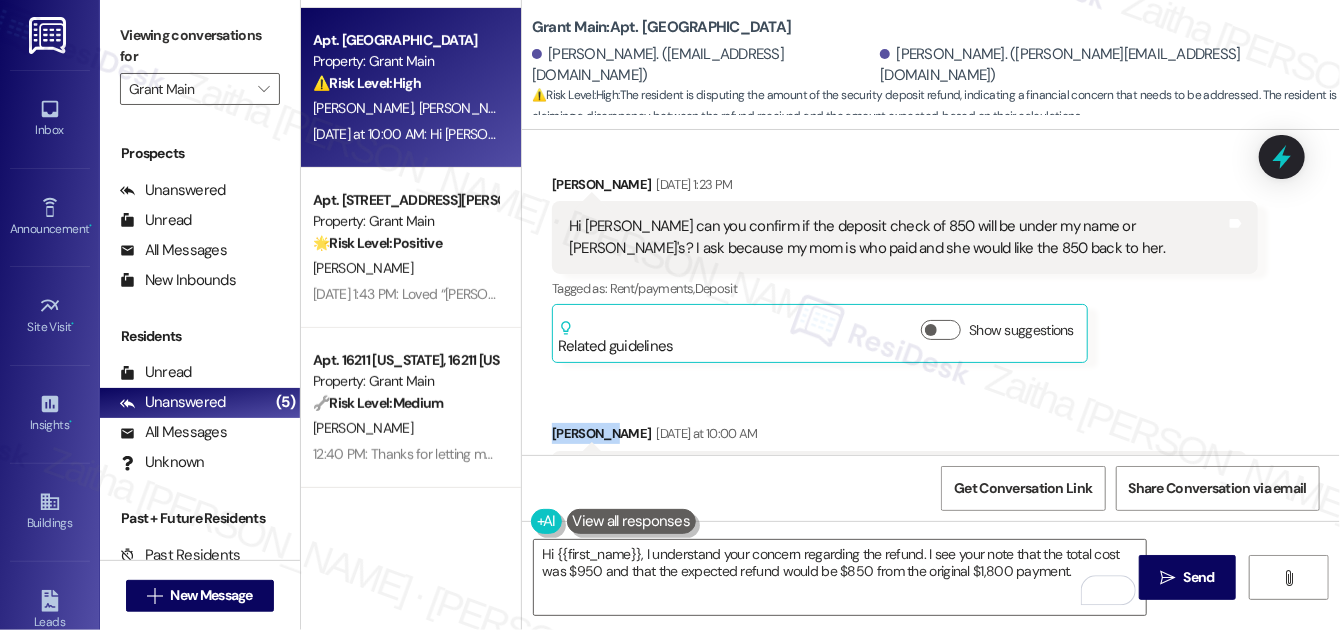 click on "Veronica Wieczerza Yesterday at 10:00 AM" at bounding box center (899, 437) 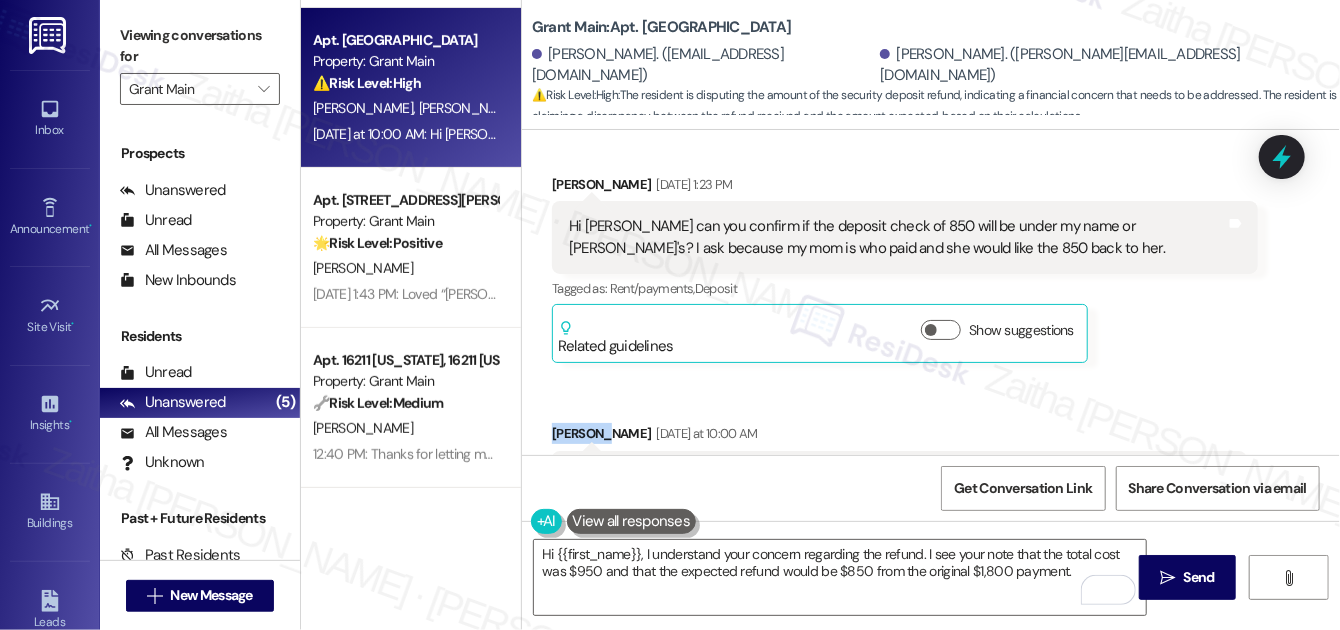 copy on "Veronica" 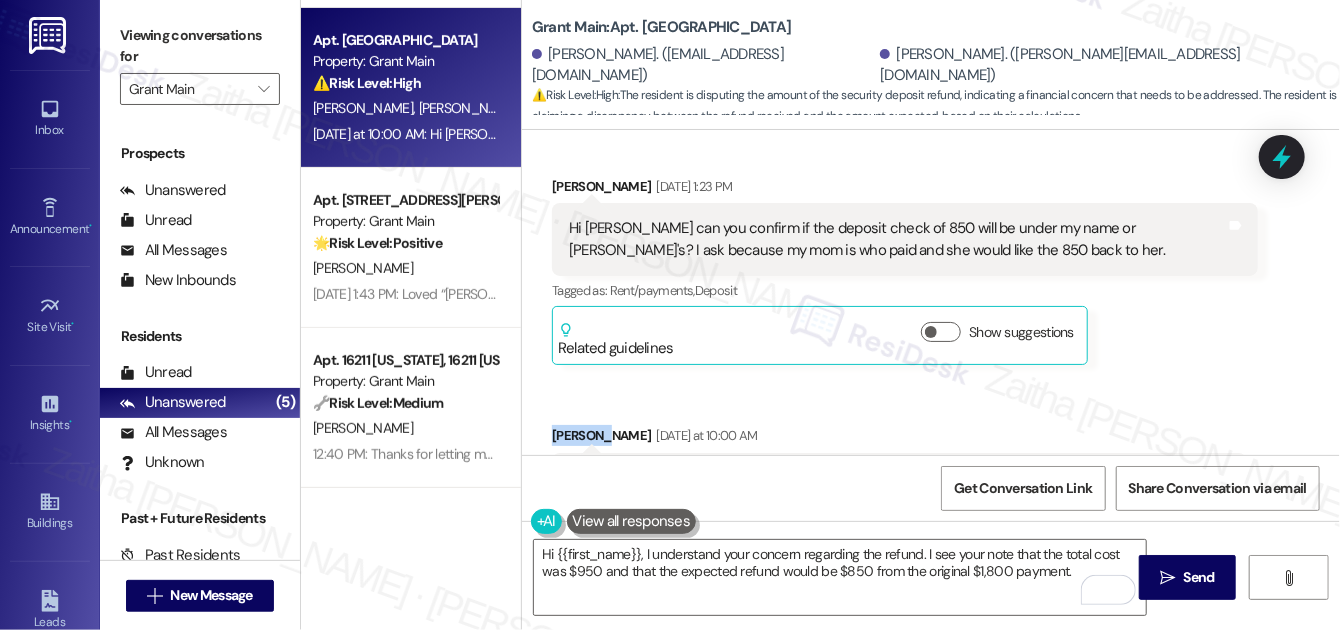 scroll, scrollTop: 10954, scrollLeft: 0, axis: vertical 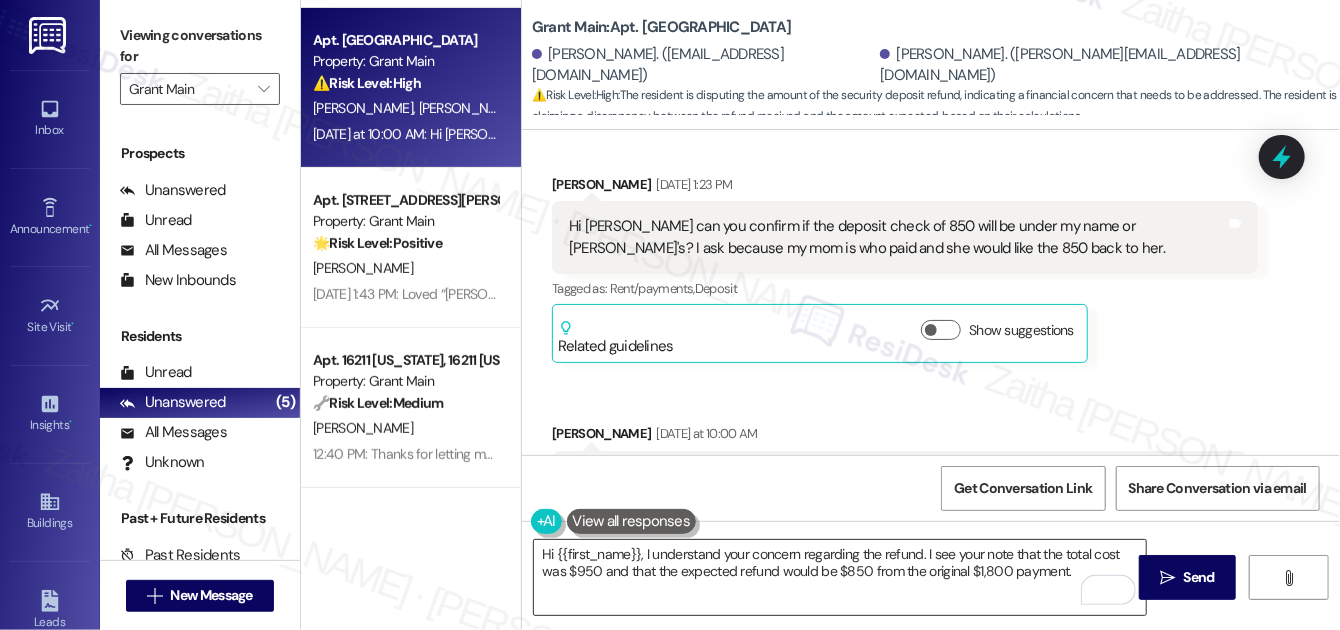 click on "Hi {{first_name}}, I understand your concern regarding the refund. I see your note that the total cost was $950 and that the expected refund would be $850 from the original $1,800 payment." at bounding box center (840, 577) 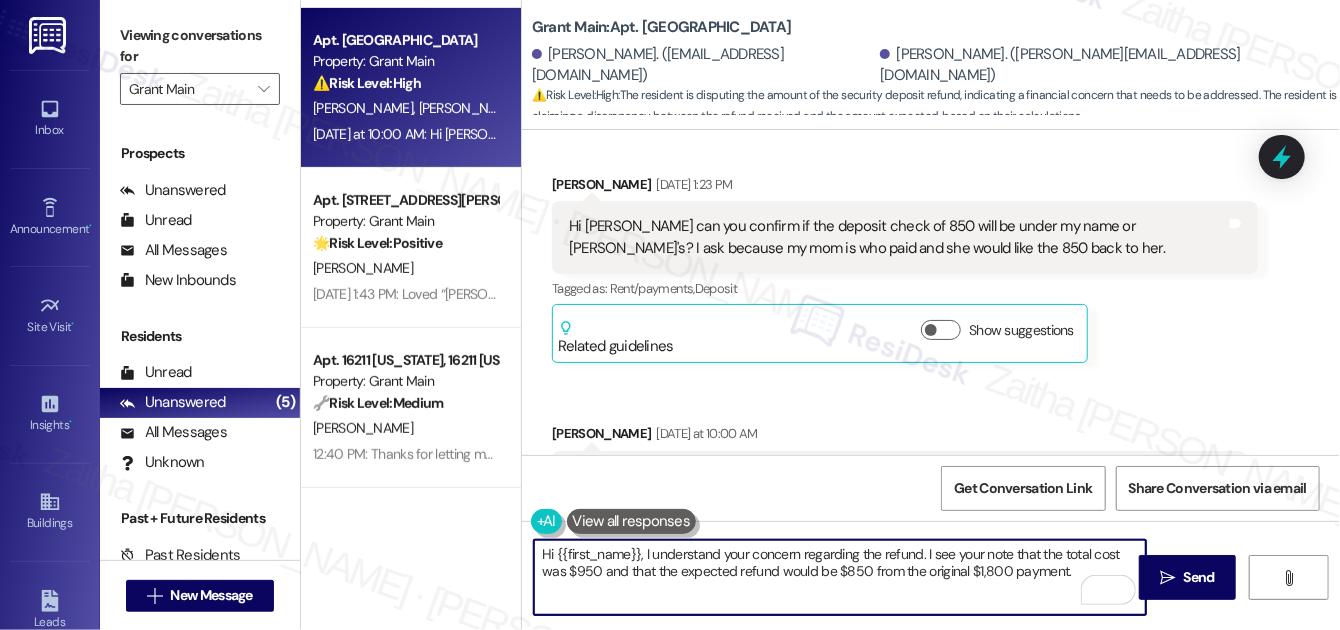 click on "Hi {{first_name}}, I understand your concern regarding the refund. I see your note that the total cost was $950 and that the expected refund would be $850 from the original $1,800 payment." at bounding box center [840, 577] 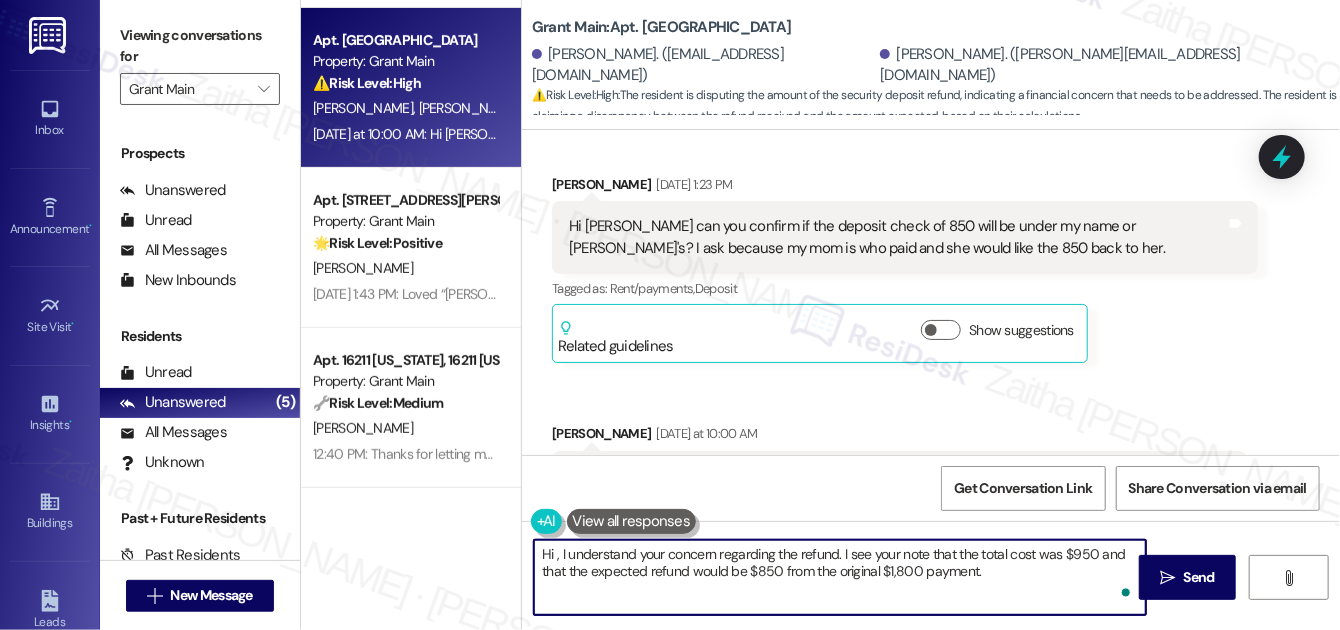 paste on "Veronica" 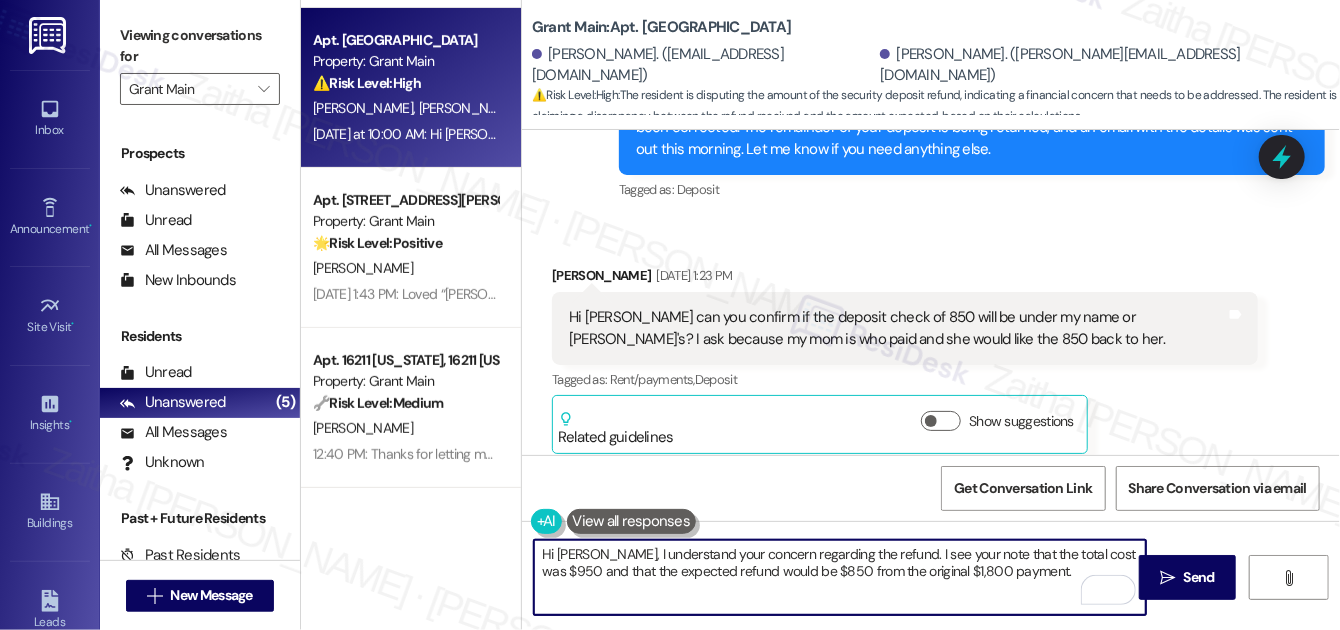 scroll, scrollTop: 10954, scrollLeft: 0, axis: vertical 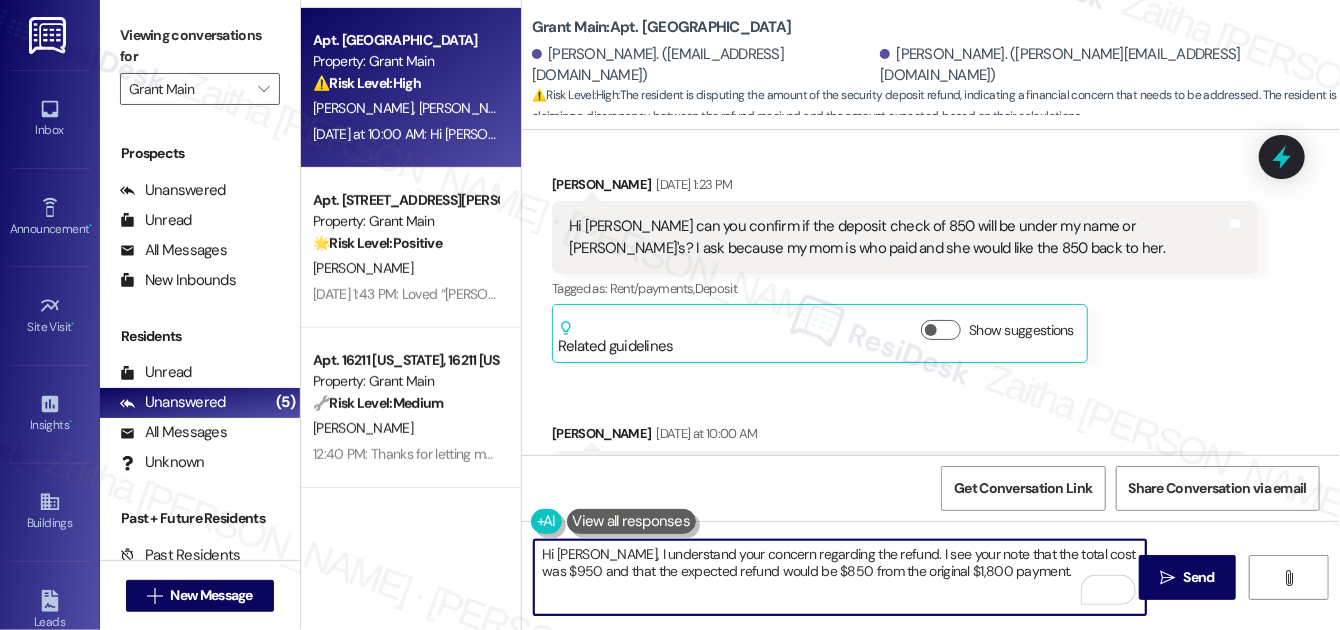 click on "Hi Veronica, I understand your concern regarding the refund. I see your note that the total cost was $950 and that the expected refund would be $850 from the original $1,800 payment." at bounding box center (840, 577) 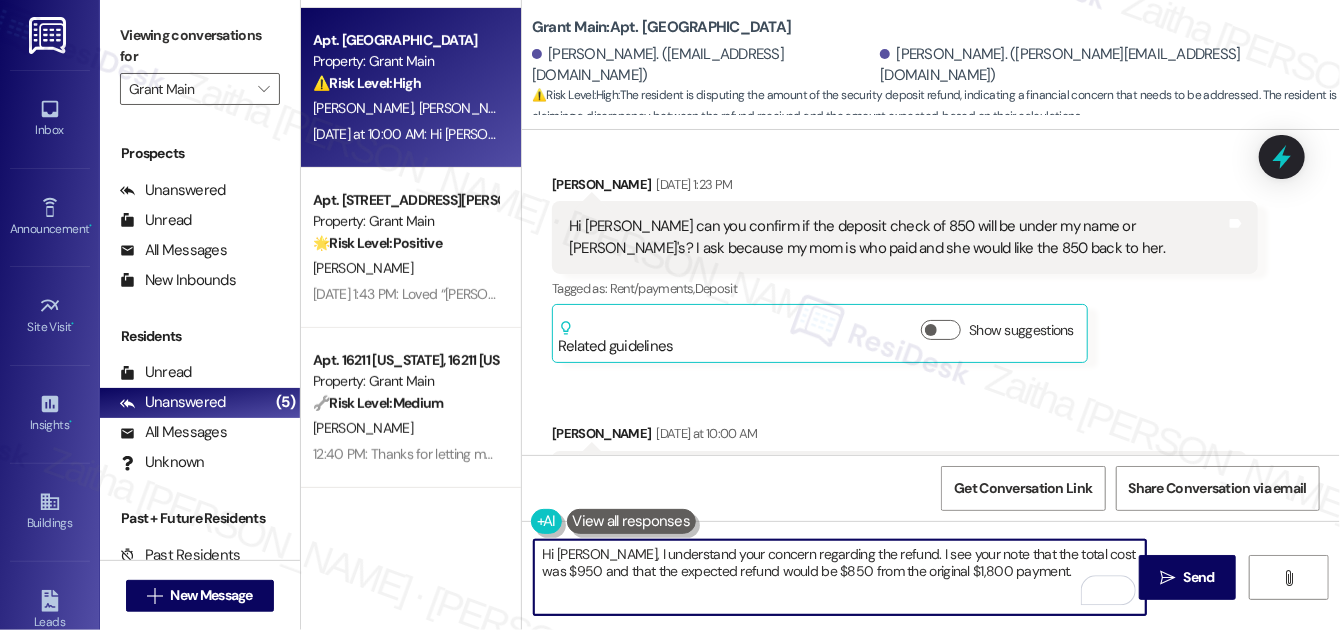 paste on "I’ll go ahead and check with the team to confirm the refund amount. I’ll follow up with you as soon as I hear back. Thank you for your patience in the meantime" 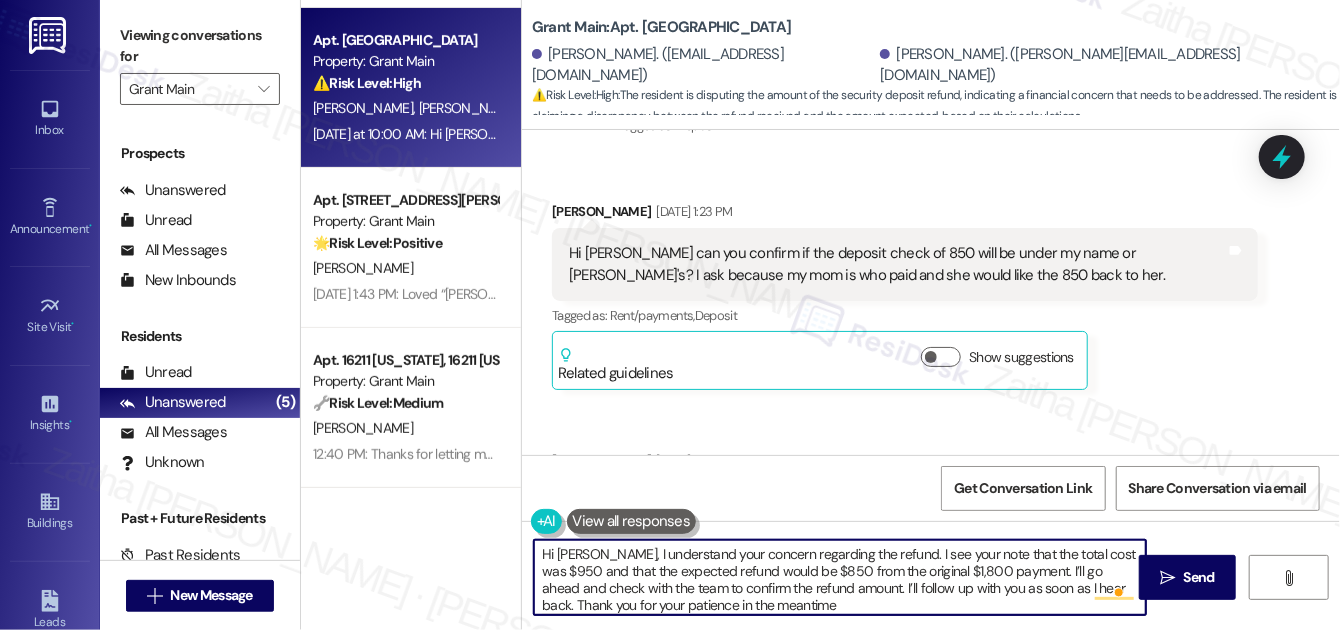 scroll, scrollTop: 10954, scrollLeft: 0, axis: vertical 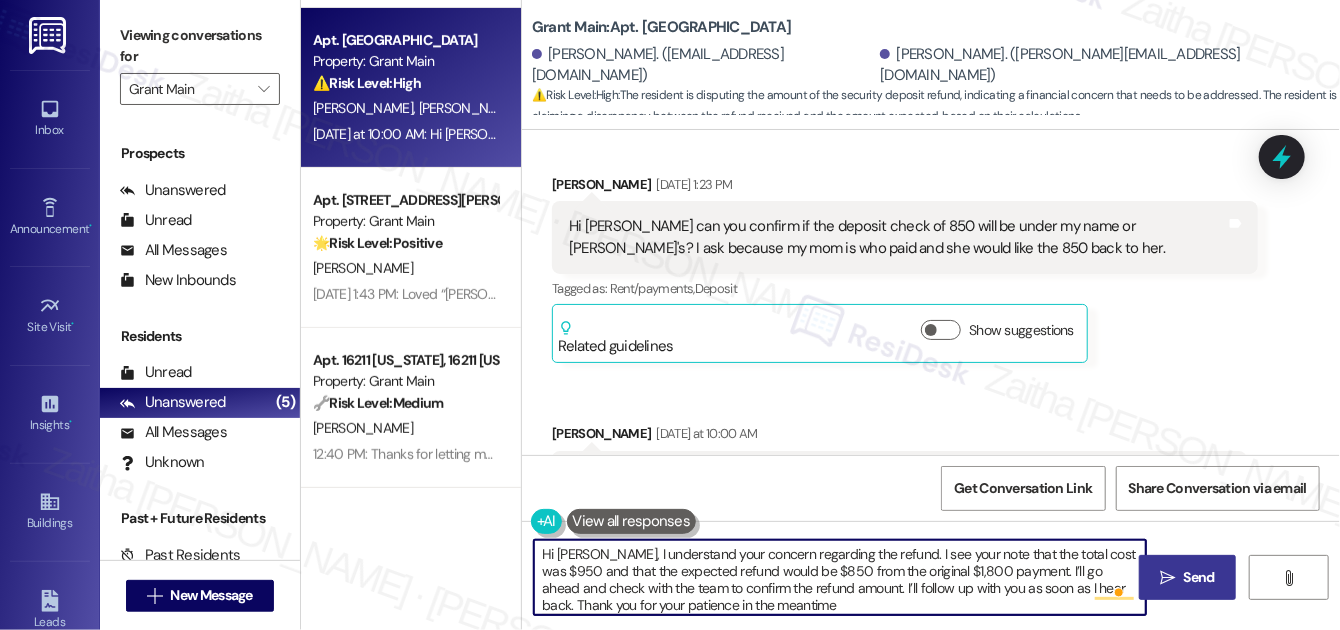 type on "Hi Veronica, I understand your concern regarding the refund. I see your note that the total cost was $950 and that the expected refund would be $850 from the original $1,800 payment. I’ll go ahead and check with the team to confirm the refund amount. I’ll follow up with you as soon as I hear back. Thank you for your patience in the meantime" 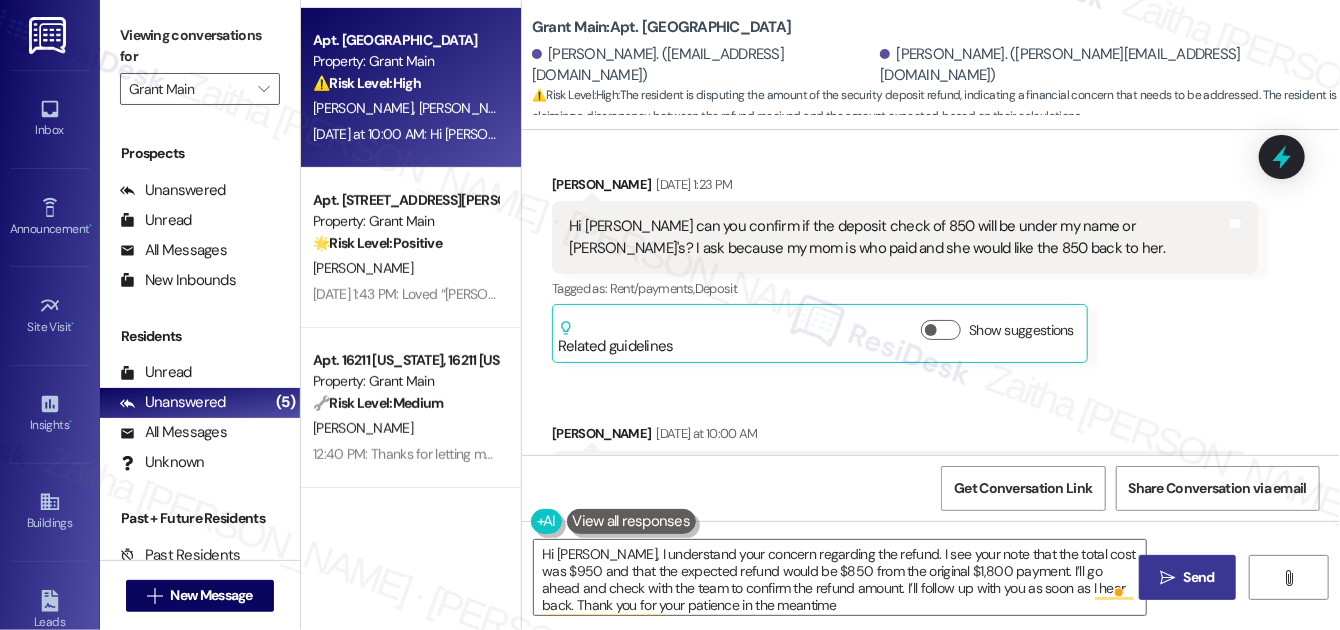 drag, startPoint x: 1189, startPoint y: 578, endPoint x: 1183, endPoint y: 568, distance: 11.661903 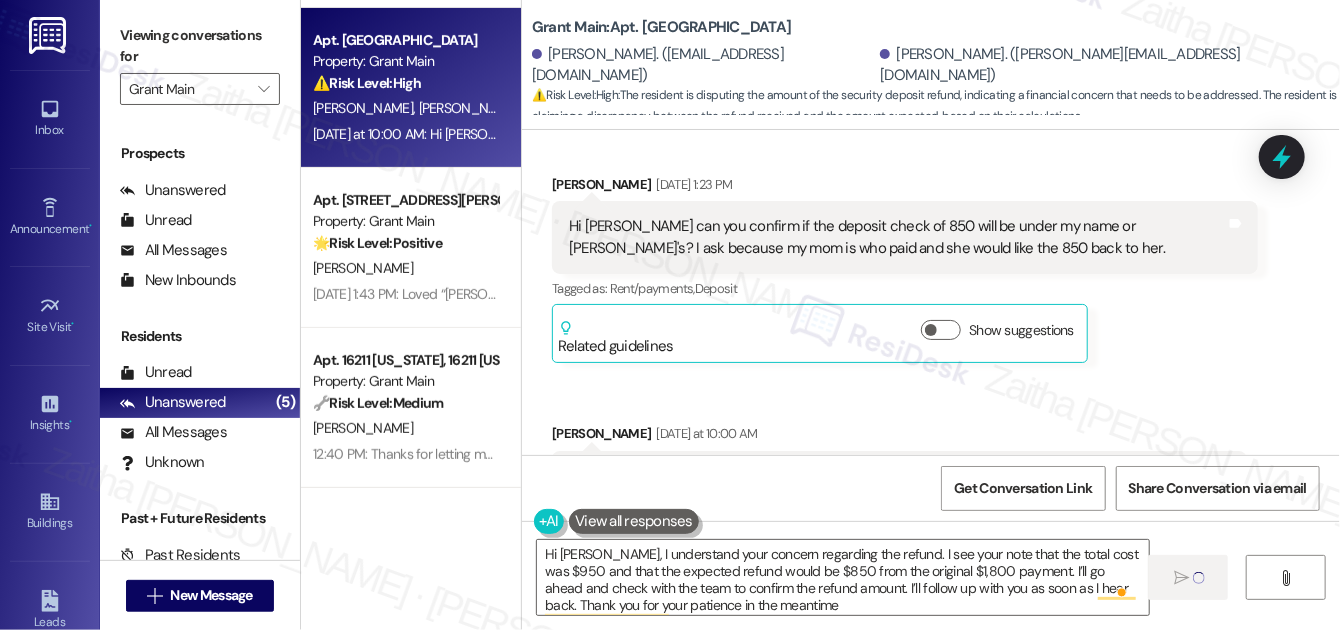 type 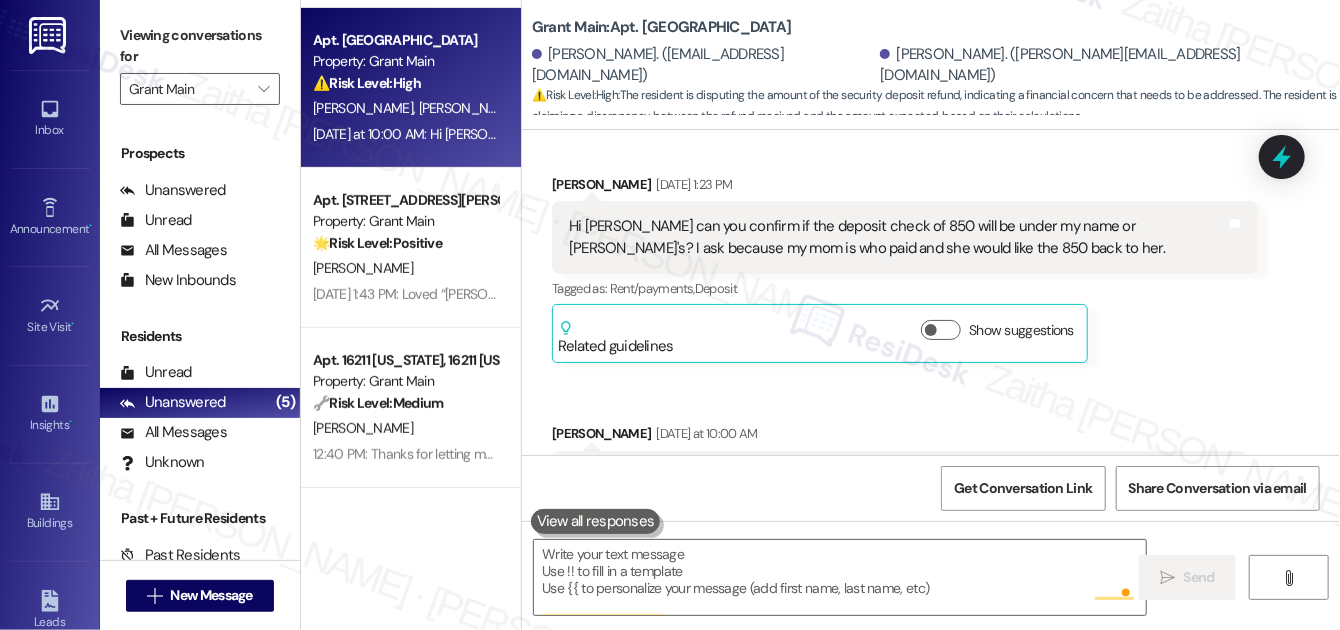 scroll, scrollTop: 10953, scrollLeft: 0, axis: vertical 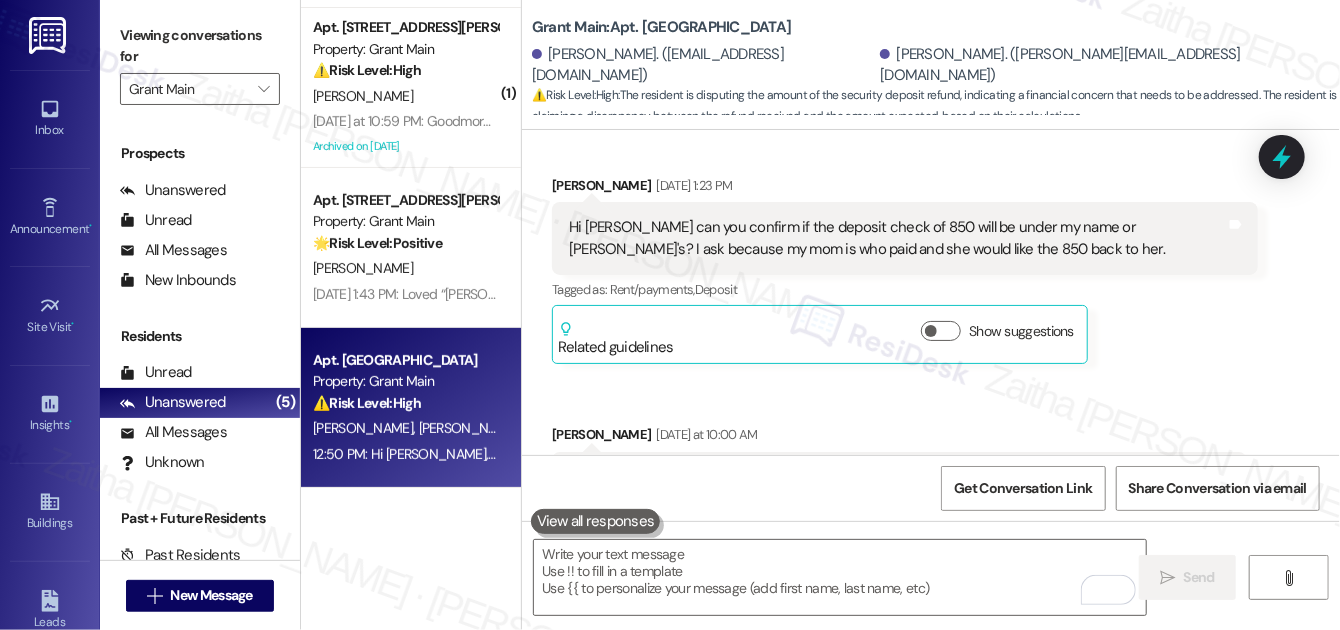 click 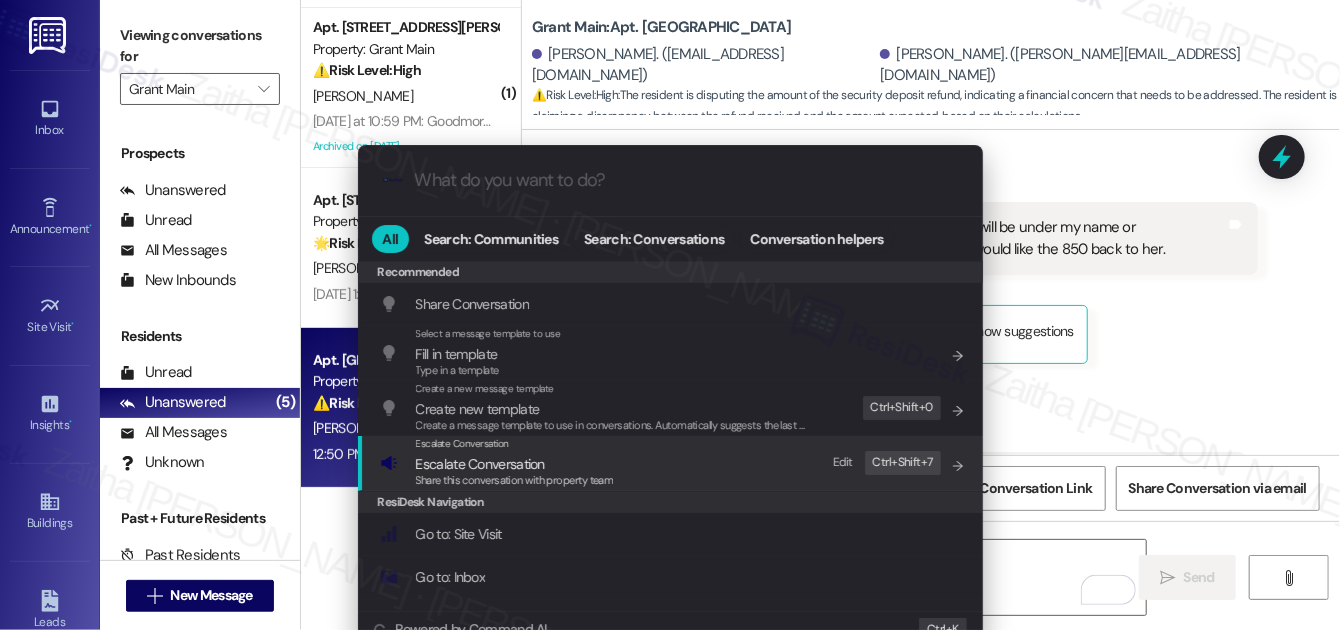 click on "Escalate Conversation" at bounding box center [480, 464] 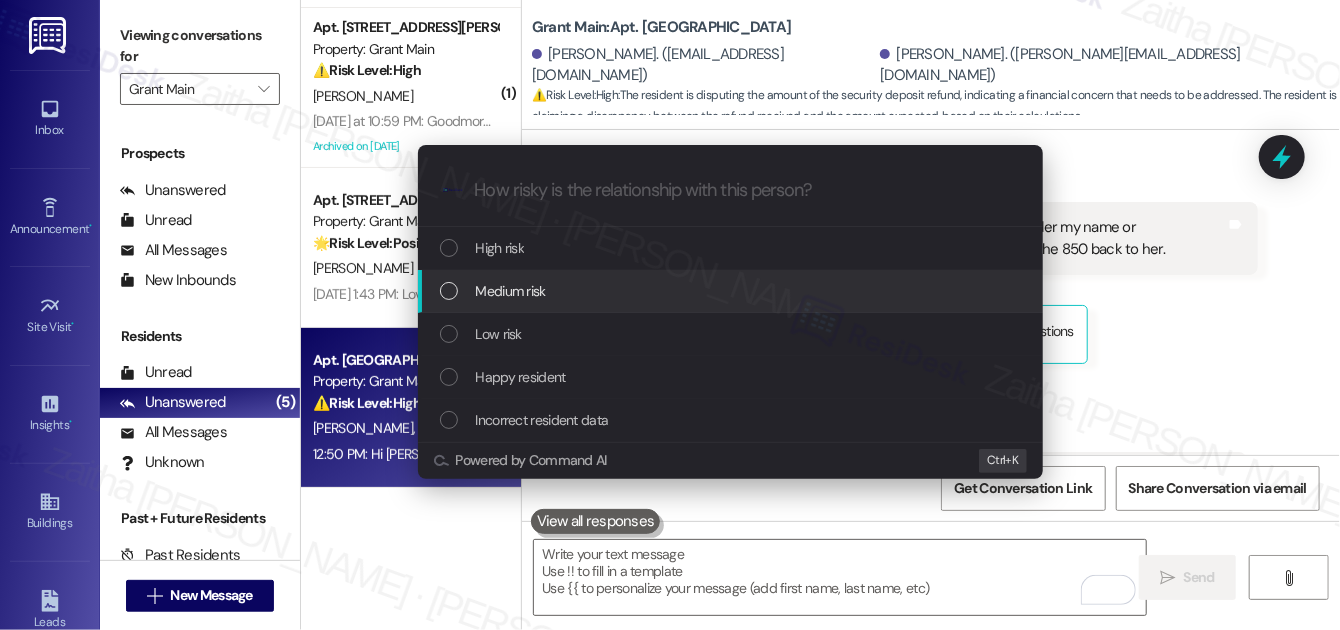 click on "Medium risk" at bounding box center (730, 291) 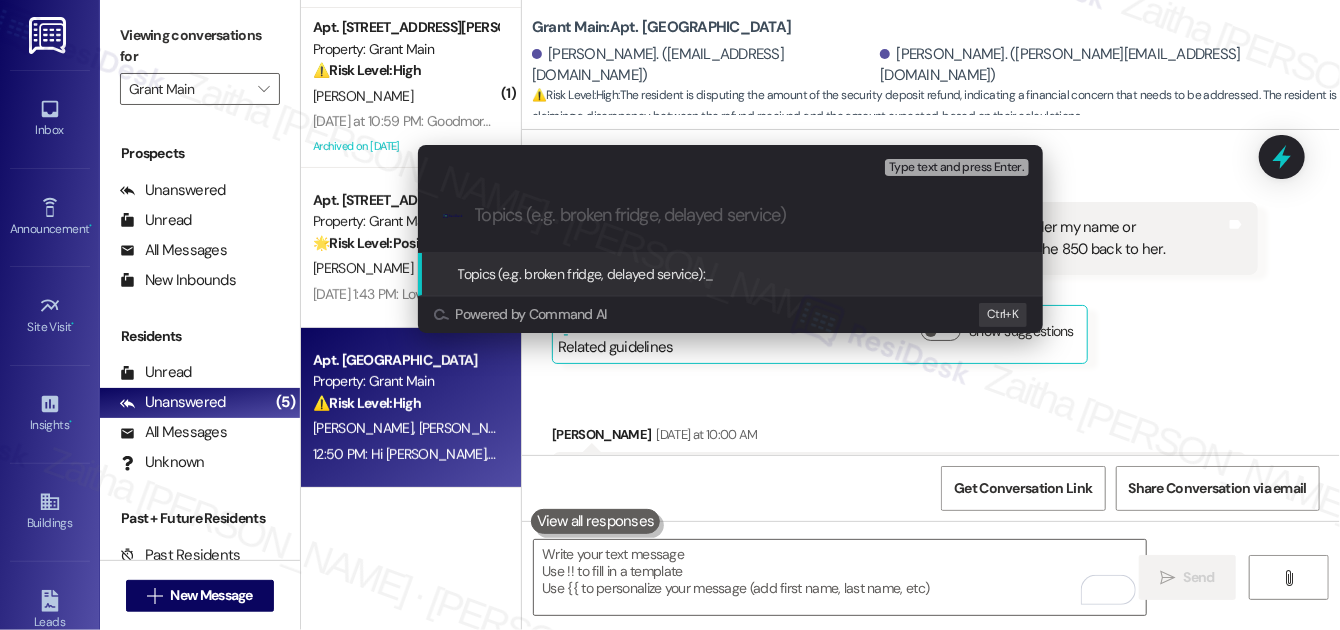 paste on "Security Deposit Refund Clarification" 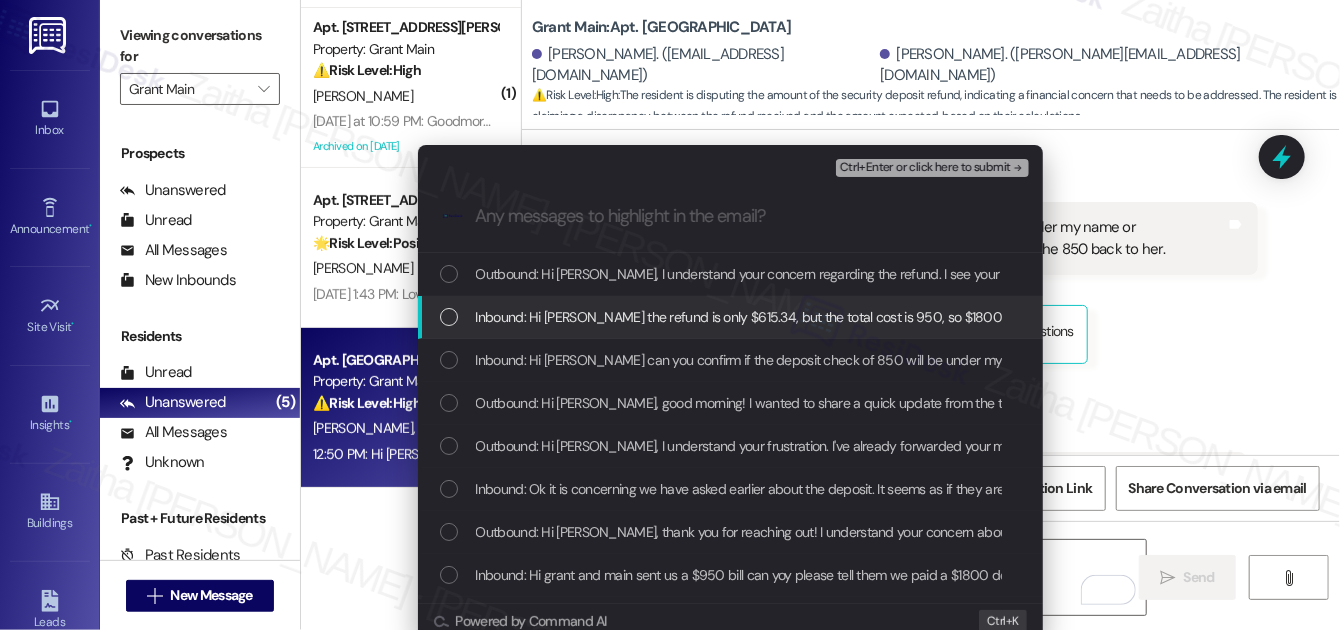 click at bounding box center [449, 317] 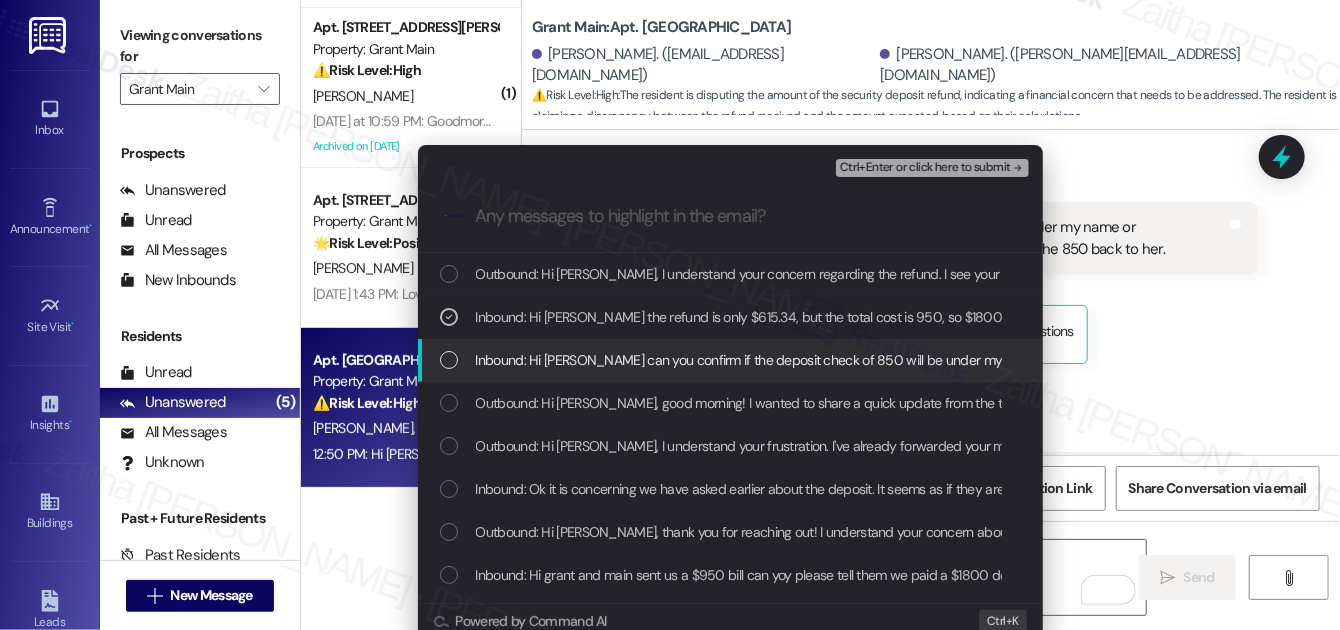 click at bounding box center (449, 360) 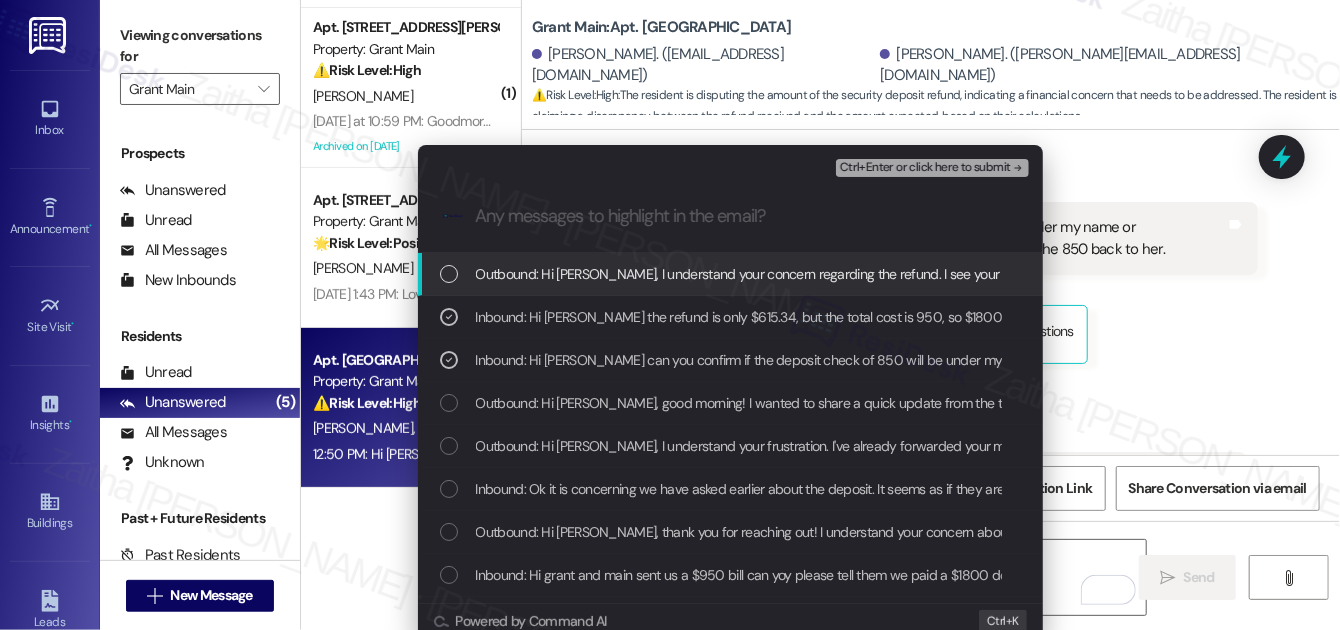 click on "Ctrl+Enter or click here to submit" at bounding box center [925, 168] 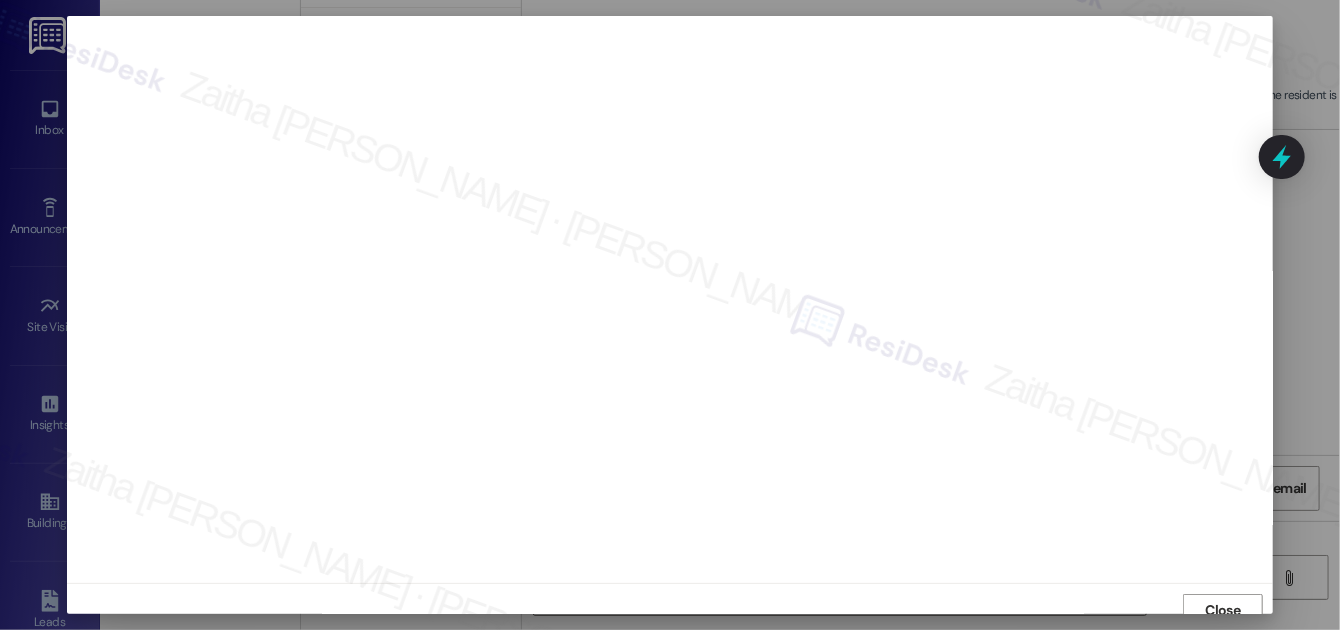 scroll, scrollTop: 11, scrollLeft: 0, axis: vertical 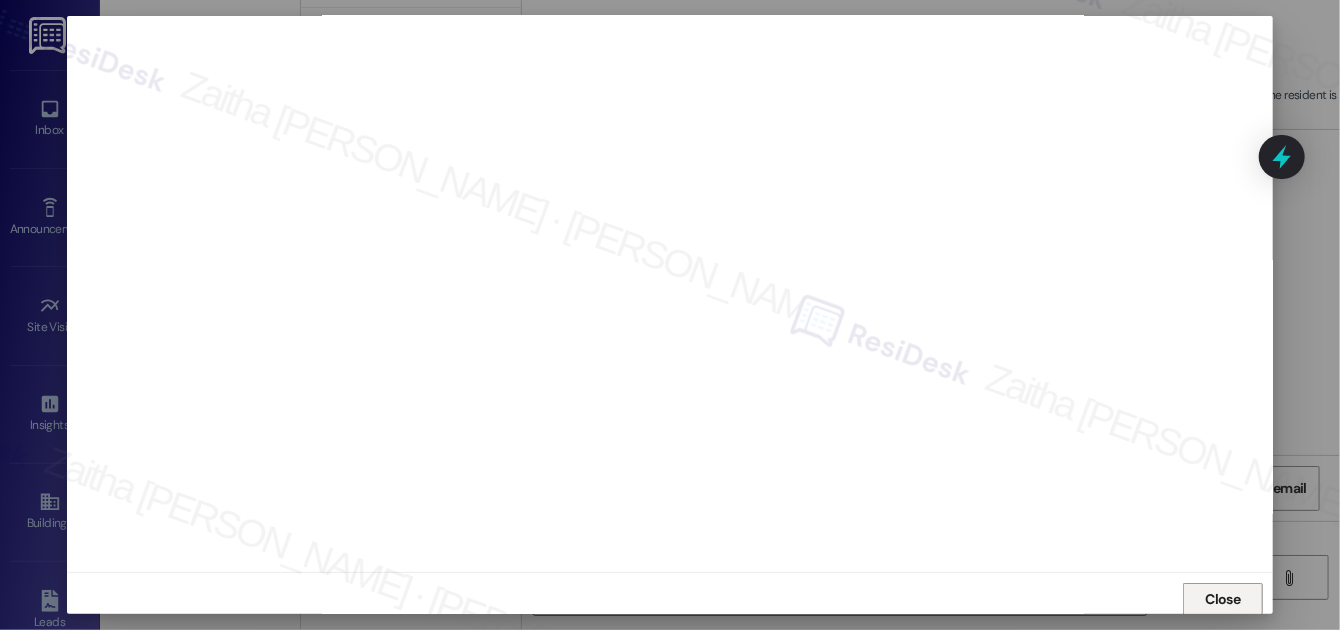 click on "Close" at bounding box center (1223, 599) 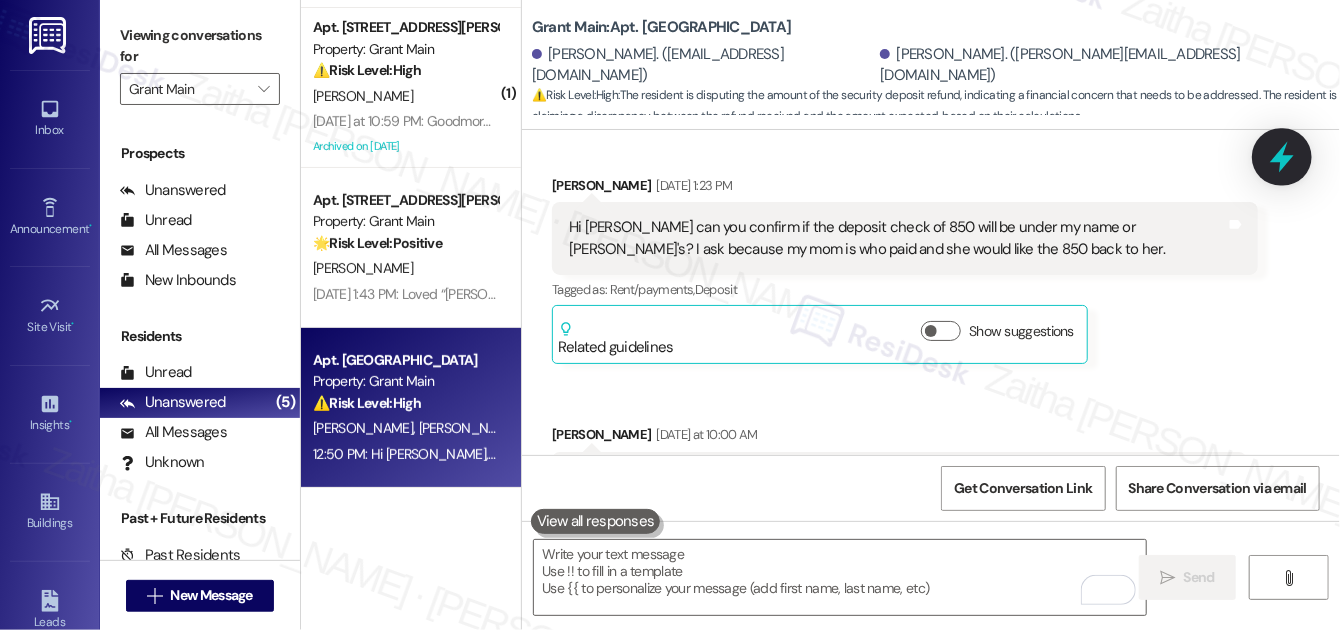 click 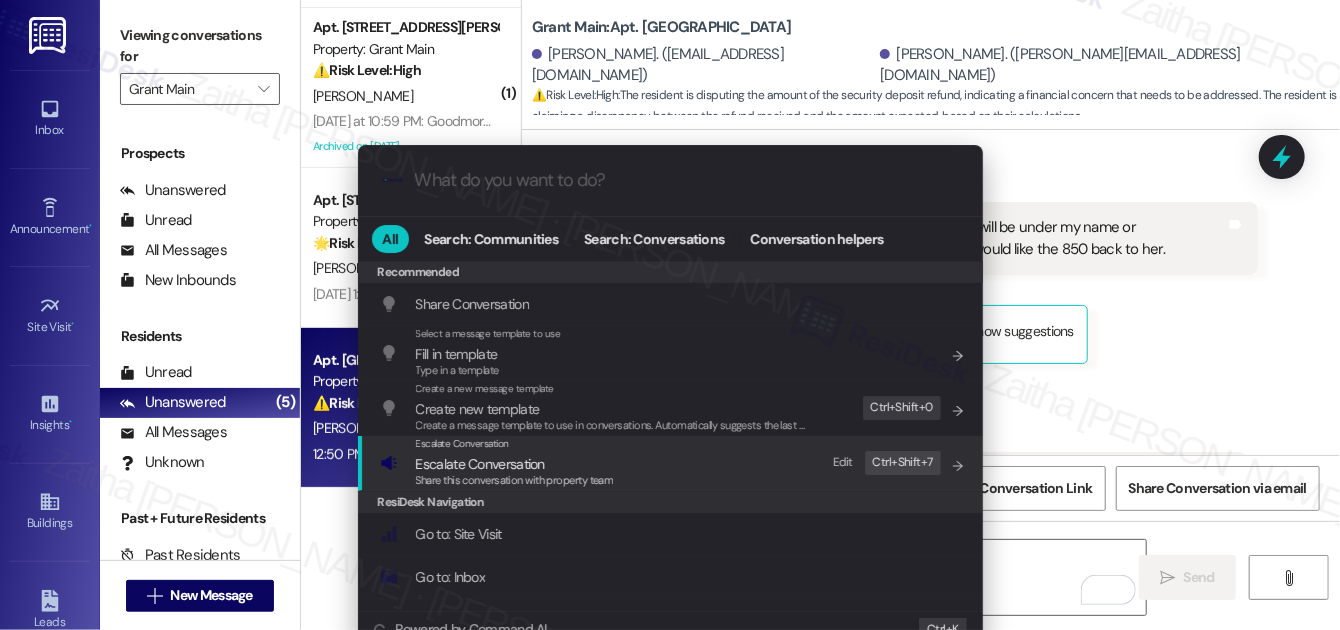click on "Escalate Conversation" at bounding box center [480, 464] 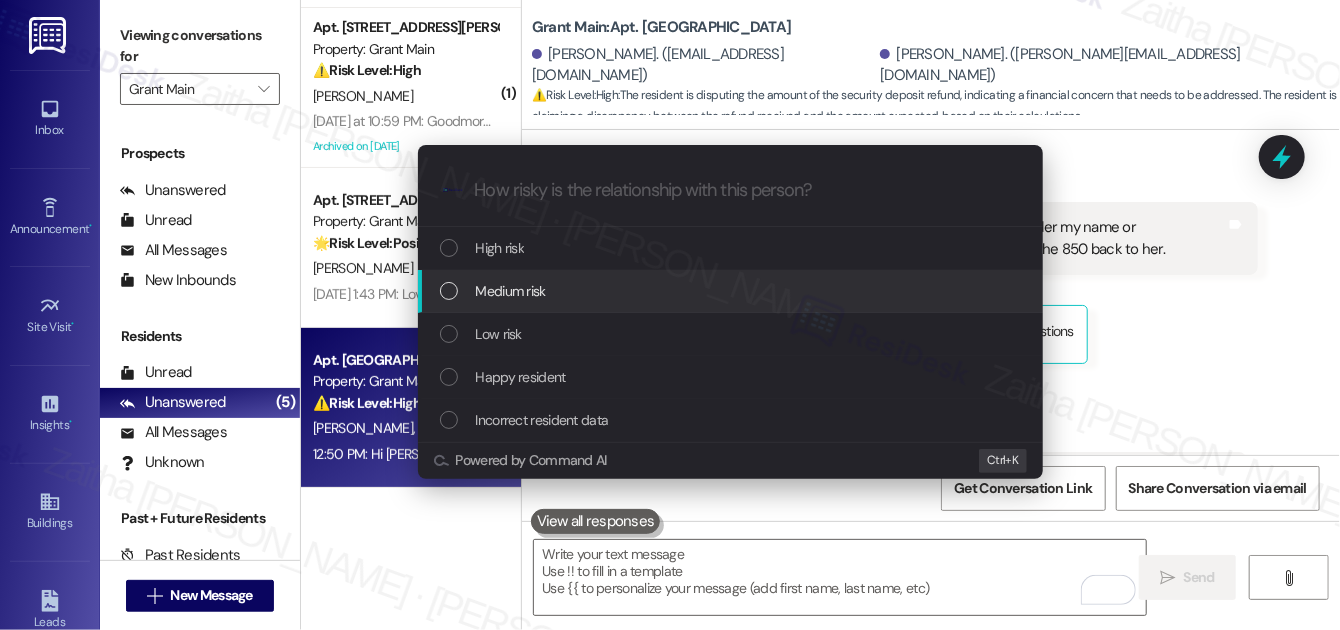 click on "Medium risk" at bounding box center (511, 291) 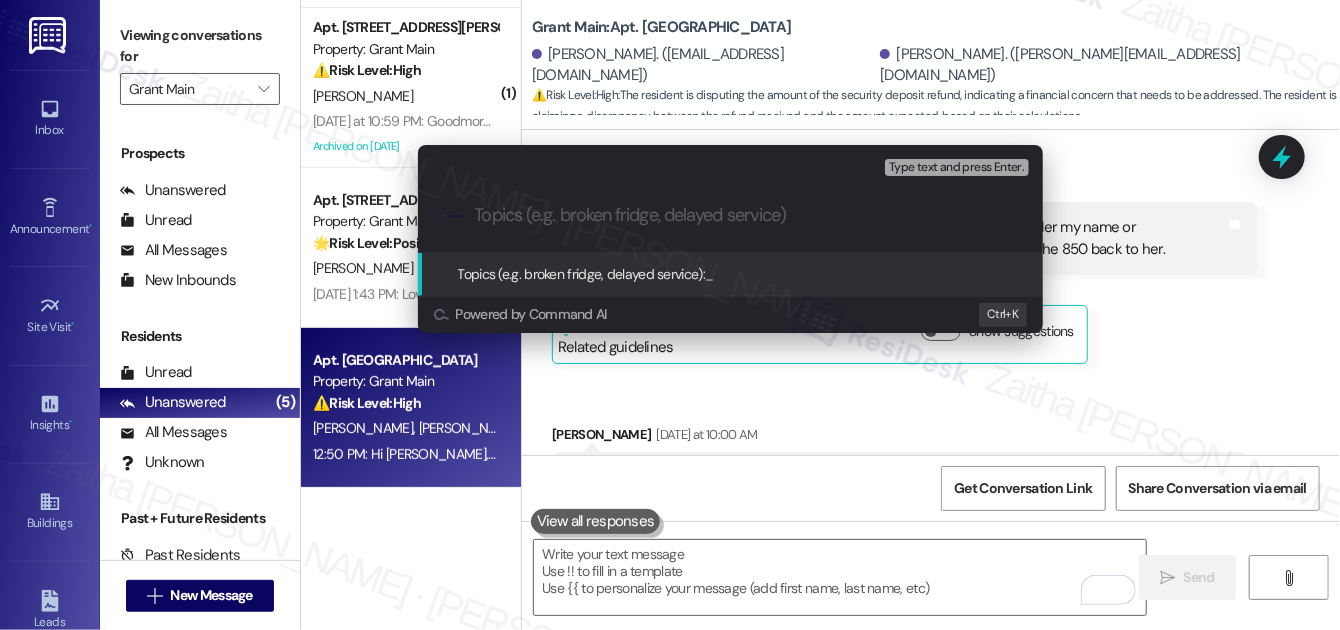 paste on "Security Deposit Refund Clarification" 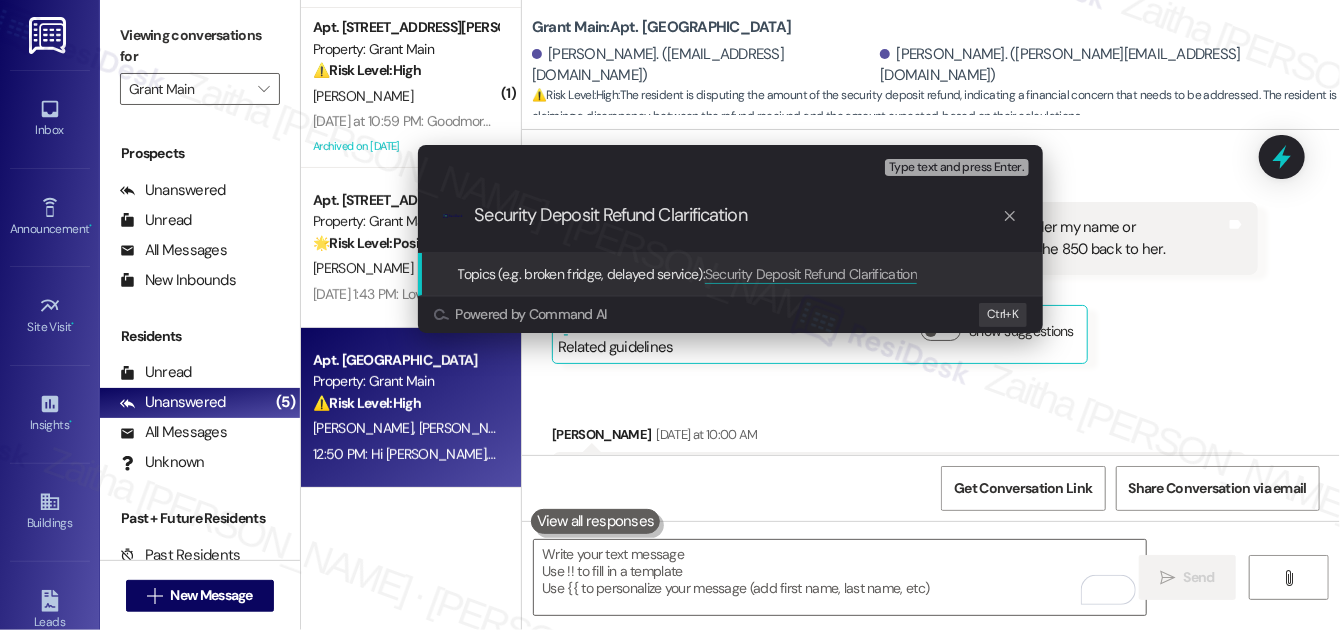 type 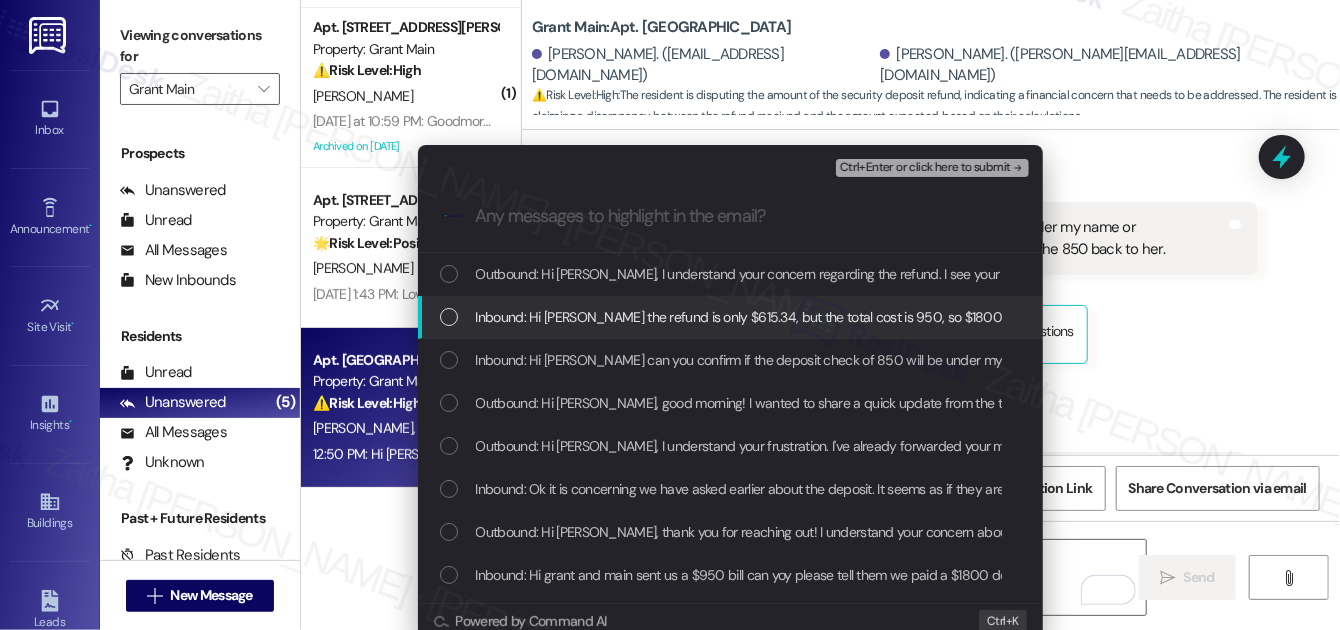 click at bounding box center (449, 317) 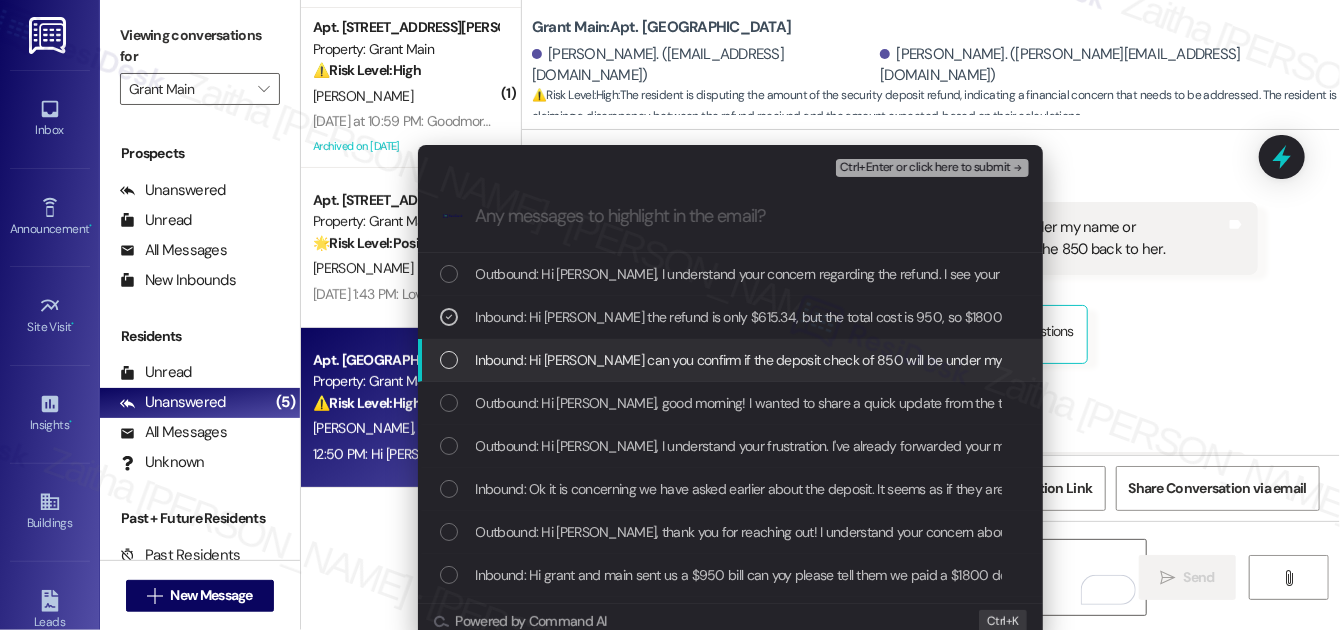 click at bounding box center (449, 360) 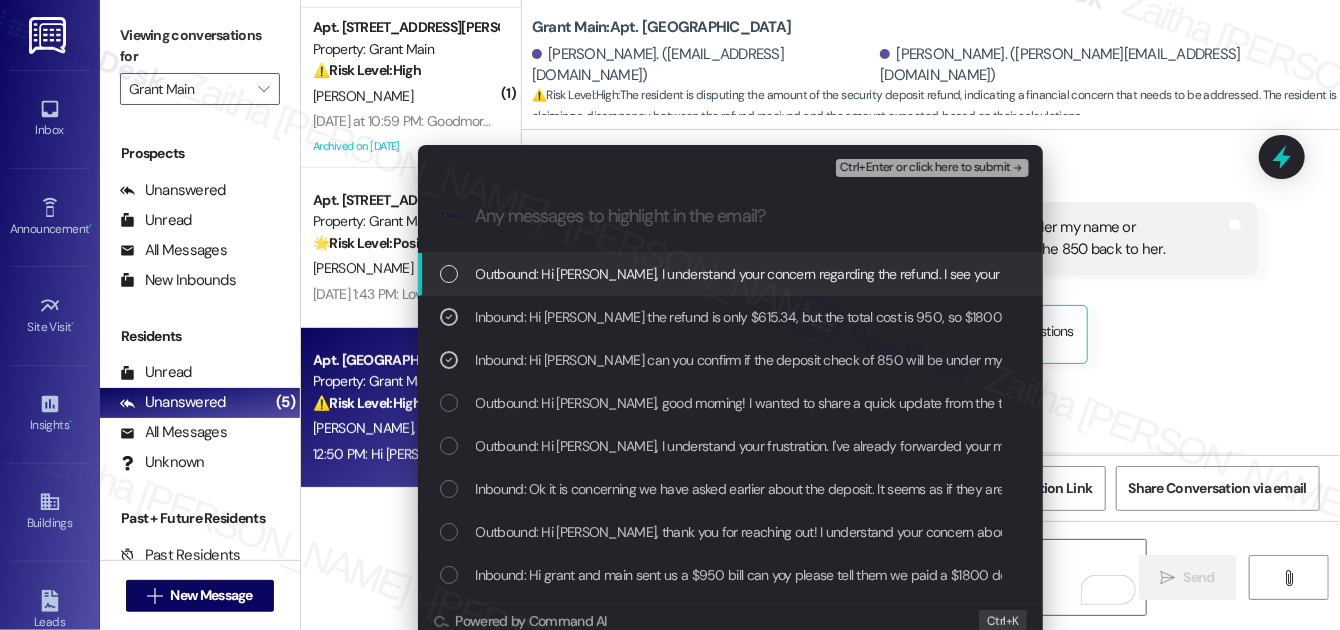 click on "Ctrl+Enter or click here to submit" at bounding box center [925, 168] 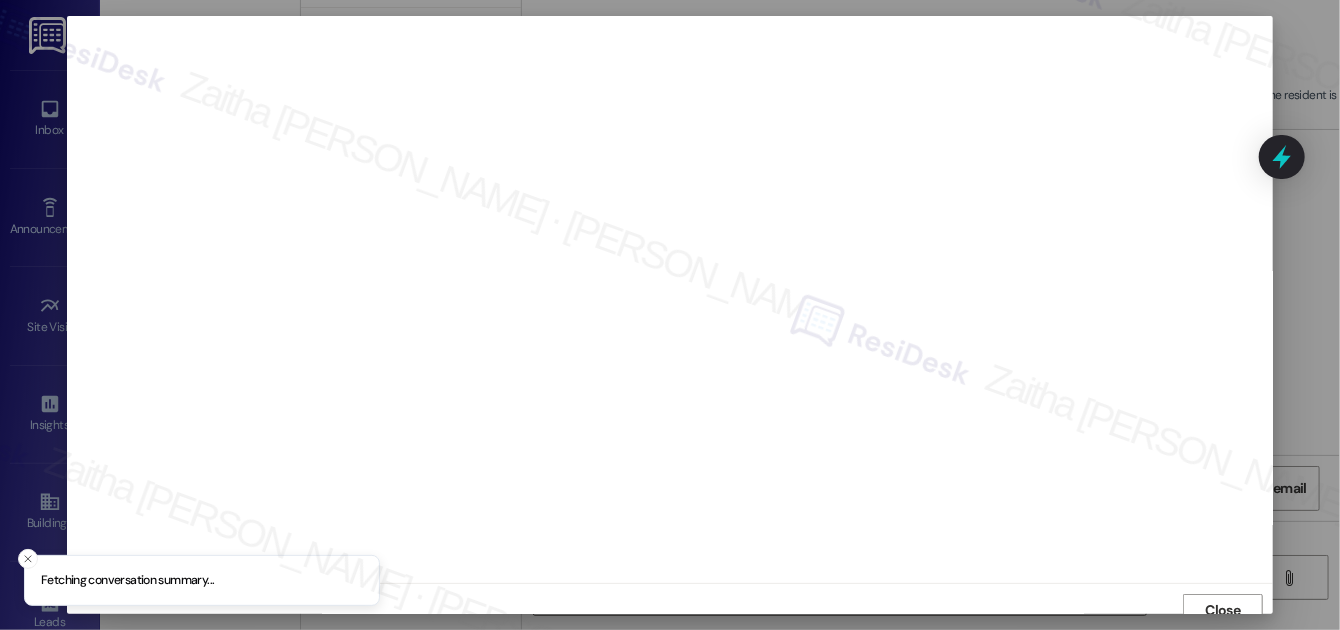 scroll, scrollTop: 11, scrollLeft: 0, axis: vertical 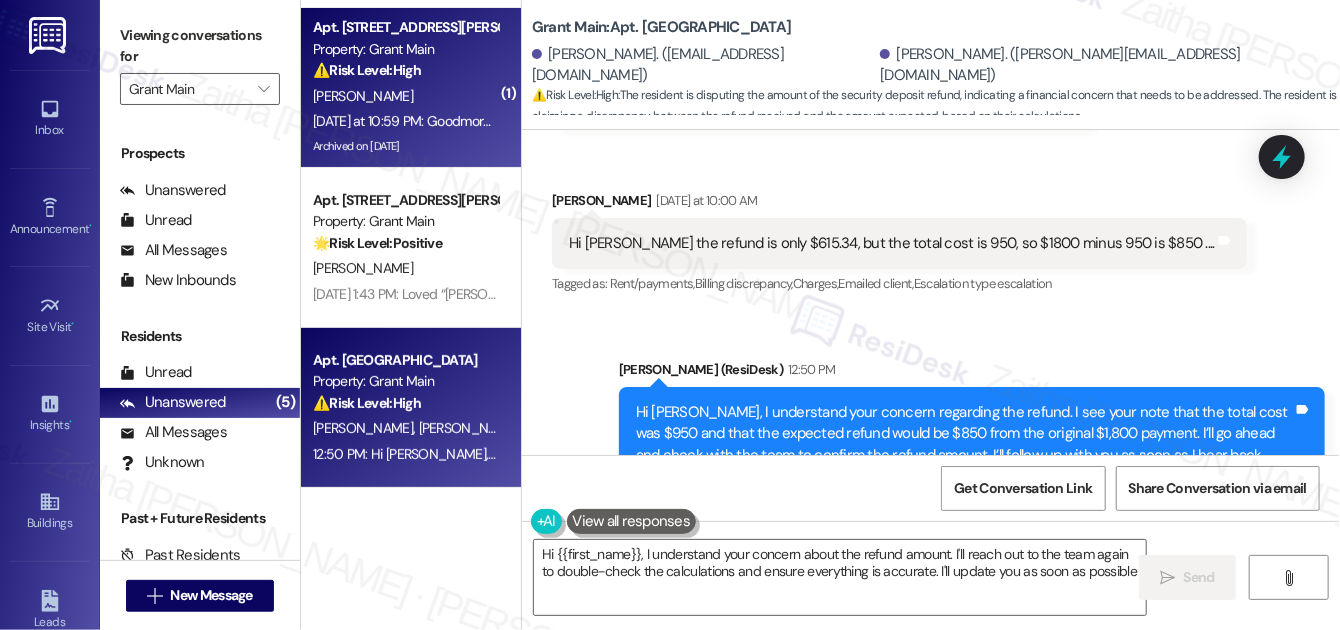 type on "Hi {{first_name}}, I understand your concern about the refund amount. I'll reach out to the team again to double-check the calculations and ensure everything is accurate. I'll update you as soon as possible!" 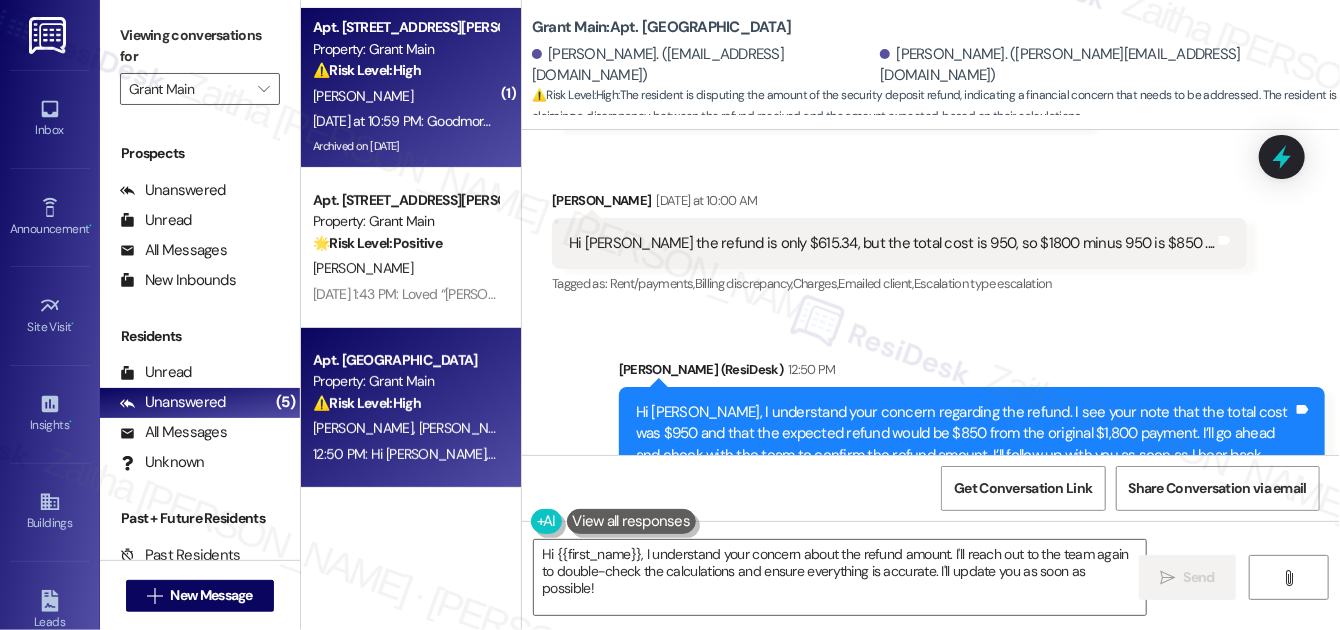click on "[PERSON_NAME]" at bounding box center [405, 96] 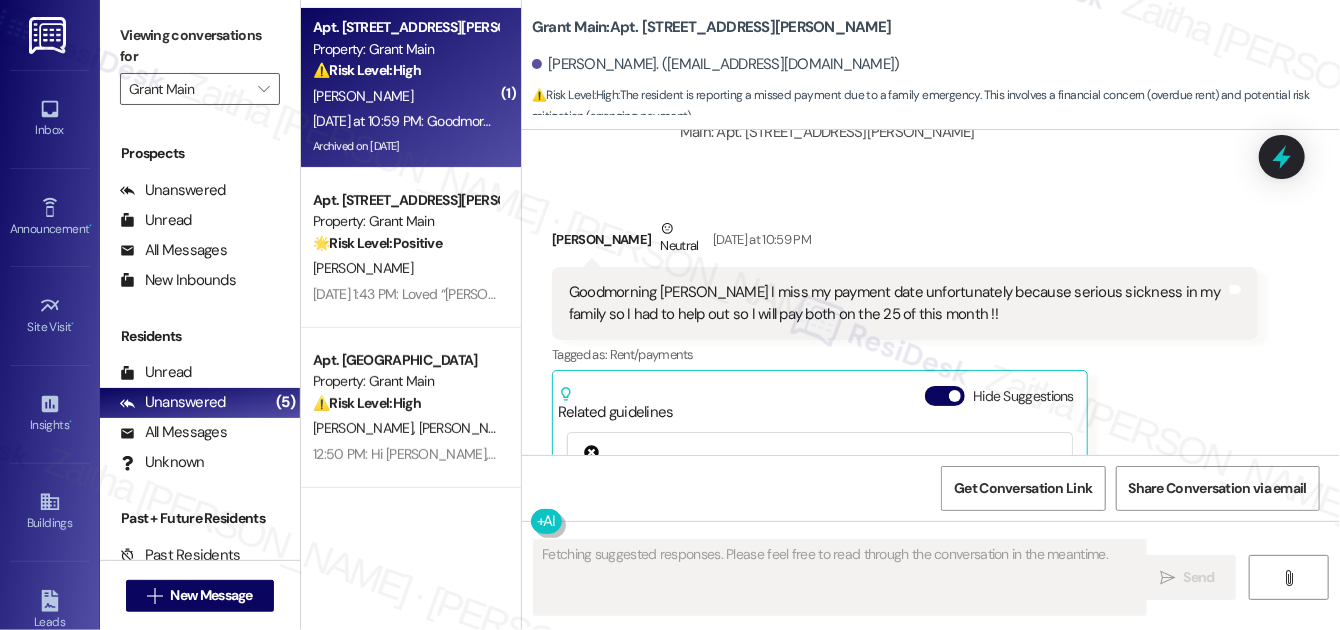 scroll, scrollTop: 24229, scrollLeft: 0, axis: vertical 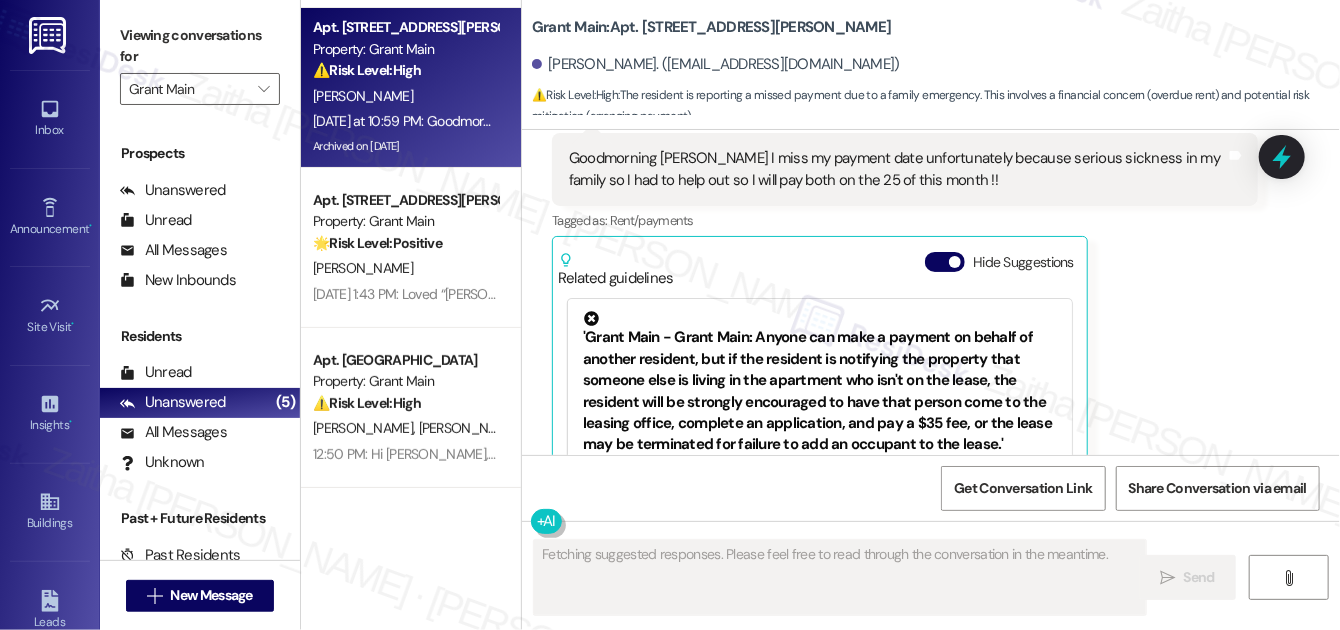 click on "Hide Suggestions" at bounding box center [945, 262] 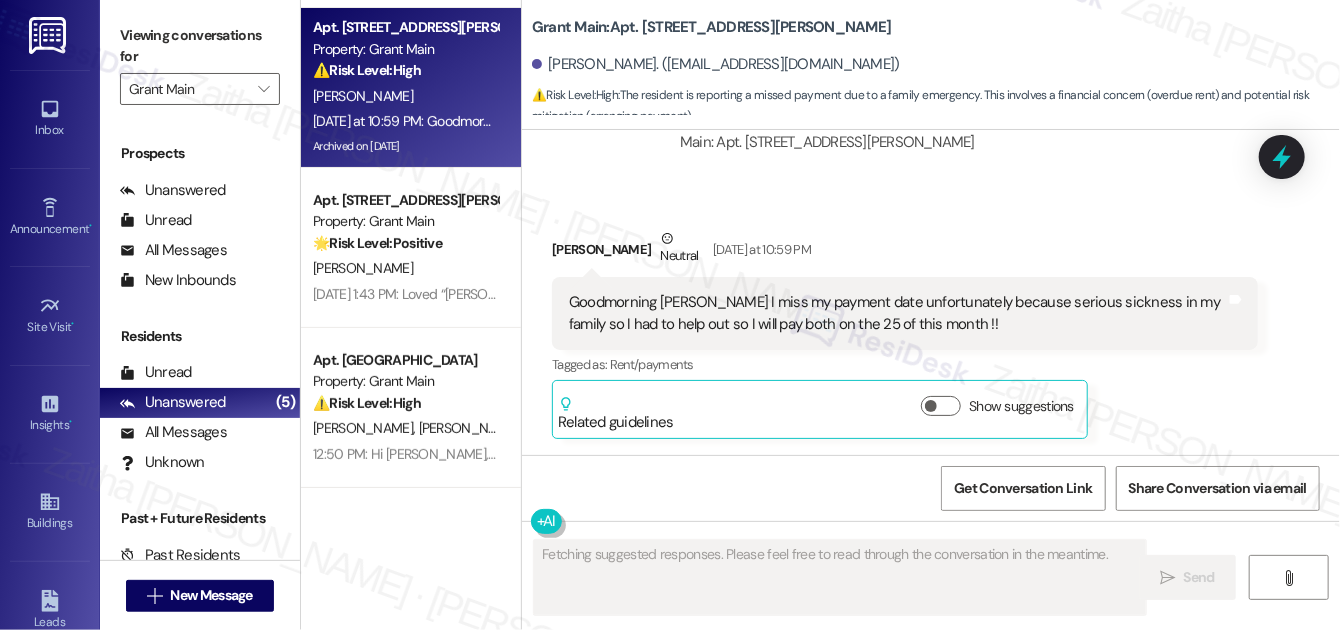 scroll, scrollTop: 23977, scrollLeft: 0, axis: vertical 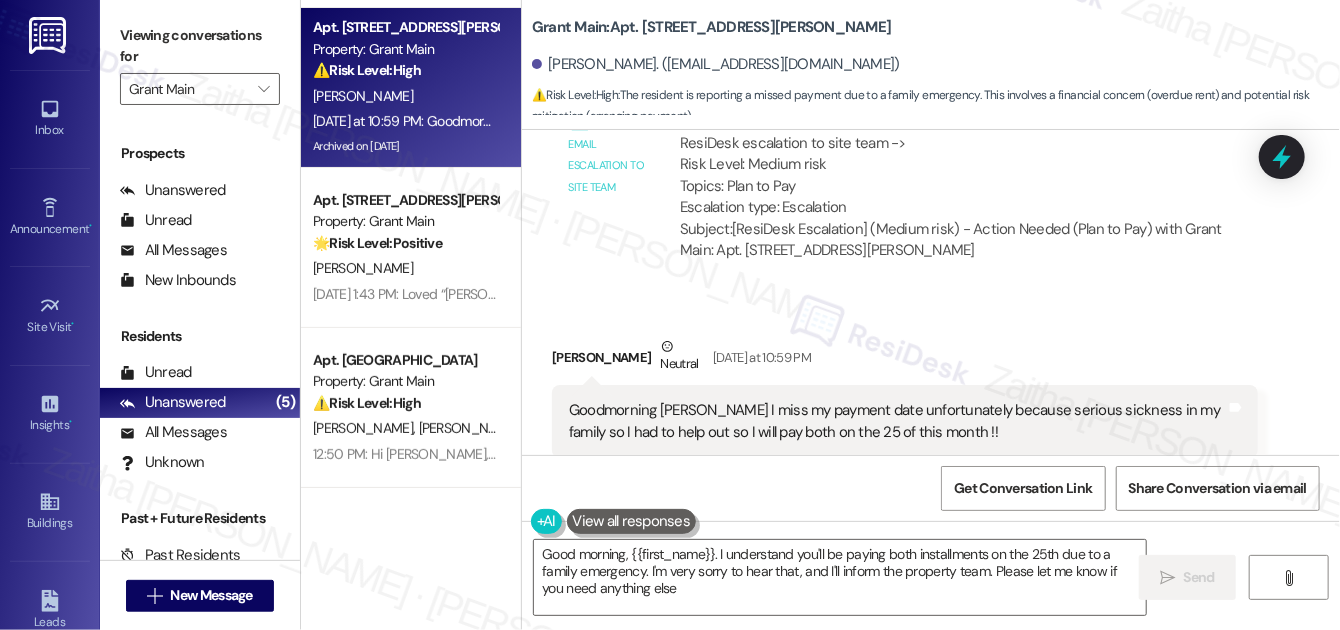 type on "Good morning, {{first_name}}. I understand you'll be paying both installments on the 25th due to a family emergency. I'm very sorry to hear that, and I'll inform the property team. Please let me know if you need anything else." 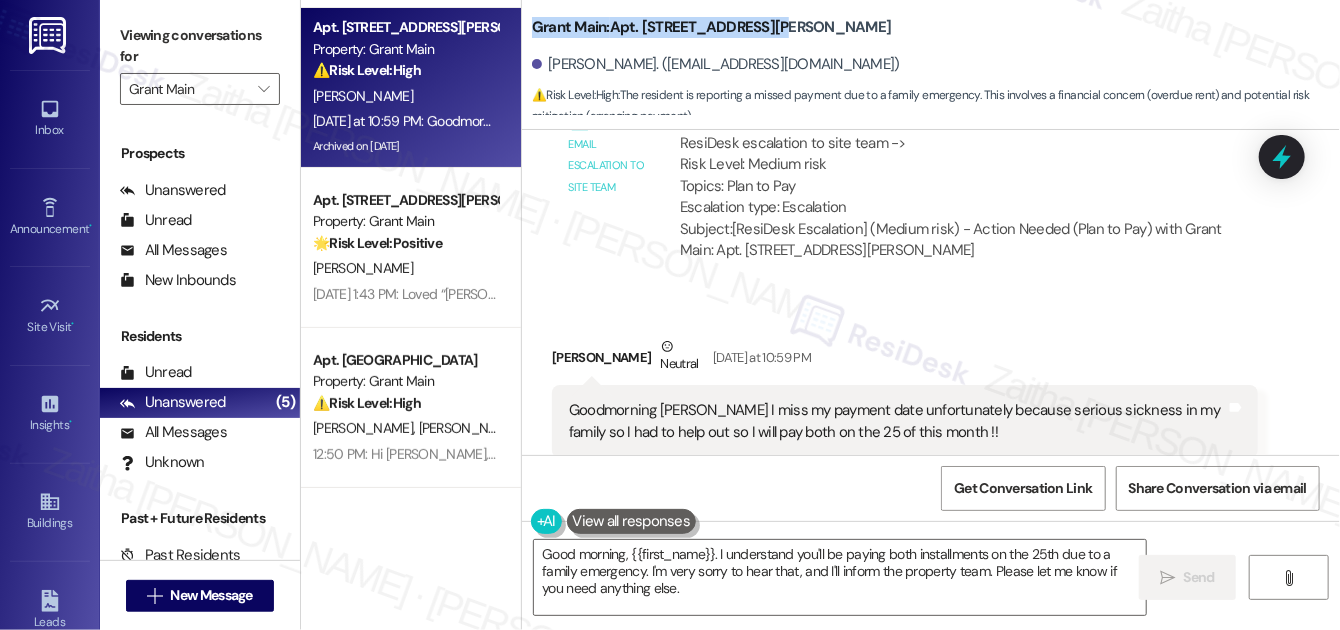 drag, startPoint x: 570, startPoint y: 22, endPoint x: 826, endPoint y: 22, distance: 256 